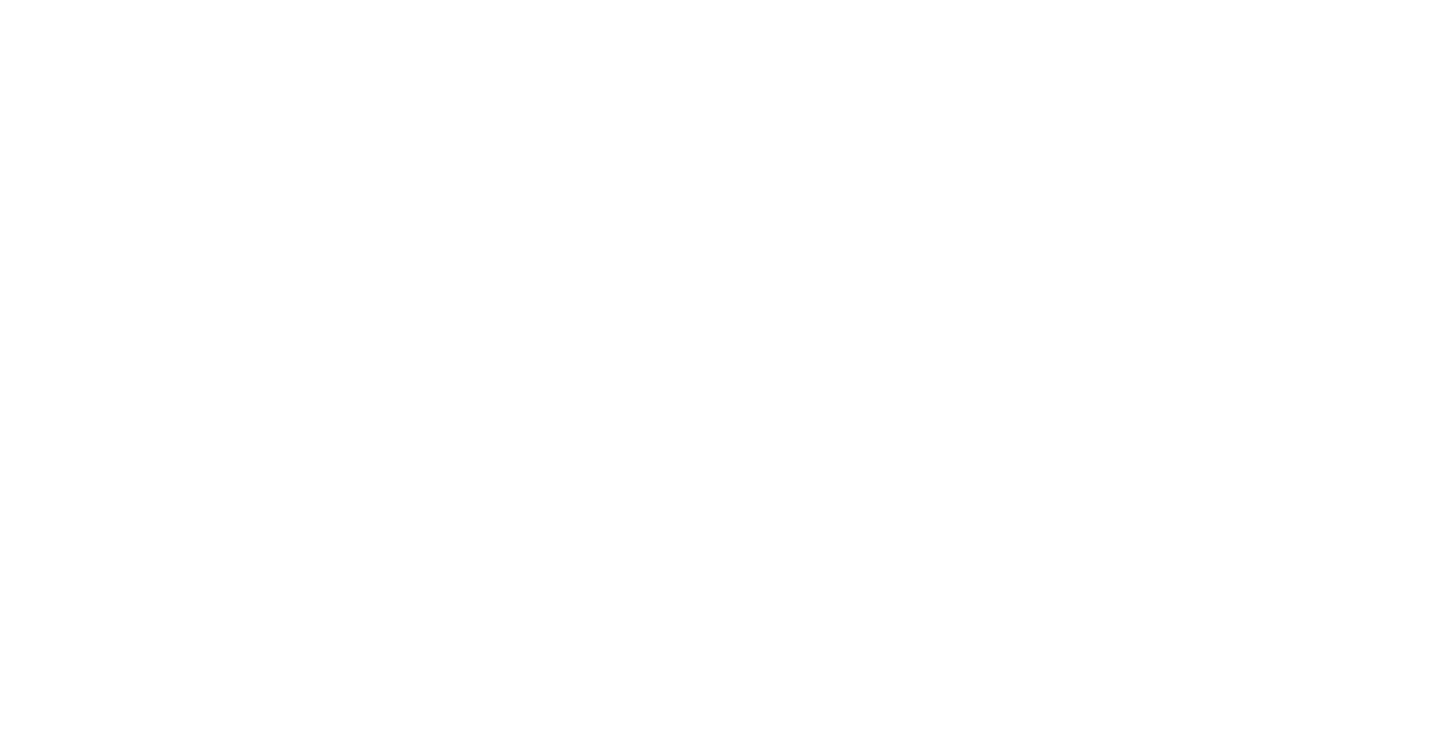 scroll, scrollTop: 0, scrollLeft: 0, axis: both 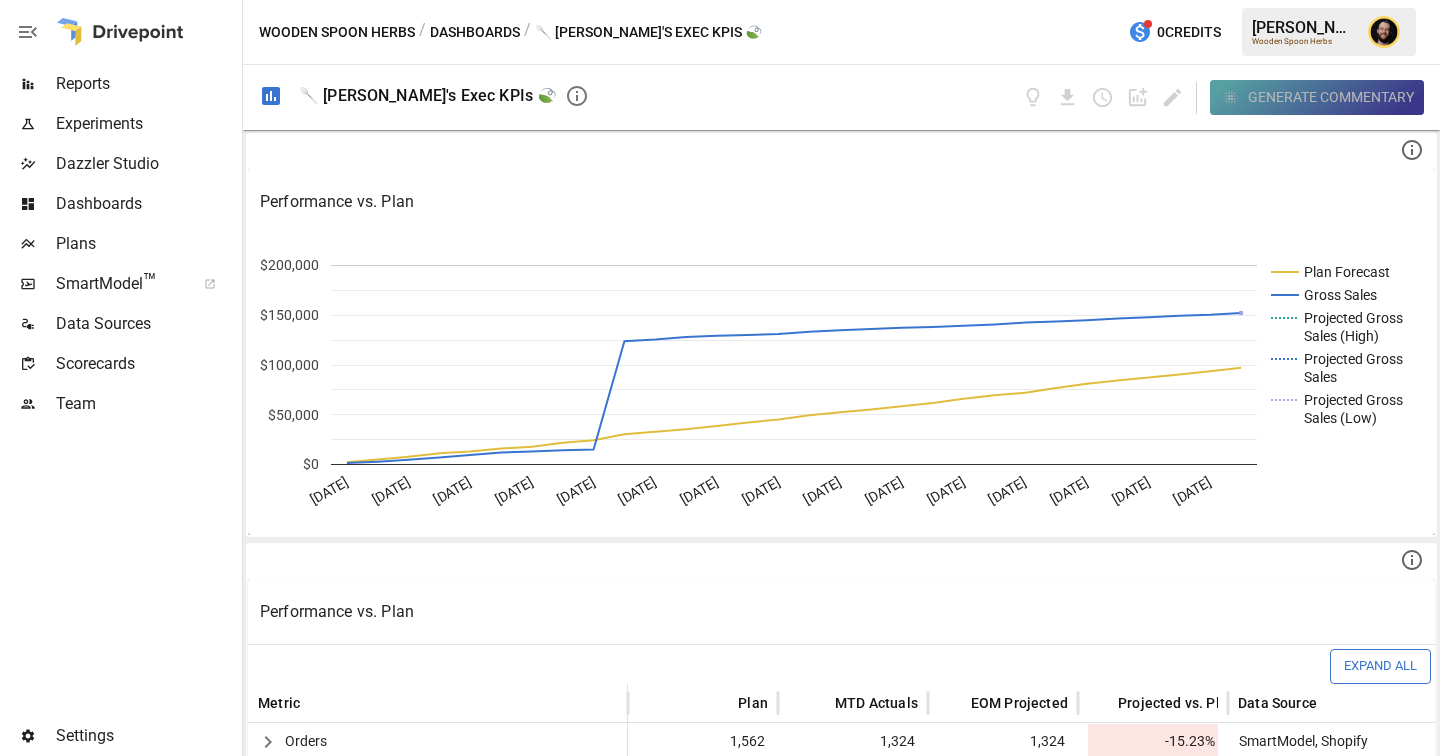 click on "Generate Commentary" at bounding box center [1331, 97] 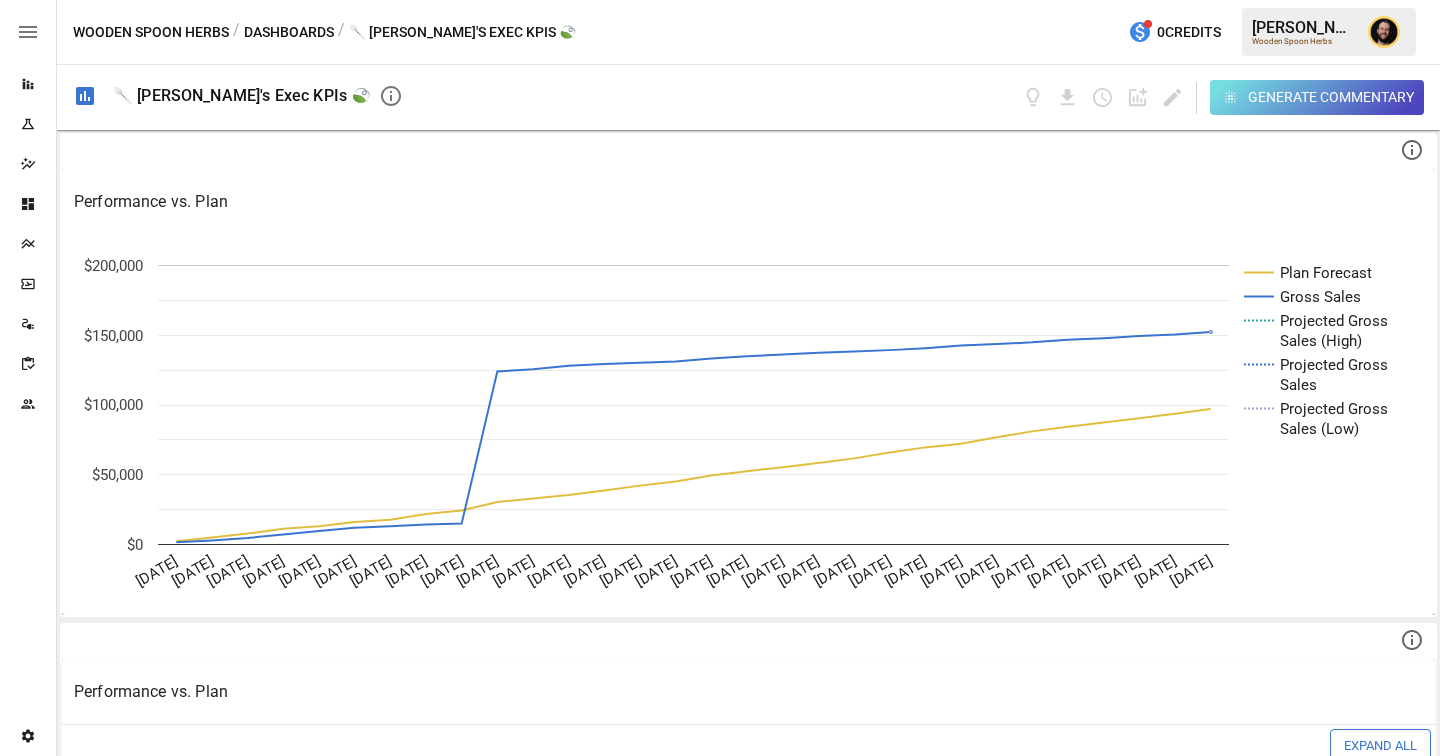 scroll, scrollTop: 0, scrollLeft: 0, axis: both 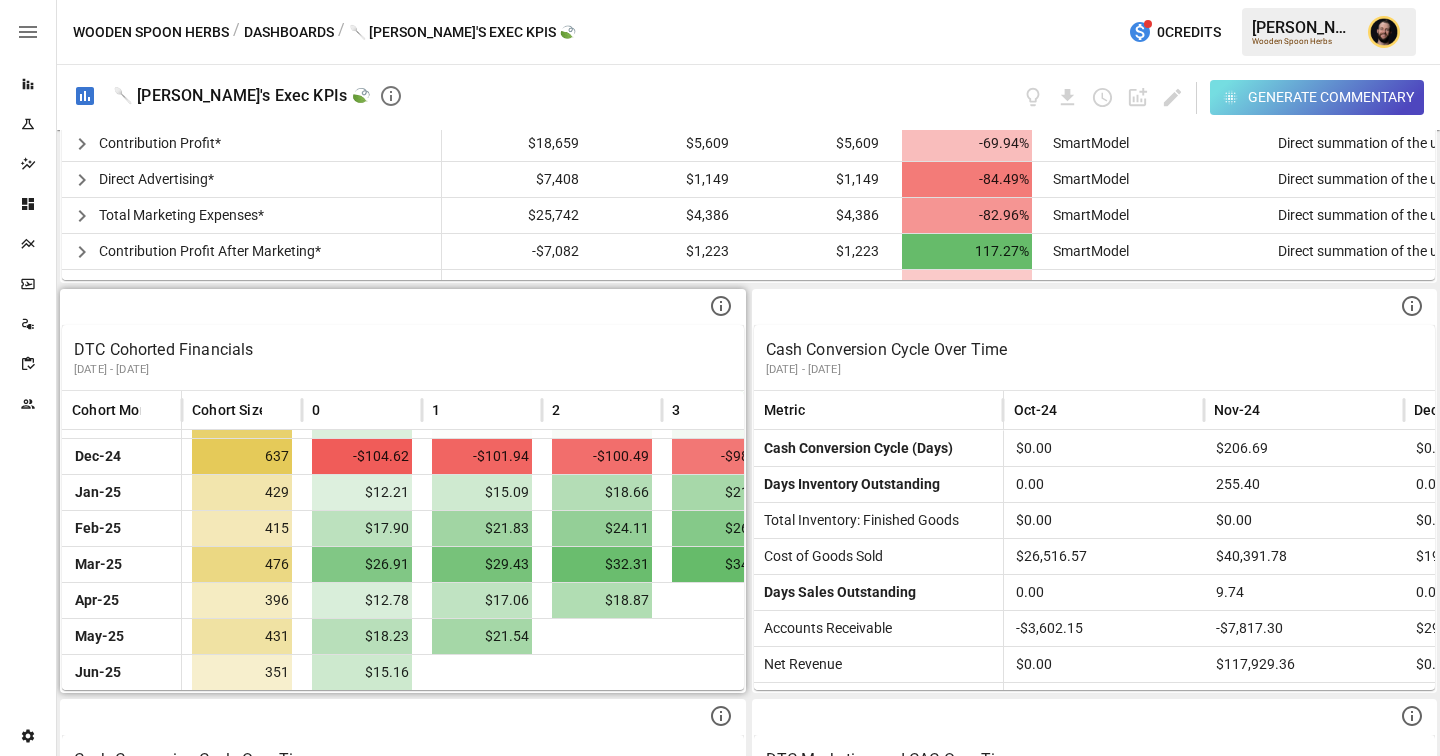 click on "[DATE] - [DATE]" at bounding box center [403, 370] 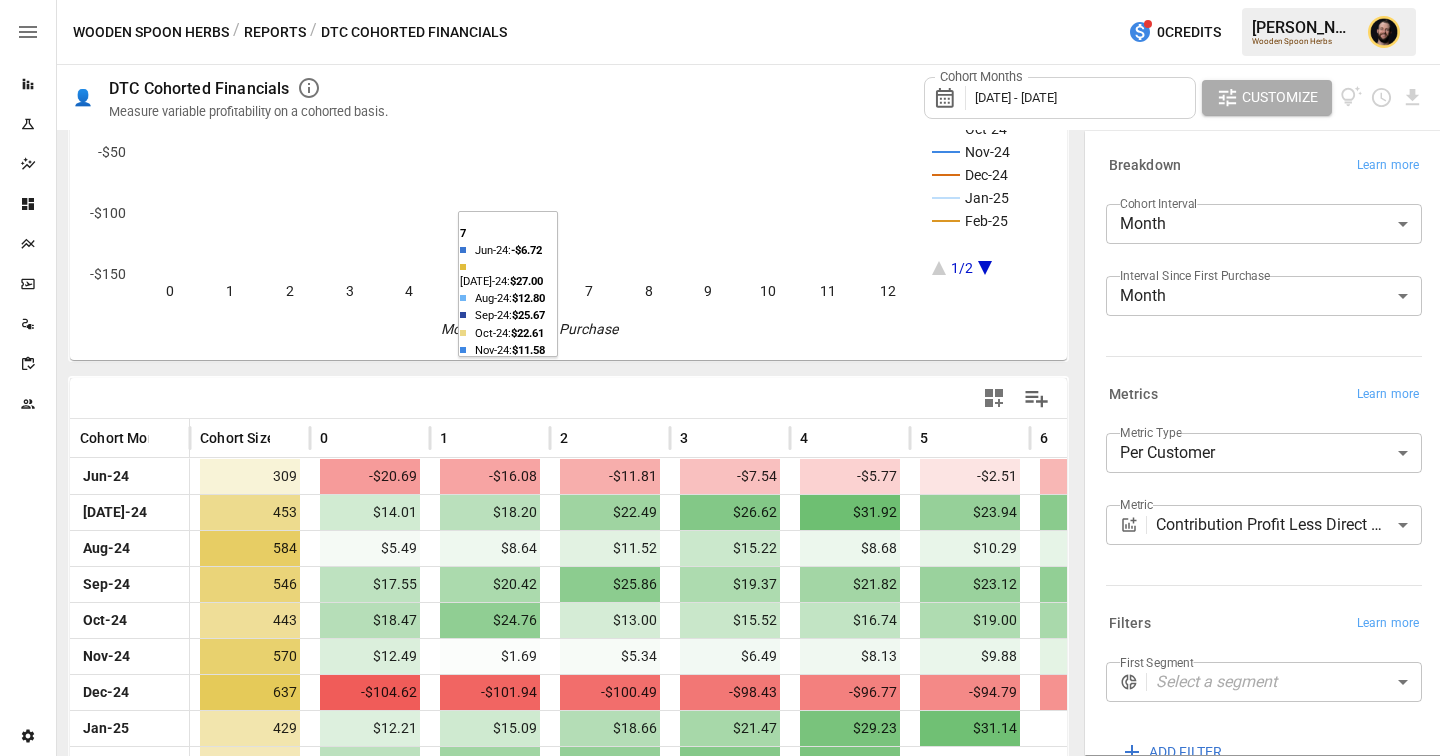 scroll, scrollTop: 366, scrollLeft: 0, axis: vertical 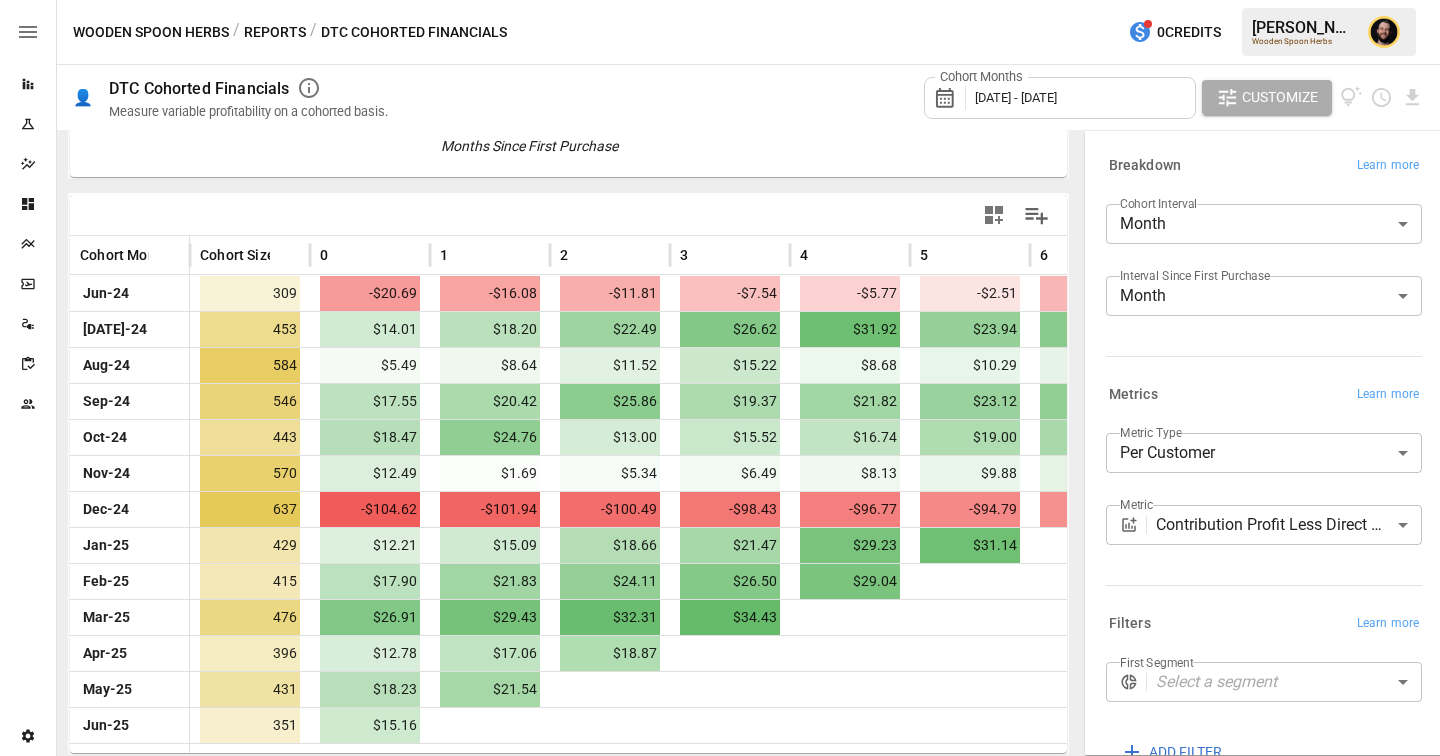 click on "Reports Experiments Dazzler Studio Dashboards Plans SmartModel ™ Data Sources Scorecards Team Settings Wooden Spoon Herbs / Reports / DTC Cohorted Financials 0  Credits [PERSON_NAME] Wooden Spoon Herbs 👤 DTC Cohorted Financials Measure variable profitability on a cohorted basis. Cohort Months [DATE] - [DATE] Customize Jun-24 [DATE]-24 Aug-24 Sep-24 Oct-24 Nov-24 Dec-24 Jan-25 Feb-25 1/2 0 1 2 3 4 5 6 7 8 9 10 11 12 -$150 -$100 -$50 $0 $50 Months Since First Purchase 0/0 Cohort Month  Cohort Size   0   1   2   3   4   5   6   7   [DATE]-24 309 -$20.69 -$16.08 -$11.81 -$7.54 -$5.77 -$2.51 -$9.70 -$6.72 -$5.21 [DATE]-24 453 $14.01 $18.20 $22.49 $26.62 $31.92 $23.94 $25.90 $27.00 $29.59 Aug-24 584 $5.49 $8.64 $11.52 $15.22 $8.68 $10.29 $11.12 $12.80 $13.71 Sep-24 546 $17.55 $20.42 $25.86 $19.37 $21.82 $23.12 $24.35 $25.67 $26.45 Oct-24 443 $18.47 $24.76 $13.00 $15.52 $16.74 $19.00 $20.93 $22.61 $23.17 Nov-24 570 $12.49 $1.69 $5.34 $6.49 $8.13 $9.88 $11.16 $11.58 Dec-24 637 -$104.62 -$101.94 -$100.49 -$98.43 429" at bounding box center (720, 0) 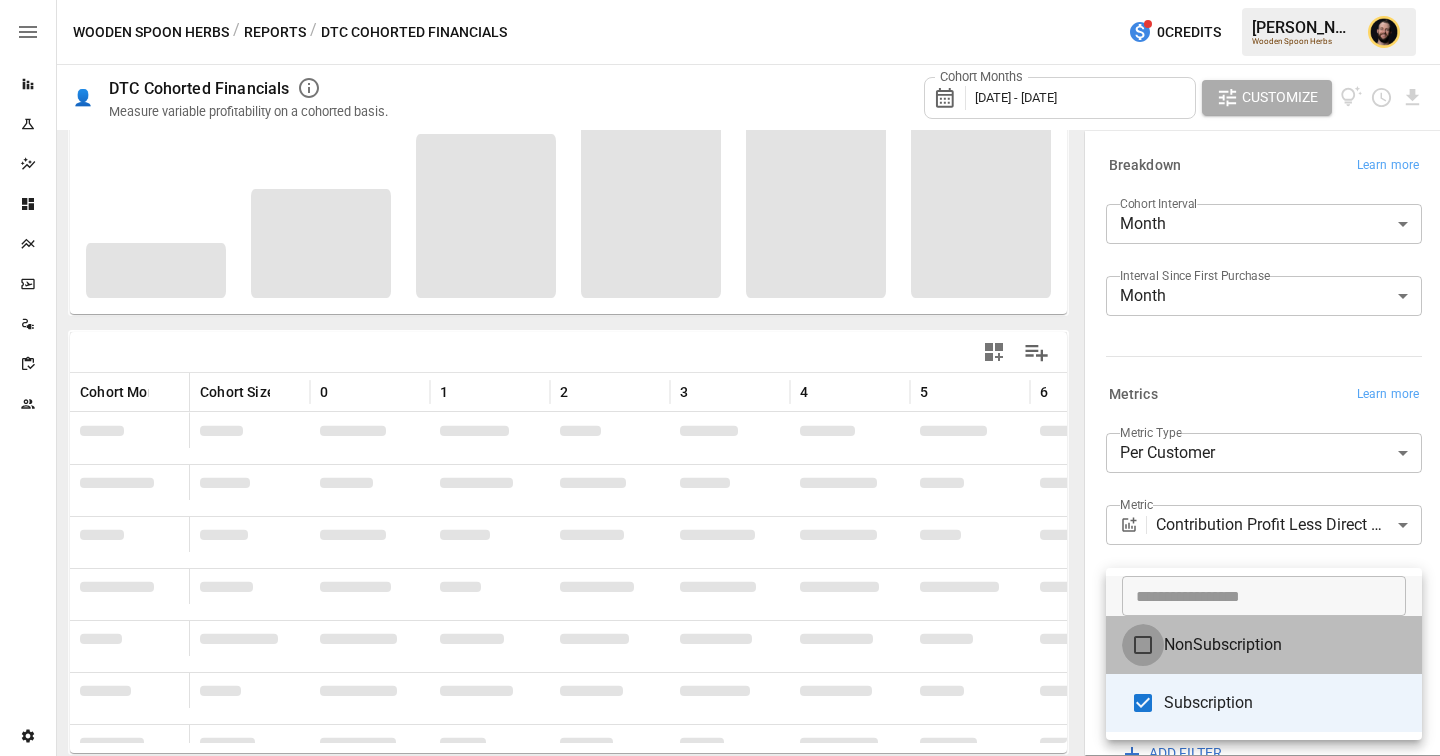 type on "**********" 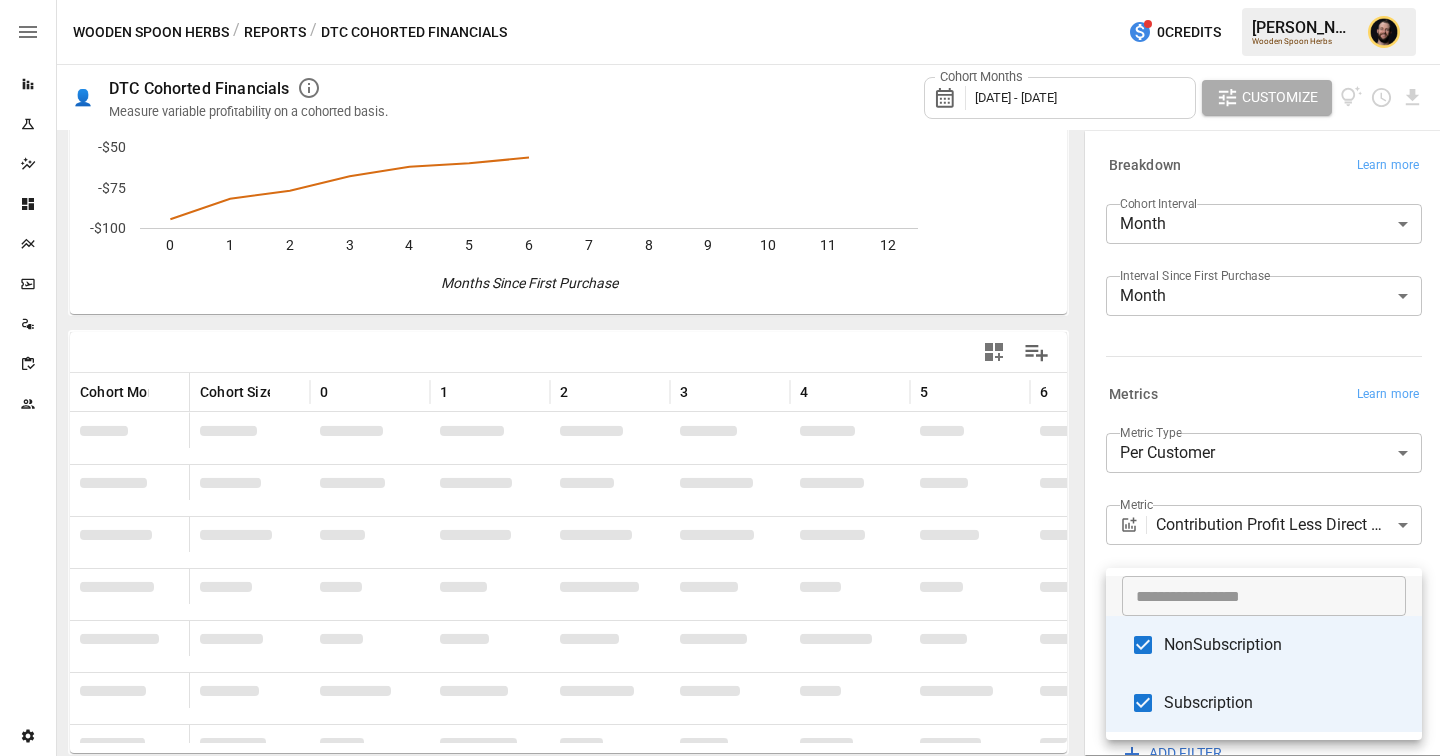 scroll, scrollTop: 366, scrollLeft: 0, axis: vertical 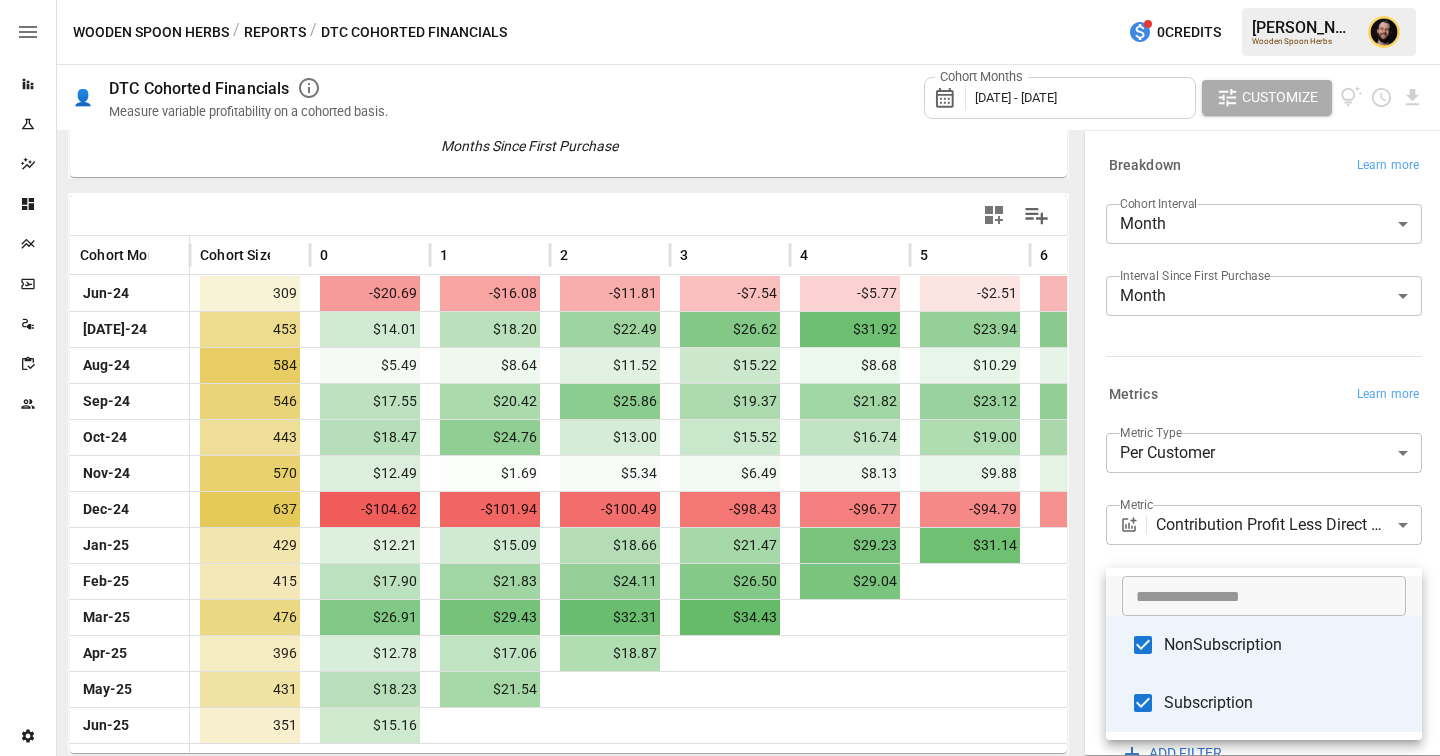 click at bounding box center [720, 378] 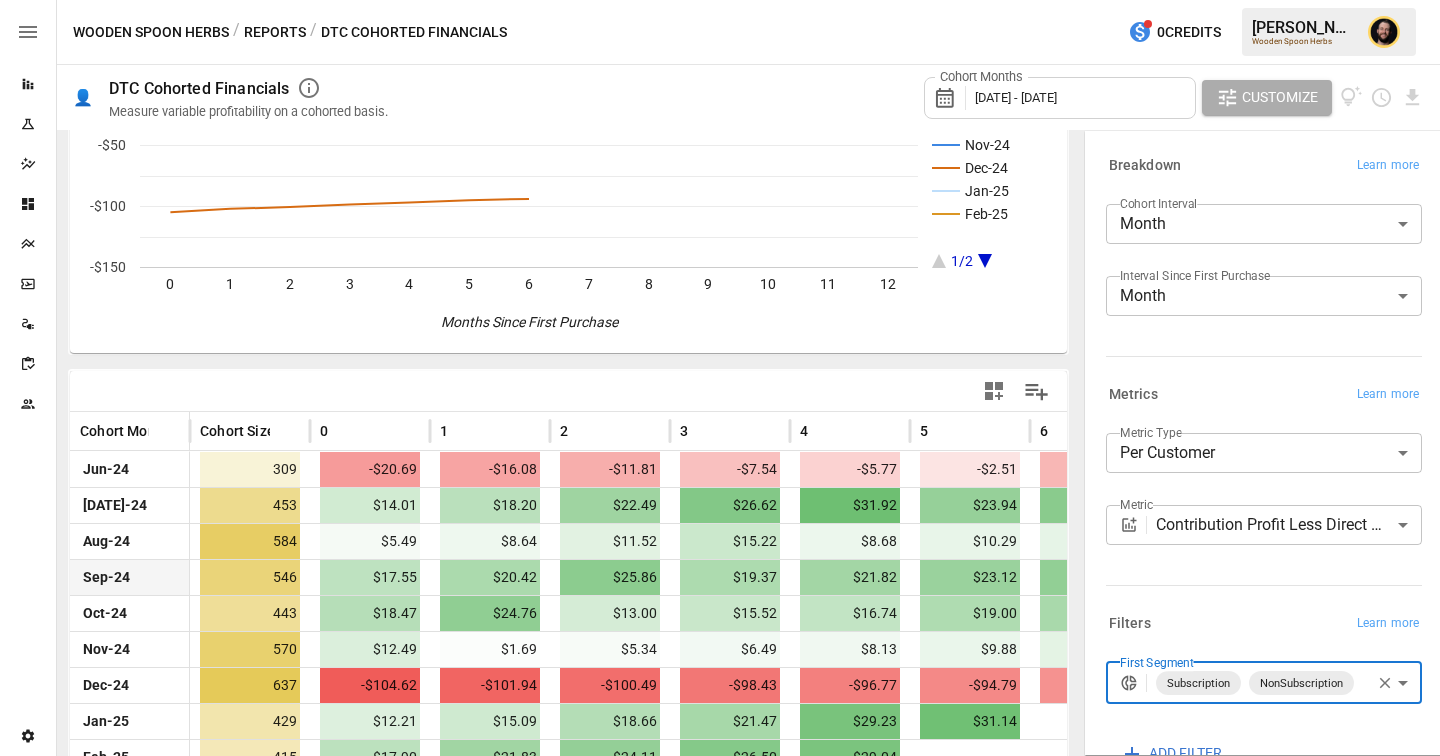 scroll, scrollTop: 170, scrollLeft: 0, axis: vertical 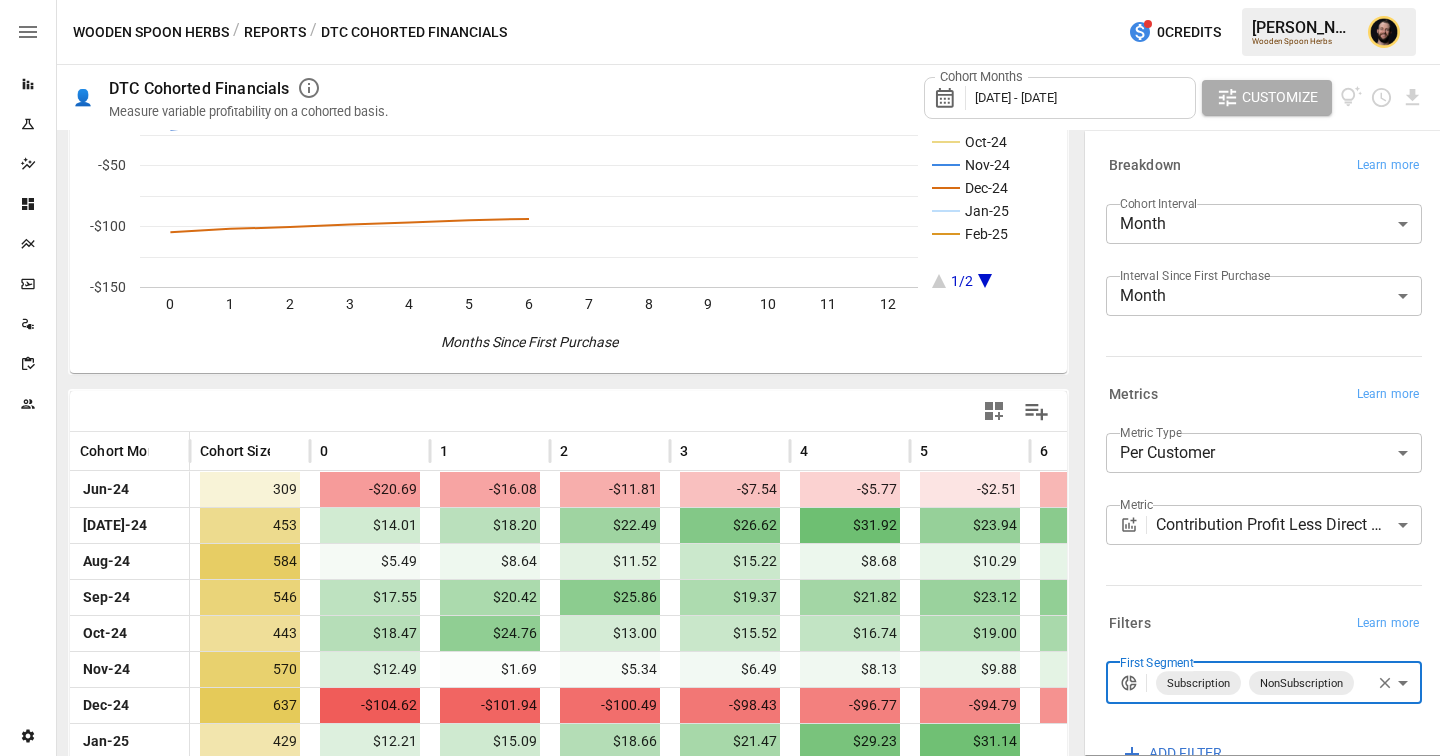 click on "Reports Experiments Dazzler Studio Dashboards Plans SmartModel ™ Data Sources Scorecards Team Settings Wooden Spoon Herbs / Reports / DTC Cohorted Financials 0  Credits [PERSON_NAME] Wooden Spoon Herbs 👤 DTC Cohorted Financials Measure variable profitability on a cohorted basis. Cohort Months [DATE] - [DATE] Customize Jun-24 [DATE]-24 Aug-24 Sep-24 Oct-24 Nov-24 Dec-24 Jan-25 Feb-25 1/2 0 1 2 3 4 5 6 7 8 9 10 11 12 -$150 -$100 -$50 $0 $50 Months Since First Purchase 0/0 Cohort Month  Cohort Size   0   1   2   3   4   5   6   7   [DATE]-24 309 -$20.69 -$16.08 -$11.81 -$7.54 -$5.77 -$2.51 -$9.70 -$6.72 -$5.21 [DATE]-24 453 $14.01 $18.20 $22.49 $26.62 $31.92 $23.94 $25.90 $27.00 $29.59 Aug-24 584 $5.49 $8.64 $11.52 $15.22 $8.68 $10.29 $11.12 $12.80 $13.71 Sep-24 546 $17.55 $20.42 $25.86 $19.37 $21.82 $23.12 $24.35 $25.67 $26.45 Oct-24 443 $18.47 $24.76 $13.00 $15.52 $16.74 $19.00 $20.93 $22.61 $23.17 Nov-24 570 $12.49 $1.69 $5.34 $6.49 $8.13 $9.88 $11.16 $11.58 Dec-24 637 -$104.62 -$101.94 -$100.49 -$98.43 429" at bounding box center [720, 0] 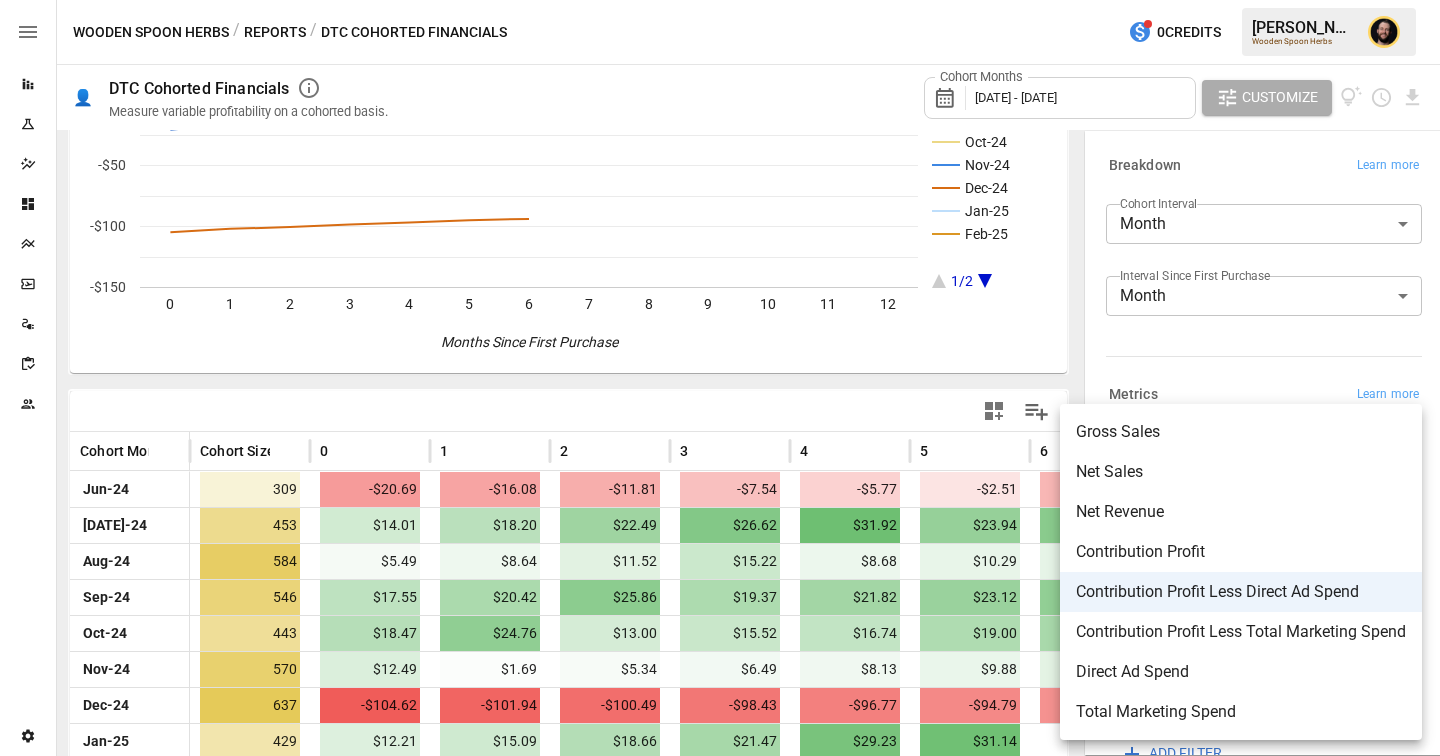 click at bounding box center [720, 378] 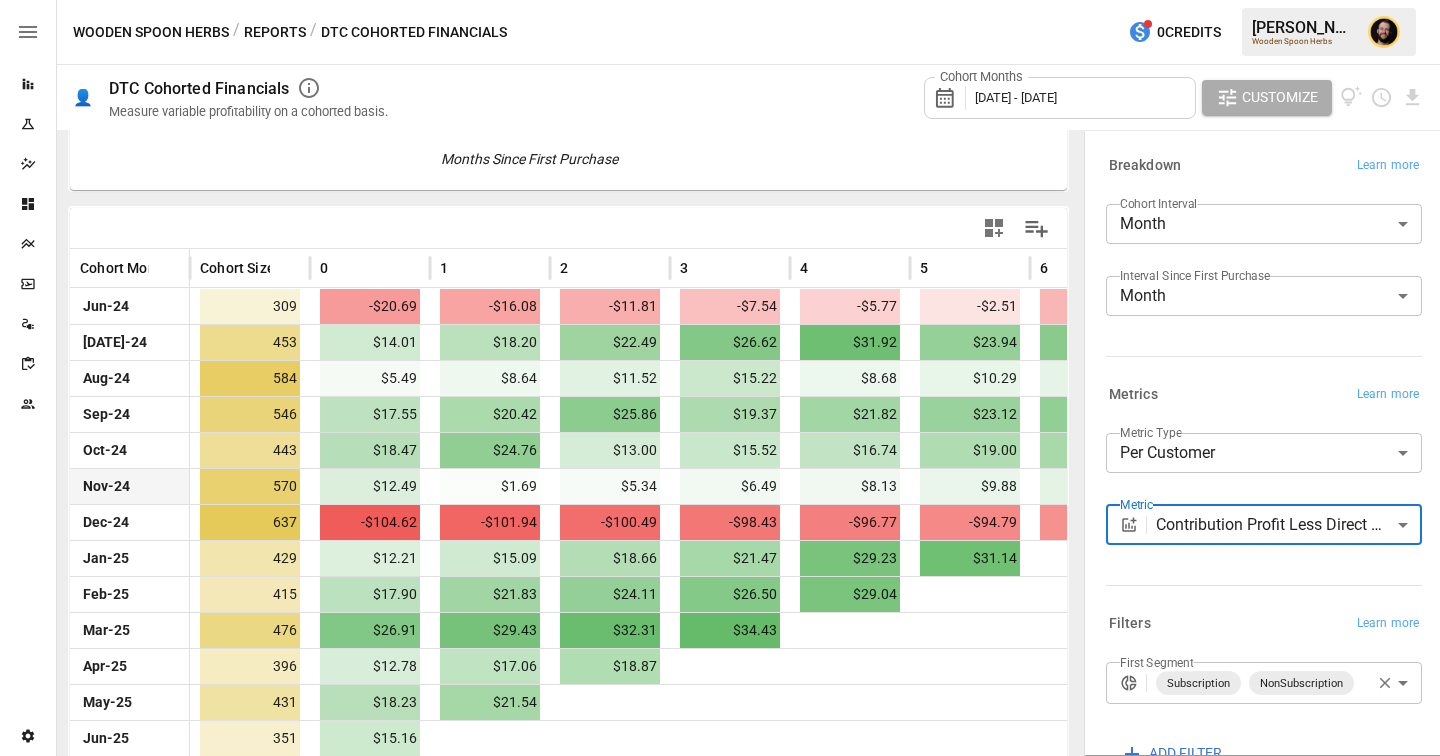 scroll, scrollTop: 366, scrollLeft: 0, axis: vertical 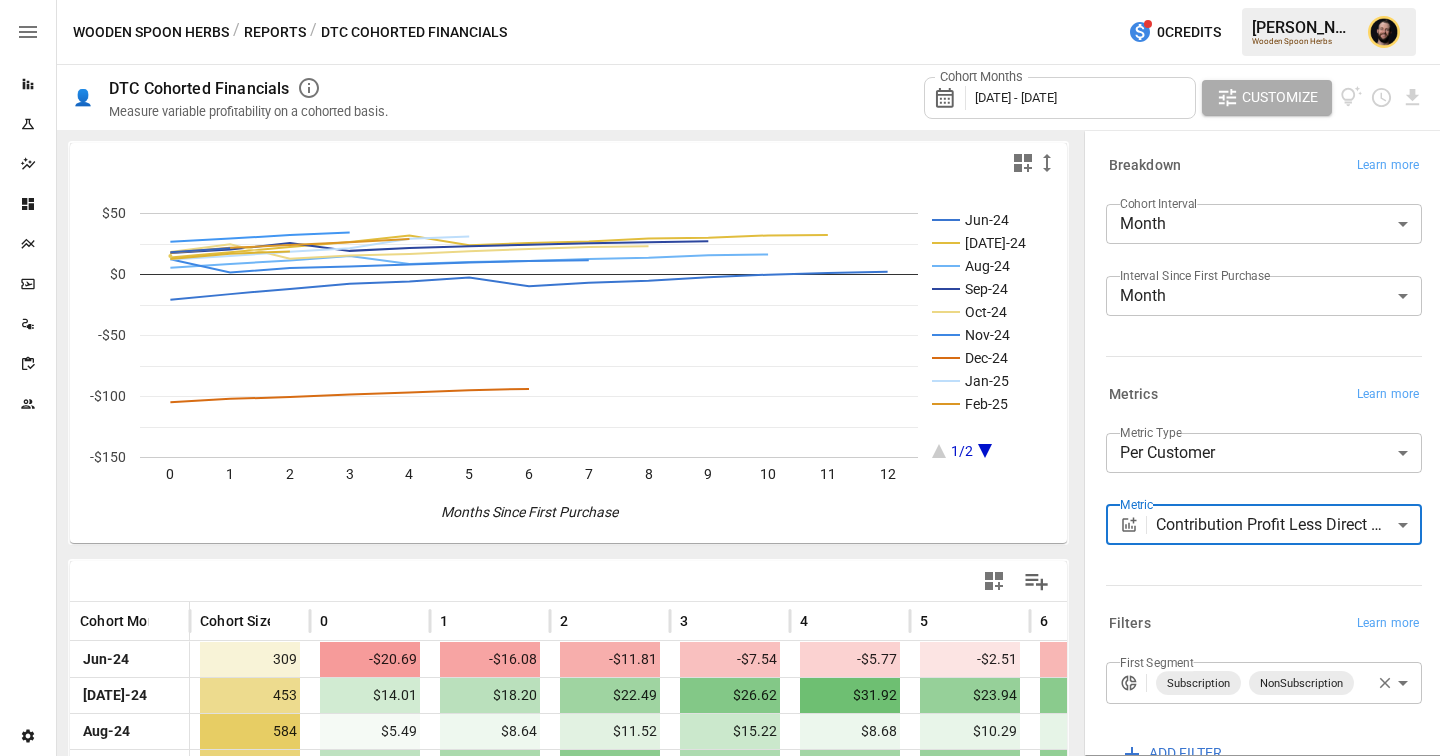 click on "Reports Experiments Dazzler Studio Dashboards Plans SmartModel ™ Data Sources Scorecards Team Settings Wooden Spoon Herbs / Reports / DTC Cohorted Financials 0  Credits [PERSON_NAME] Wooden Spoon Herbs 👤 DTC Cohorted Financials Measure variable profitability on a cohorted basis. Cohort Months [DATE] - [DATE] Customize Jun-24 [DATE]-24 Aug-24 Sep-24 Oct-24 Nov-24 Dec-24 Jan-25 Feb-25 1/2 0 1 2 3 4 5 6 7 8 9 10 11 12 -$150 -$100 -$50 $0 $50 Months Since First Purchase 0/0 Cohort Month  Cohort Size   0   1   2   3   4   5   6   7   [DATE]-24 309 -$20.69 -$16.08 -$11.81 -$7.54 -$5.77 -$2.51 -$9.70 -$6.72 -$5.21 [DATE]-24 453 $14.01 $18.20 $22.49 $26.62 $31.92 $23.94 $25.90 $27.00 $29.59 Aug-24 584 $5.49 $8.64 $11.52 $15.22 $8.68 $10.29 $11.12 $12.80 $13.71 Sep-24 546 $17.55 $20.42 $25.86 $19.37 $21.82 $23.12 $24.35 $25.67 $26.45 Oct-24 443 $18.47 $24.76 $13.00 $15.52 $16.74 $19.00 $20.93 $22.61 $23.17 Nov-24 570 $12.49 $1.69 $5.34 $6.49 $8.13 $9.88 $11.16 $11.58 Dec-24 637 -$104.62 -$101.94 -$100.49 -$98.43 429" at bounding box center (720, 0) 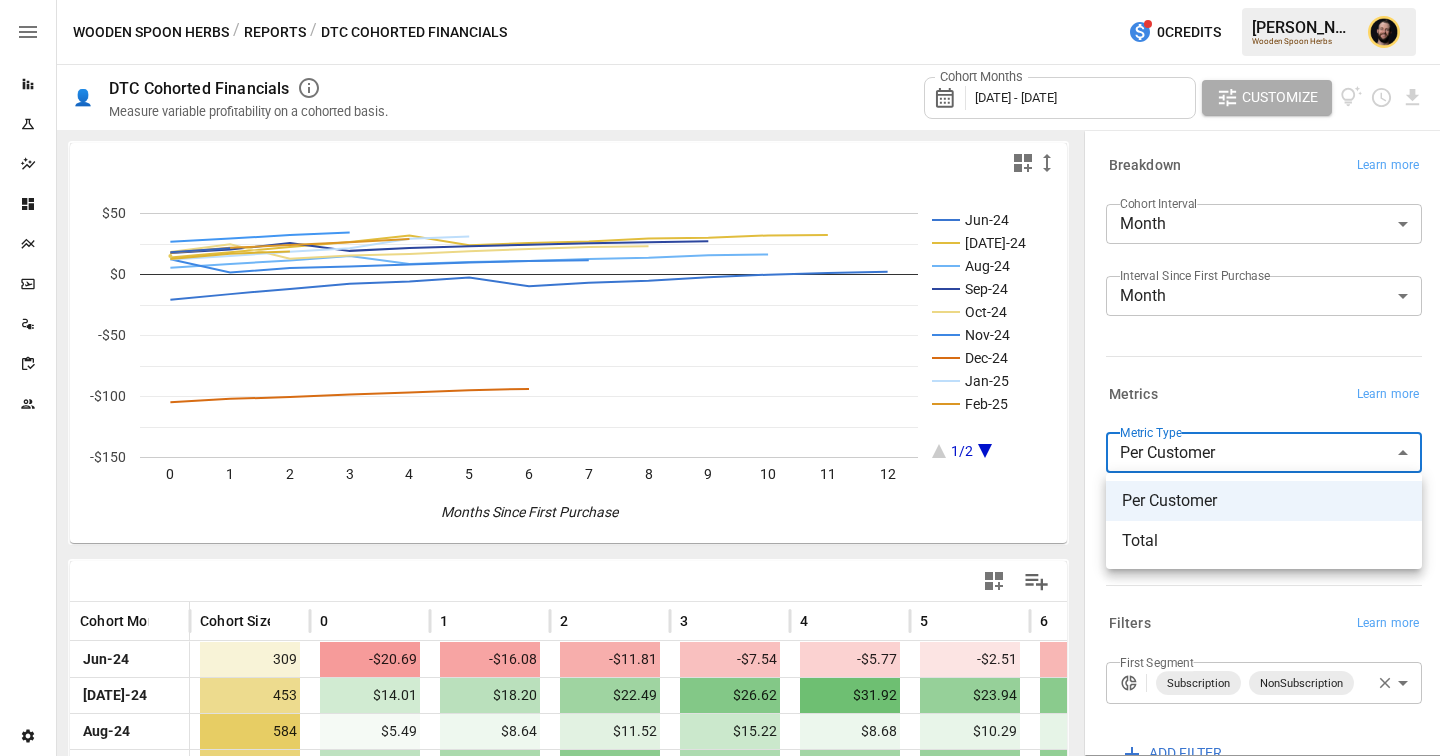 click at bounding box center [720, 378] 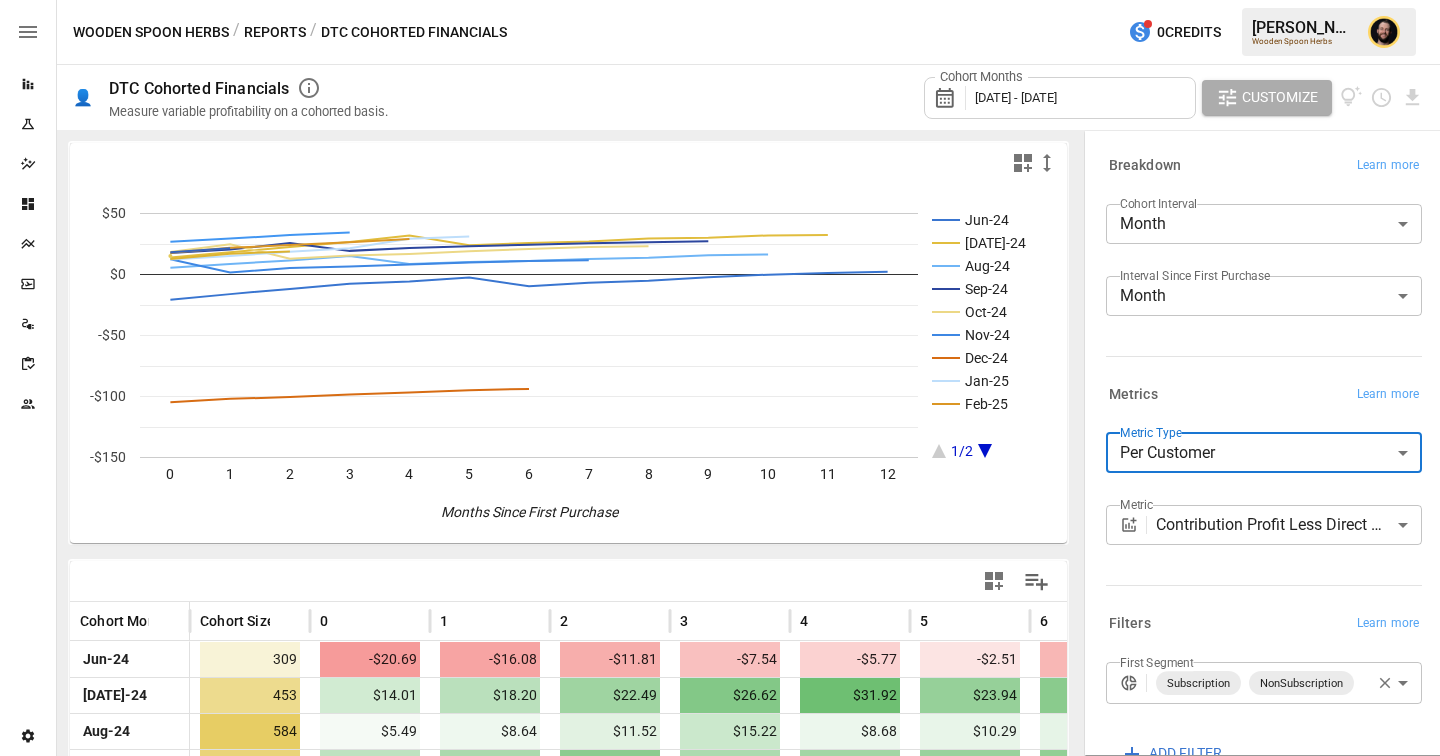 click on "Reports Experiments Dazzler Studio Dashboards Plans SmartModel ™ Data Sources Scorecards Team Settings Wooden Spoon Herbs / Reports / DTC Cohorted Financials 0  Credits [PERSON_NAME] Wooden Spoon Herbs 👤 DTC Cohorted Financials Measure variable profitability on a cohorted basis. Cohort Months [DATE] - [DATE] Customize Jun-24 [DATE]-24 Aug-24 Sep-24 Oct-24 Nov-24 Dec-24 Jan-25 Feb-25 1/2 0 1 2 3 4 5 6 7 8 9 10 11 12 -$150 -$100 -$50 $0 $50 Months Since First Purchase 0/0 Cohort Month  Cohort Size   0   1   2   3   4   5   6   7   [DATE]-24 309 -$20.69 -$16.08 -$11.81 -$7.54 -$5.77 -$2.51 -$9.70 -$6.72 -$5.21 [DATE]-24 453 $14.01 $18.20 $22.49 $26.62 $31.92 $23.94 $25.90 $27.00 $29.59 Aug-24 584 $5.49 $8.64 $11.52 $15.22 $8.68 $10.29 $11.12 $12.80 $13.71 Sep-24 546 $17.55 $20.42 $25.86 $19.37 $21.82 $23.12 $24.35 $25.67 $26.45 Oct-24 443 $18.47 $24.76 $13.00 $15.52 $16.74 $19.00 $20.93 $22.61 $23.17 Nov-24 570 $12.49 $1.69 $5.34 $6.49 $8.13 $9.88 $11.16 $11.58 Dec-24 637 -$104.62 -$101.94 -$100.49 -$98.43 429" at bounding box center (720, 0) 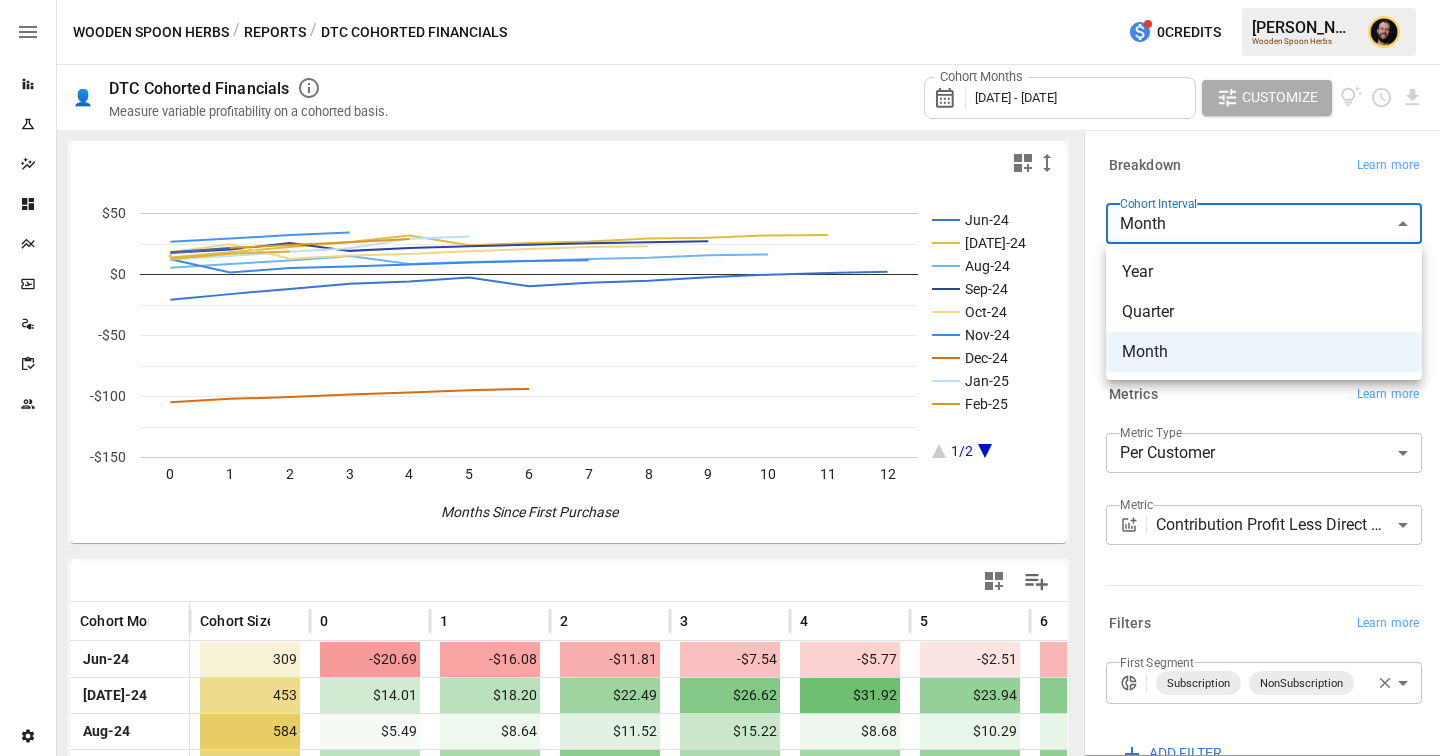 click at bounding box center [720, 378] 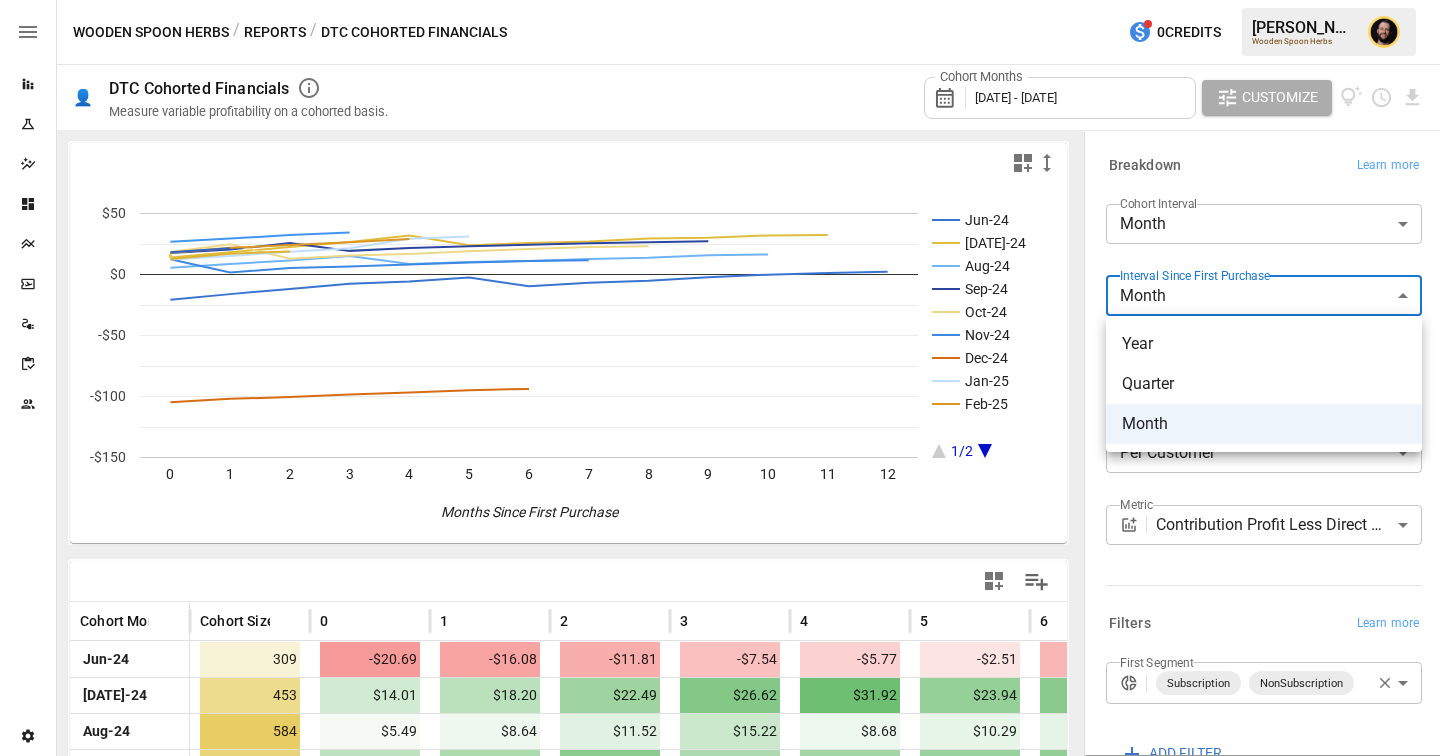 click on "Reports Experiments Dazzler Studio Dashboards Plans SmartModel ™ Data Sources Scorecards Team Settings Wooden Spoon Herbs / Reports / DTC Cohorted Financials 0  Credits [PERSON_NAME] Wooden Spoon Herbs 👤 DTC Cohorted Financials Measure variable profitability on a cohorted basis. Cohort Months [DATE] - [DATE] Customize Jun-24 [DATE]-24 Aug-24 Sep-24 Oct-24 Nov-24 Dec-24 Jan-25 Feb-25 1/2 0 1 2 3 4 5 6 7 8 9 10 11 12 -$150 -$100 -$50 $0 $50 Months Since First Purchase 0/0 Cohort Month  Cohort Size   0   1   2   3   4   5   6   7   [DATE]-24 309 -$20.69 -$16.08 -$11.81 -$7.54 -$5.77 -$2.51 -$9.70 -$6.72 -$5.21 [DATE]-24 453 $14.01 $18.20 $22.49 $26.62 $31.92 $23.94 $25.90 $27.00 $29.59 Aug-24 584 $5.49 $8.64 $11.52 $15.22 $8.68 $10.29 $11.12 $12.80 $13.71 Sep-24 546 $17.55 $20.42 $25.86 $19.37 $21.82 $23.12 $24.35 $25.67 $26.45 Oct-24 443 $18.47 $24.76 $13.00 $15.52 $16.74 $19.00 $20.93 $22.61 $23.17 Nov-24 570 $12.49 $1.69 $5.34 $6.49 $8.13 $9.88 $11.16 $11.58 Dec-24 637 -$104.62 -$101.94 -$100.49 -$98.43 429" at bounding box center [720, 0] 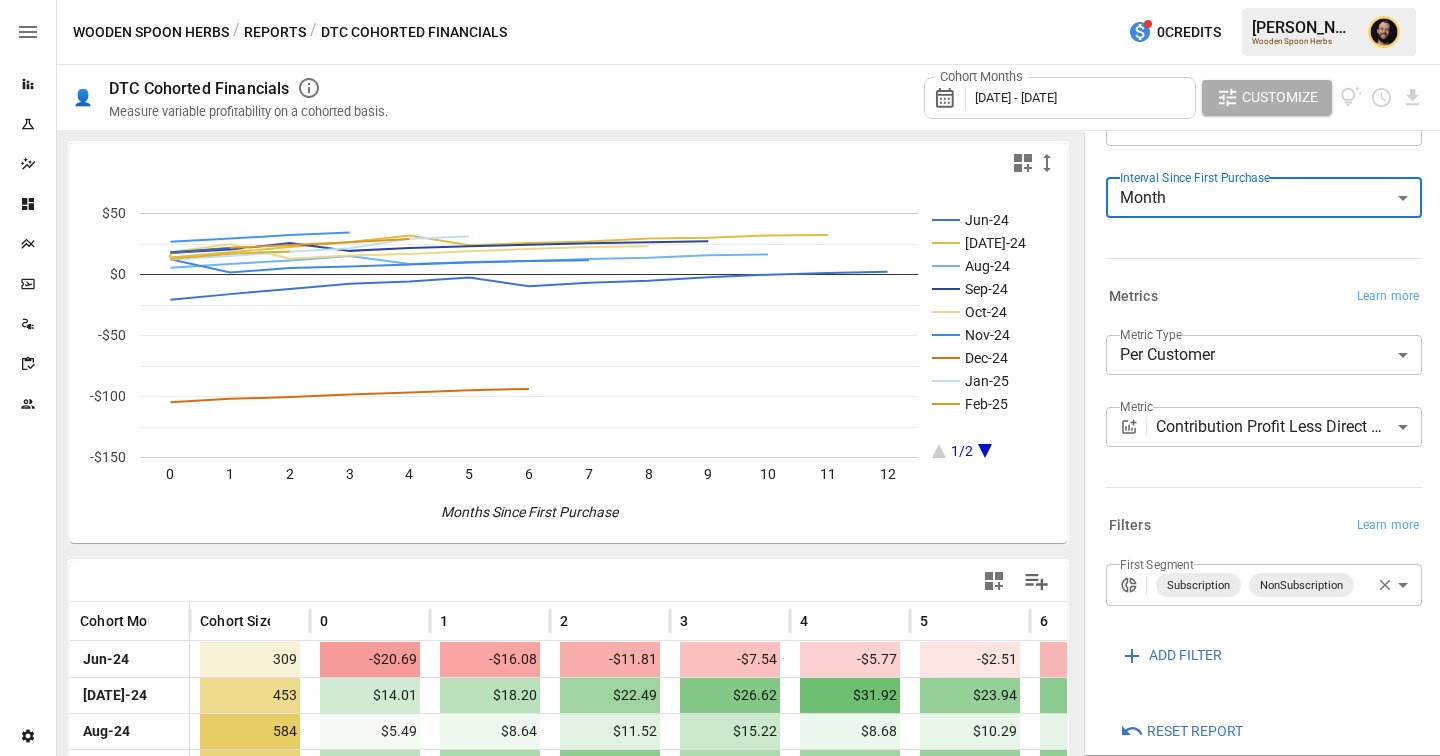 scroll, scrollTop: 124, scrollLeft: 0, axis: vertical 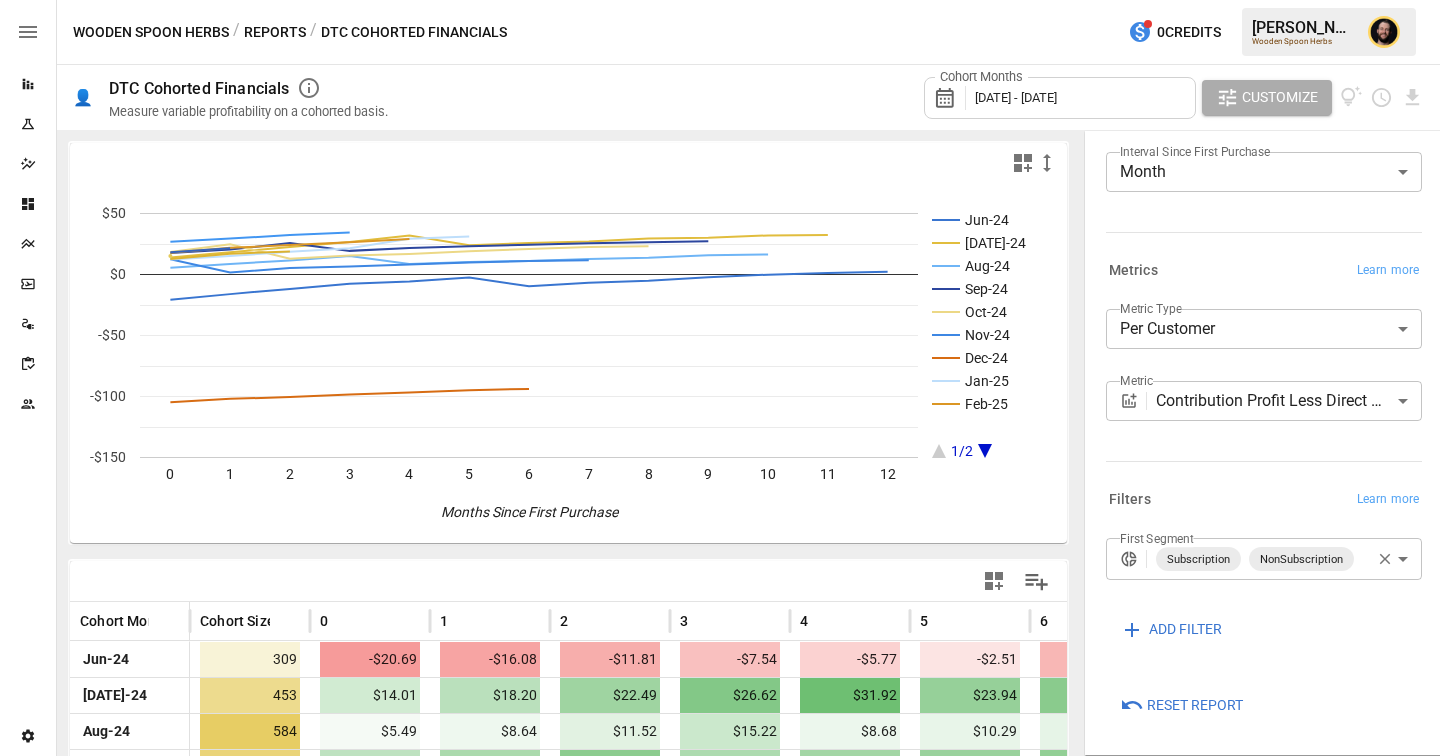 click on "**********" at bounding box center [1260, 405] 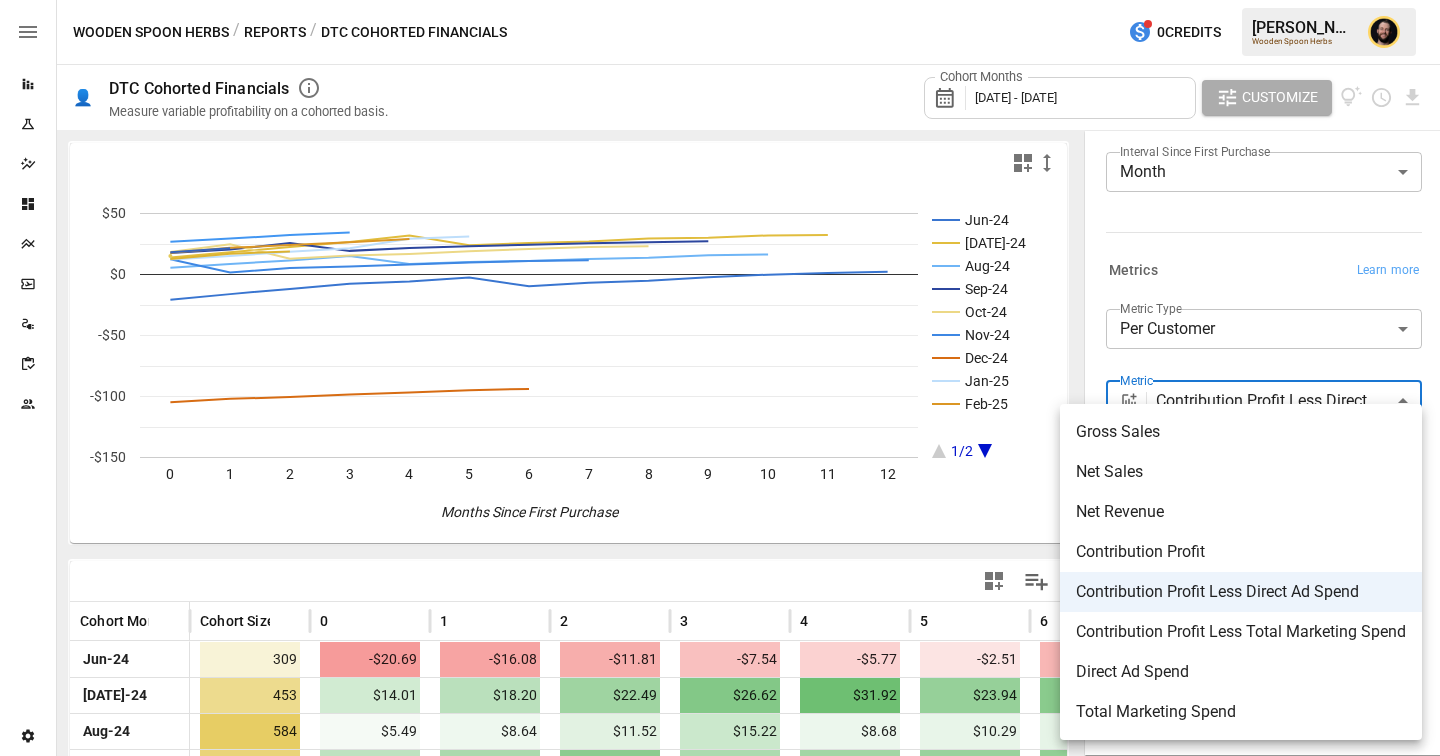 click on "Direct Ad Spend" at bounding box center (1241, 672) 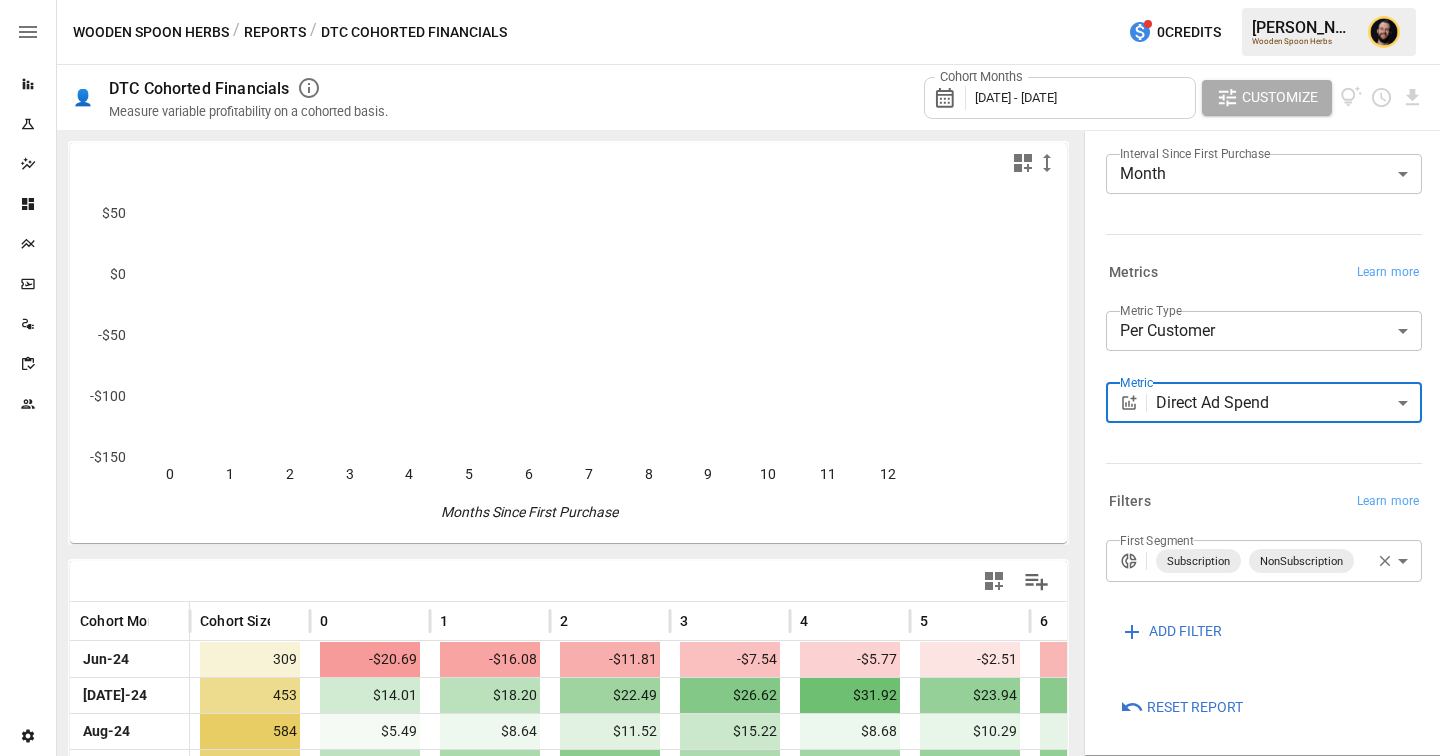 scroll, scrollTop: 124, scrollLeft: 0, axis: vertical 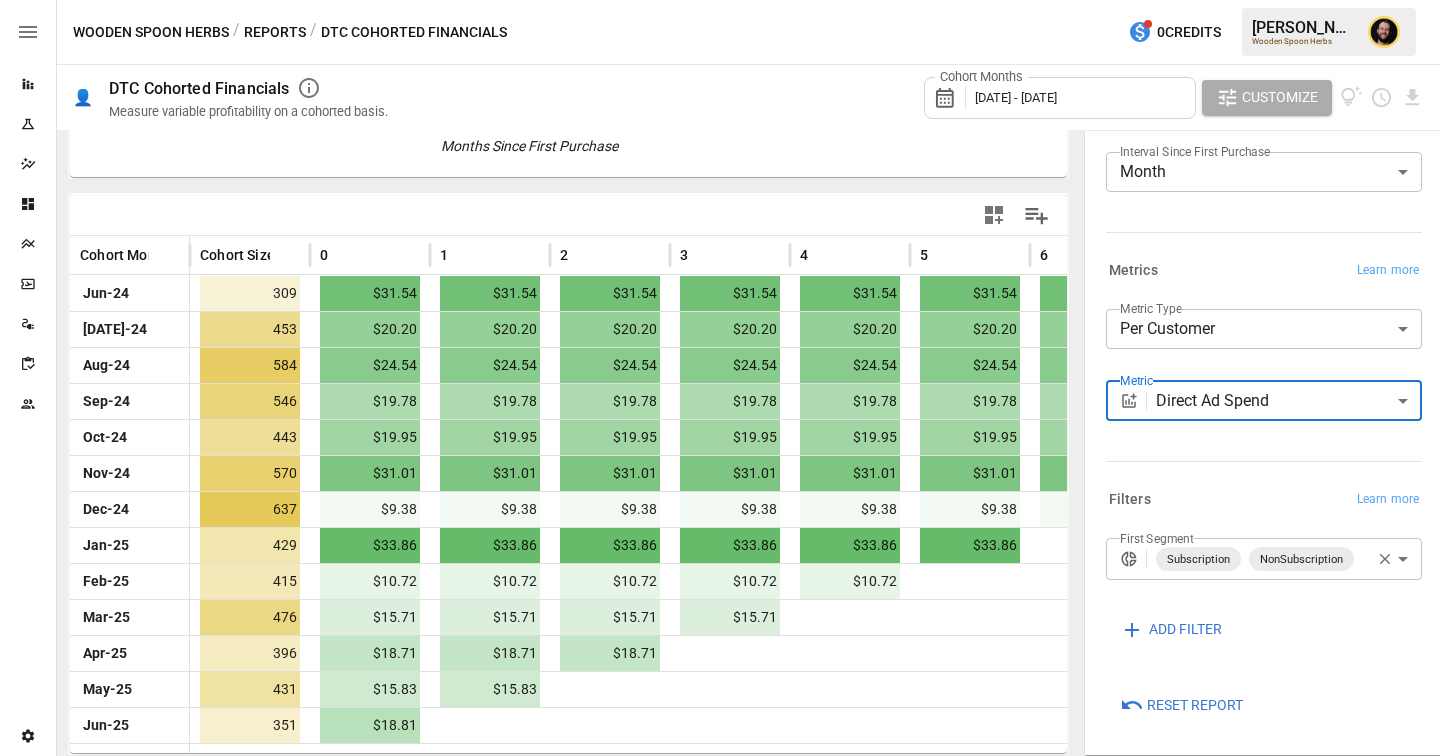 click on "Reports Experiments Dazzler Studio Dashboards Plans SmartModel ™ Data Sources Scorecards Team Settings Wooden Spoon Herbs / Reports / DTC Cohorted Financials 0  Credits [PERSON_NAME] Wooden Spoon Herbs 👤 DTC Cohorted Financials Measure variable profitability on a cohorted basis. Cohort Months [DATE] - [DATE] Customize Jun-24 [DATE]-24 Aug-24 Sep-24 Oct-24 Nov-24 Dec-24 Jan-25 Feb-25 1/2 0 1 2 3 4 5 6 7 8 9 10 11 12 $0 $10 $20 $30 $40 Months Since First Purchase $40 Cohort Month  Cohort Size   0   1   2   3   4   5   6   7   [DATE]-24 309 $31.54 $31.54 $31.54 $31.54 $31.54 $31.54 $31.54 $31.54 $31.54 [DATE]-24 453 $20.20 $20.20 $20.20 $20.20 $20.20 $20.20 $20.20 $20.20 $20.20 Aug-24 584 $24.54 $24.54 $24.54 $24.54 $24.54 $24.54 $24.54 $24.54 $24.54 Sep-24 546 $19.78 $19.78 $19.78 $19.78 $19.78 $19.78 $19.78 $19.78 $19.78 Oct-24 443 $19.95 $19.95 $19.95 $19.95 $19.95 $19.95 $19.95 $19.95 $19.95 Nov-24 570 $31.01 $31.01 $31.01 $31.01 $31.01 $31.01 $31.01 $31.01 Dec-24 637 $9.38 $9.38 $9.38 $9.38 $9.38 $9.38 429" at bounding box center (720, 0) 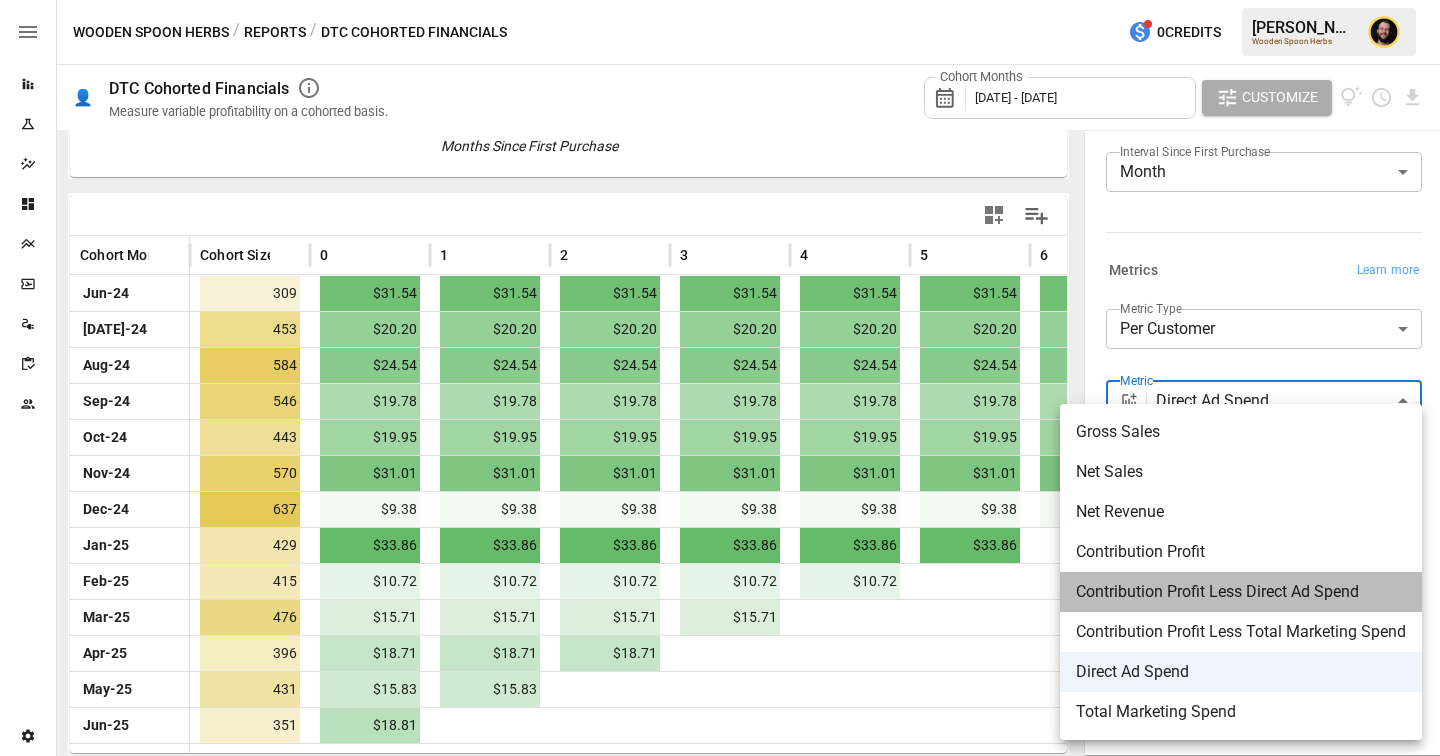 click on "Contribution Profit Less Direct Ad Spend" at bounding box center [1241, 592] 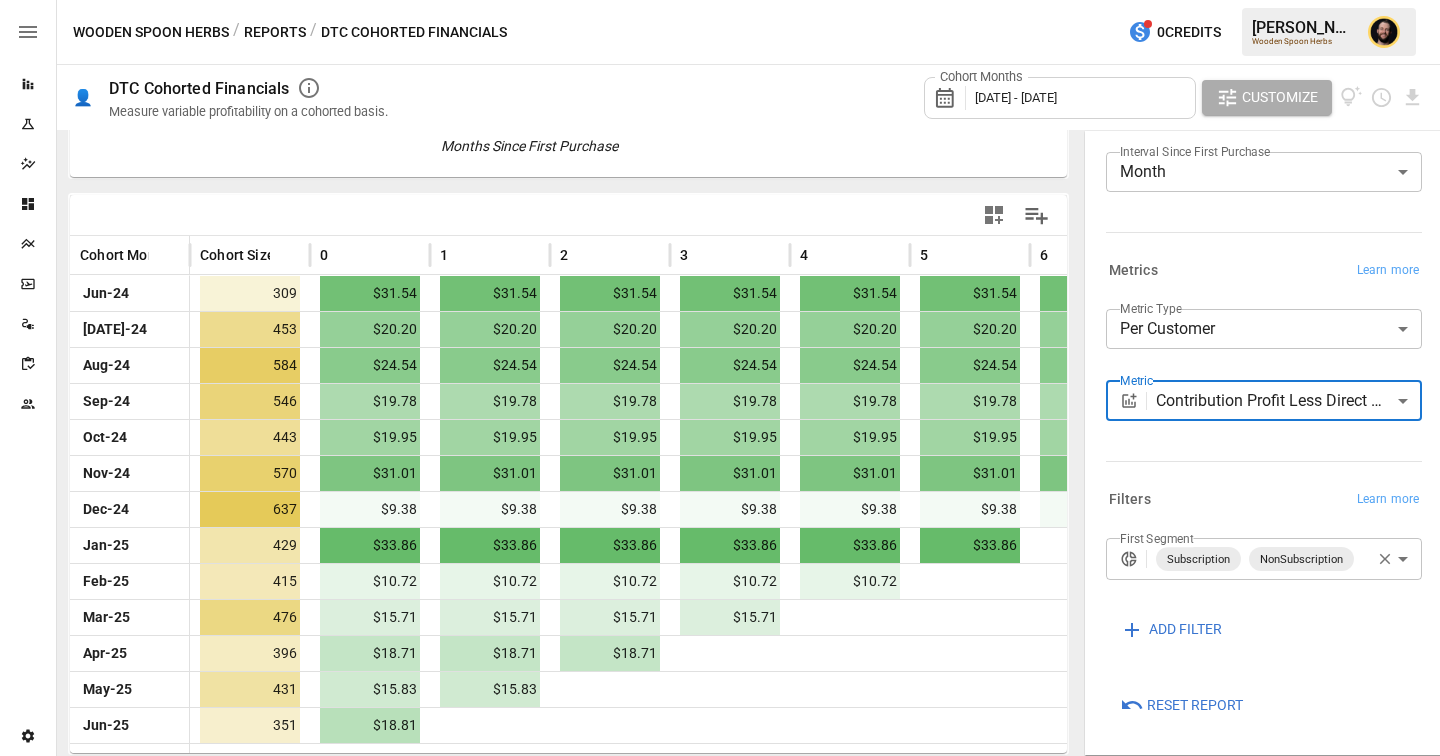 scroll, scrollTop: 124, scrollLeft: 0, axis: vertical 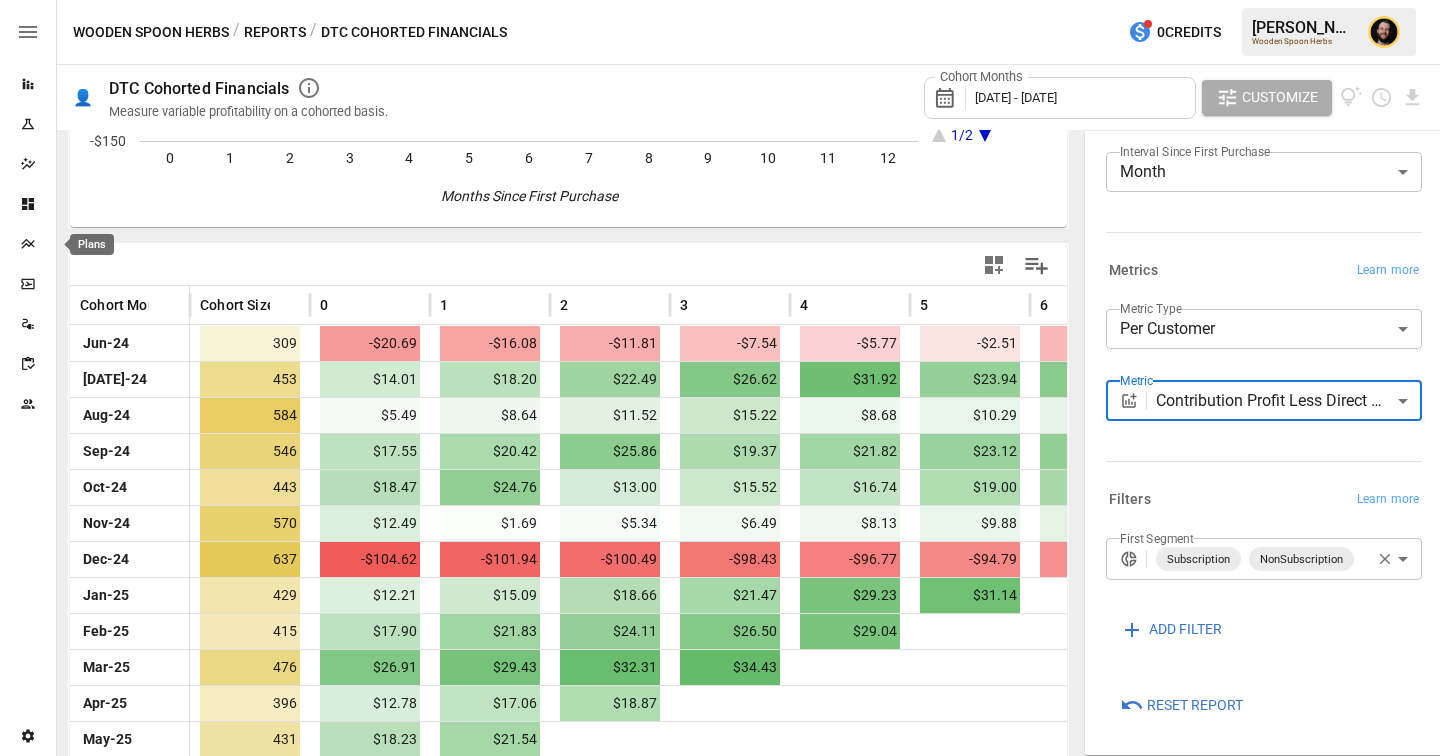 click 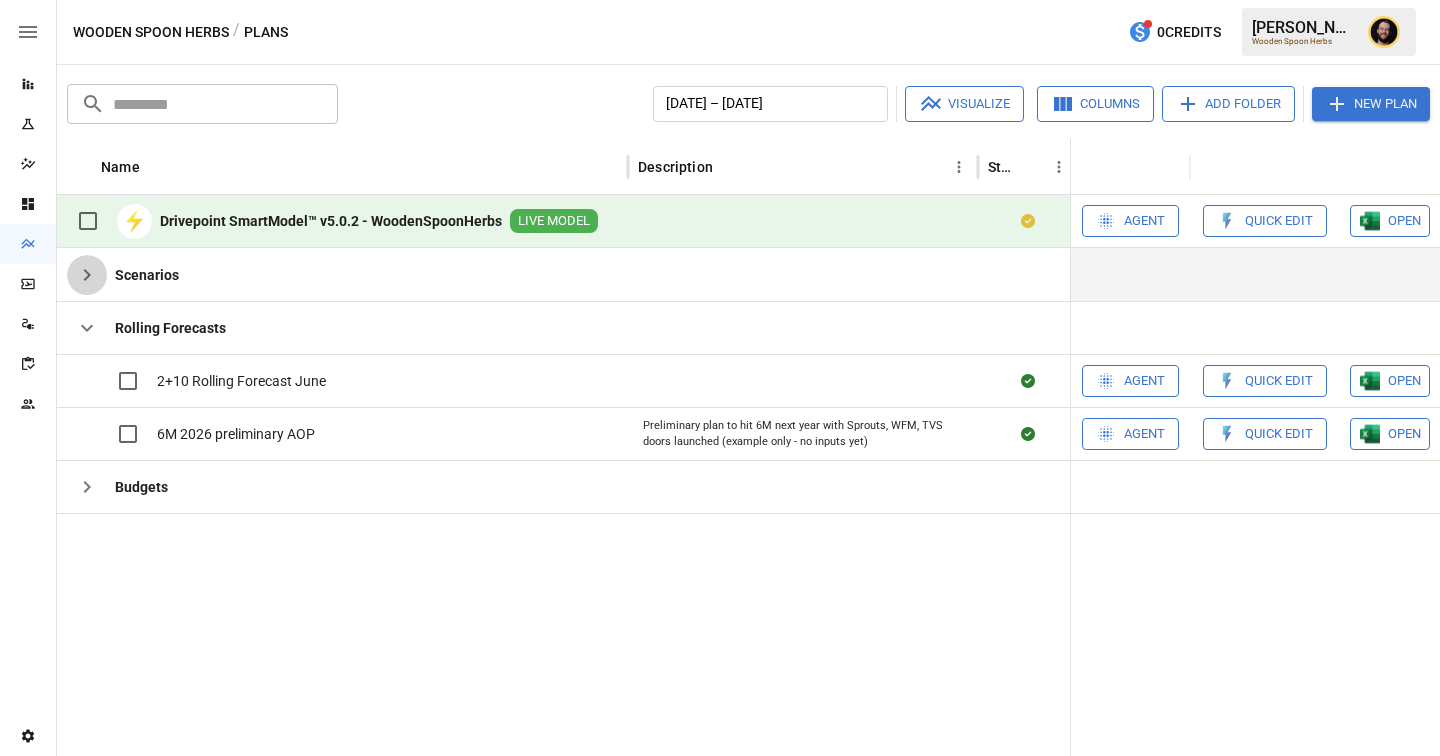 click 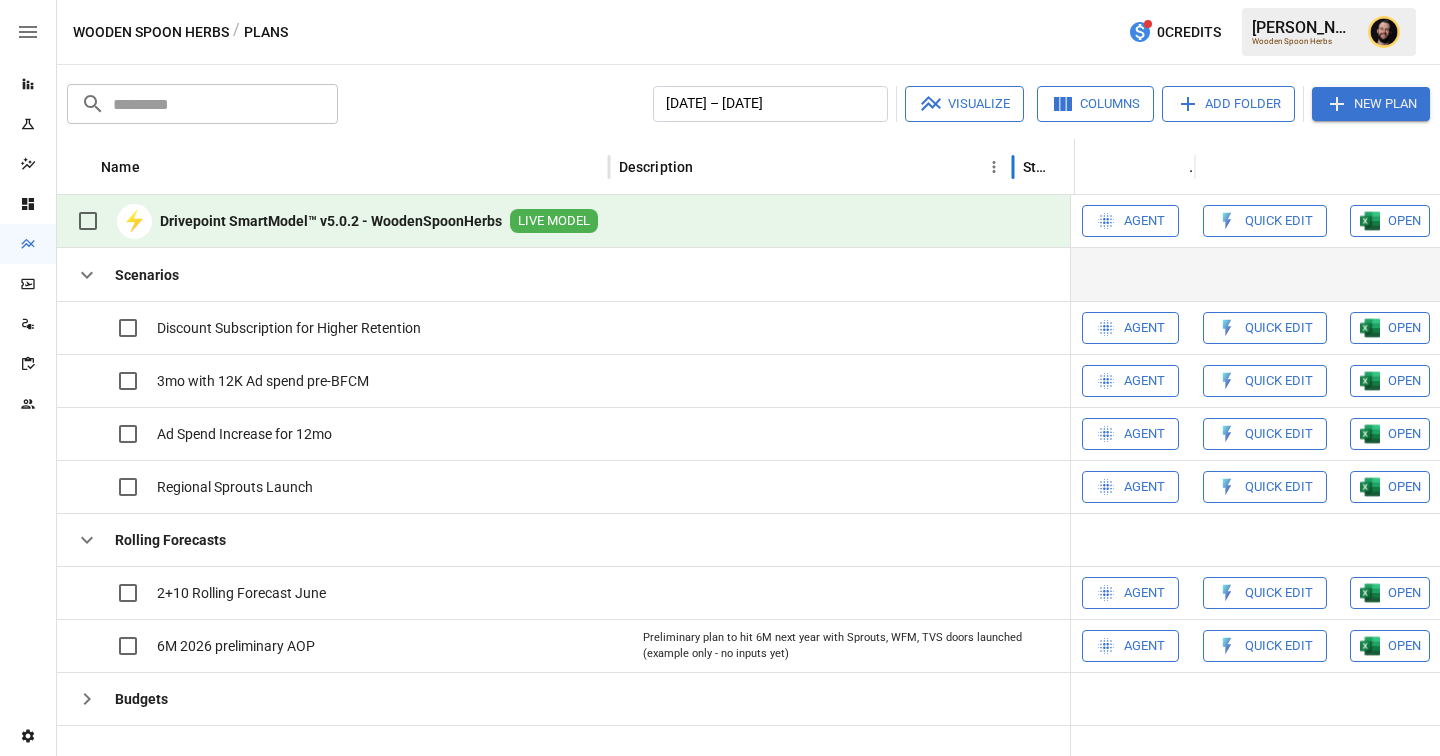 drag, startPoint x: 905, startPoint y: 167, endPoint x: 1035, endPoint y: 170, distance: 130.0346 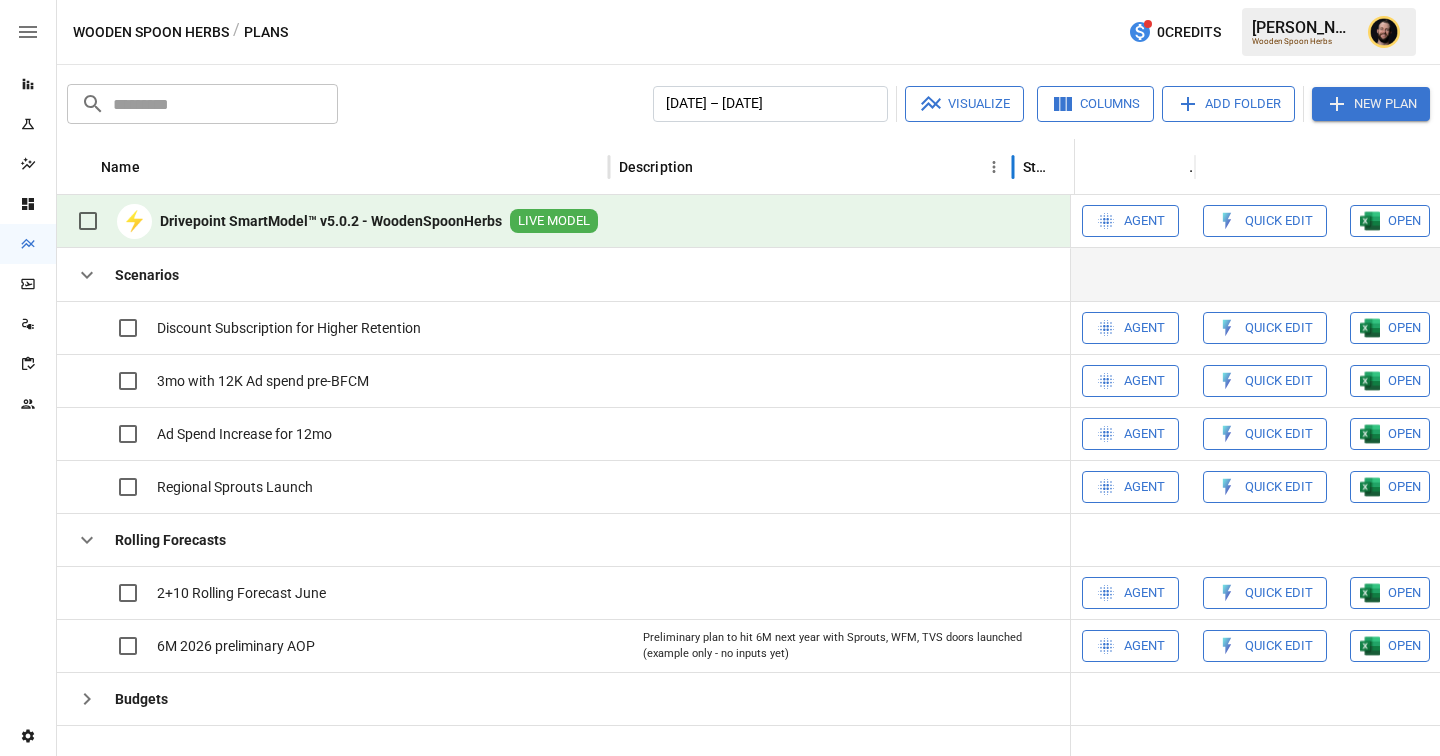 click on "Name Description Status Forecast start Gross Margin EoP Cash EBITDA Margin Net Income Margin Gross Sales Gross Sales: DTC Online Gross Sales: Marketplace Gross Sales: Wholesale Gross Sales: Retail Returns Returns: DTC Online Returns: Marketplace Returns: Wholesale Returns: Retail Shipping Income Shipping Income: DTC Online Shipping Income: Marketplace Shipping Income: Wholesale Shipping Income: Retail Taxes Collected Taxes Collected: DTC Online Taxes Collected: Marketplace Taxes Collected: Wholesale Taxes Collected: Retail Net Revenue Net Revenue: DTC Online Net Revenue: Marketplace Net Revenue: Wholesale Net Revenue: Retail Cost of Goods Sold Cost of Goods Sold: DTC Online Cost of Goods Sold: Marketplace Cost of Goods Sold: Wholesale Cost of Goods Sold: Retail Gross Profit Contribution Profit EBITDA EBIT Net Income Cash Total Inventory: Finished Goods Last Modified" at bounding box center (3806, 167) 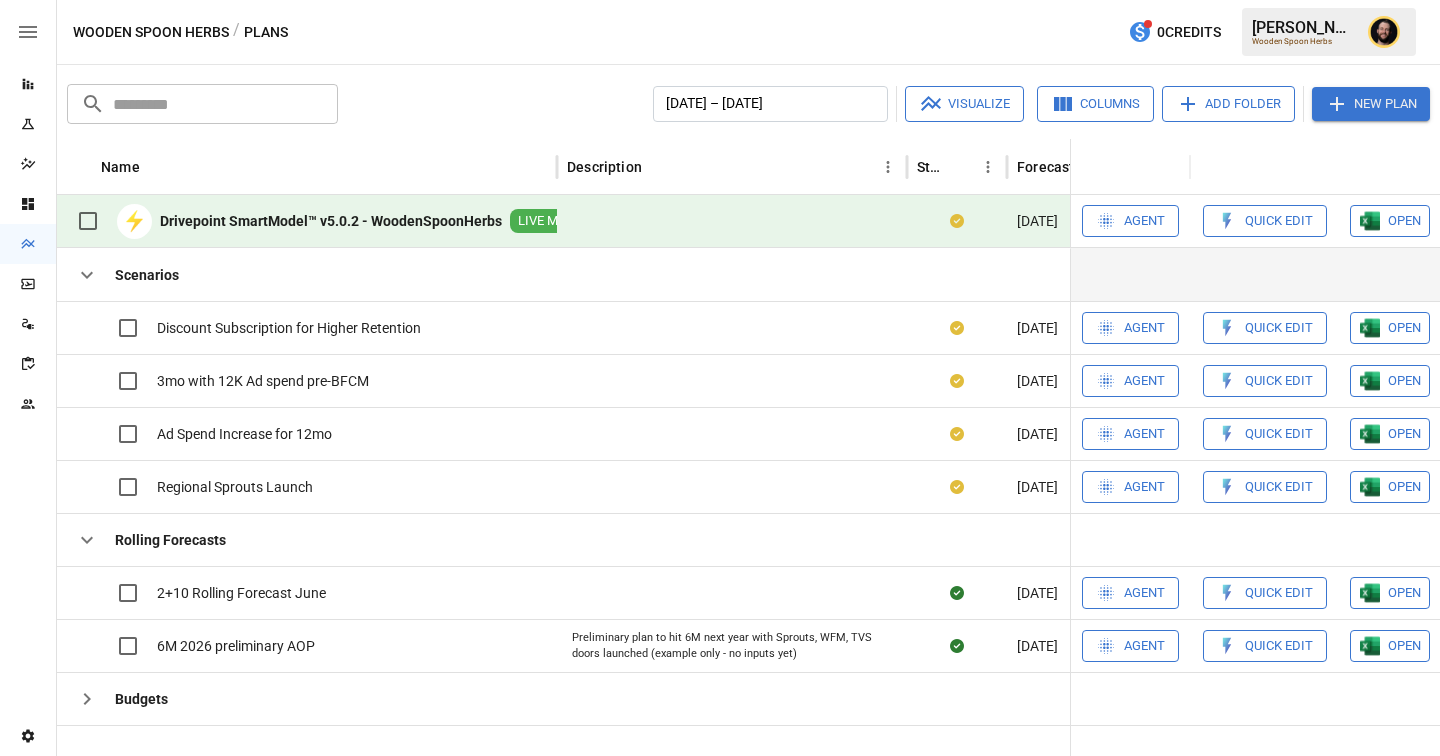 click 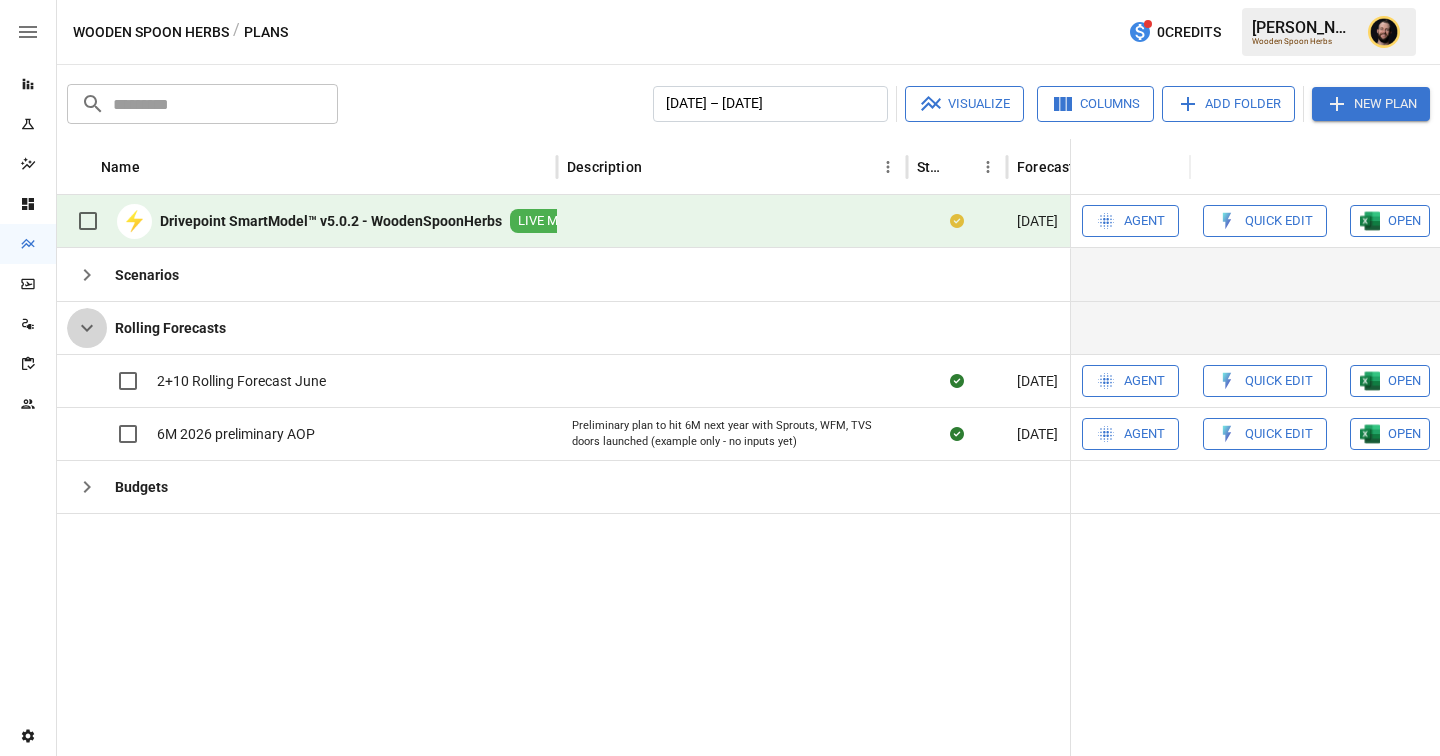 click 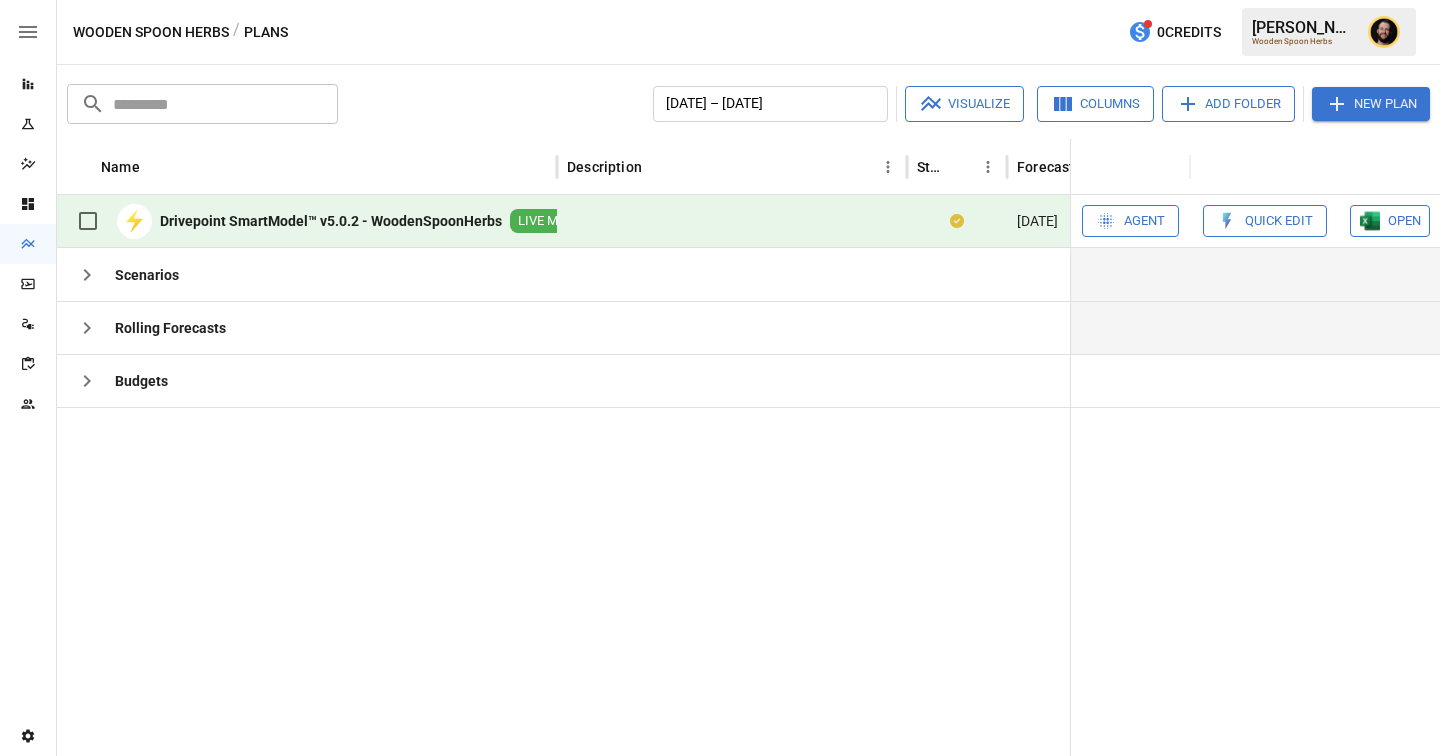 click 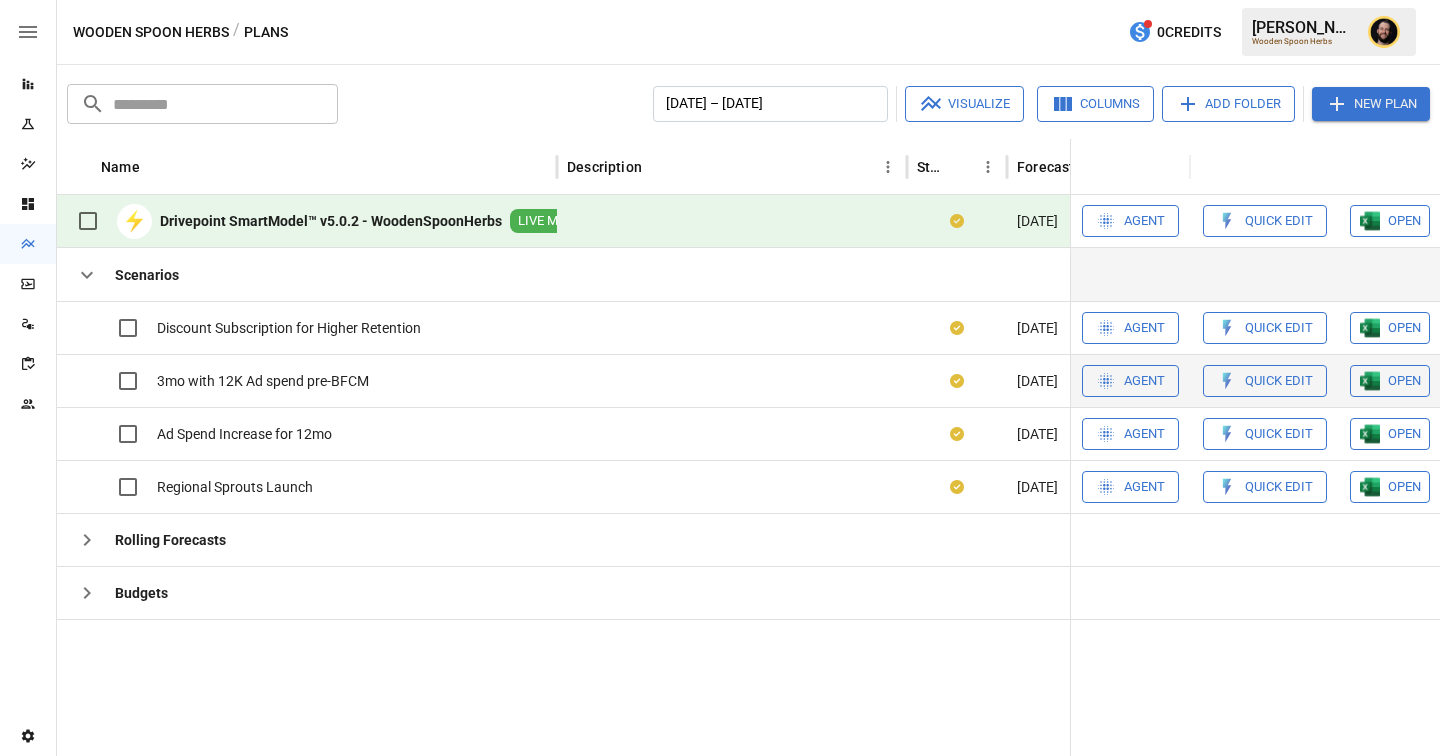 scroll, scrollTop: 0, scrollLeft: 14, axis: horizontal 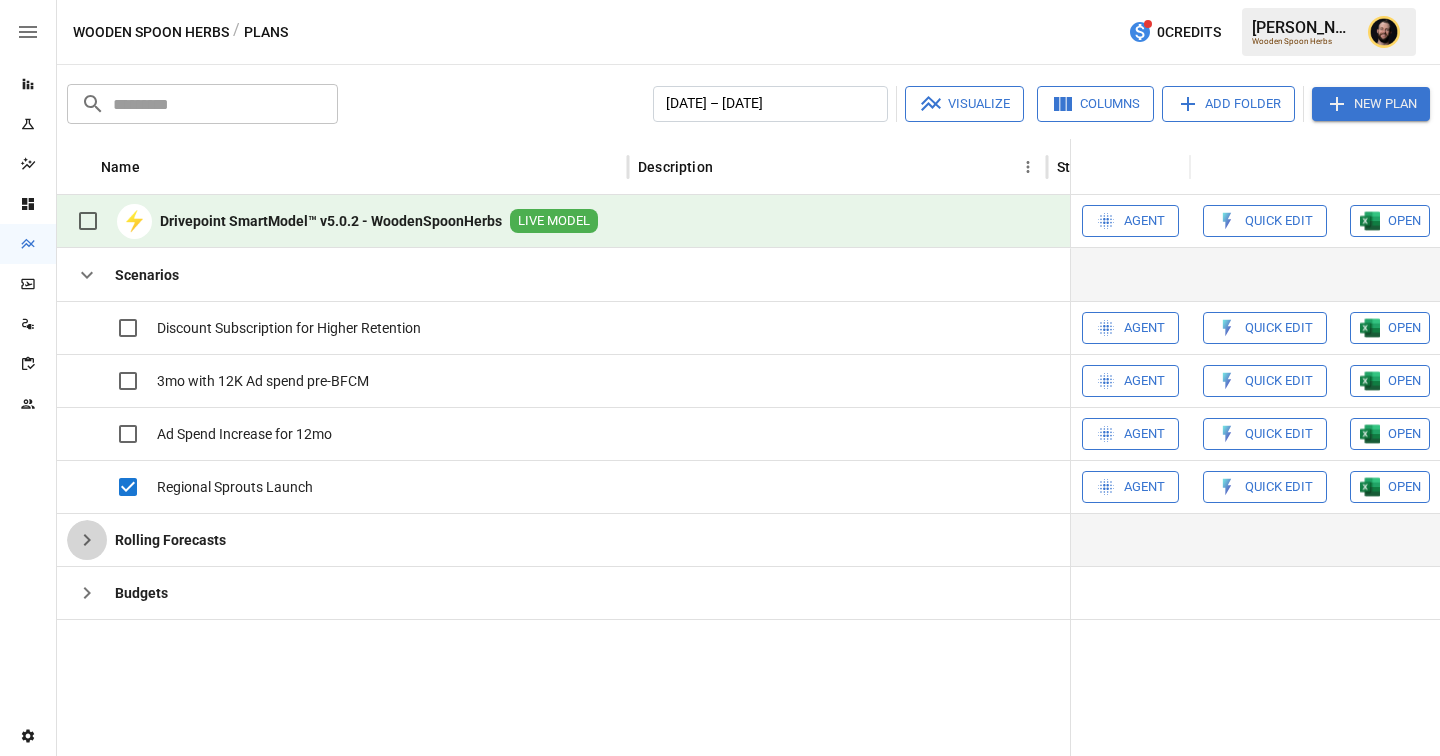 click 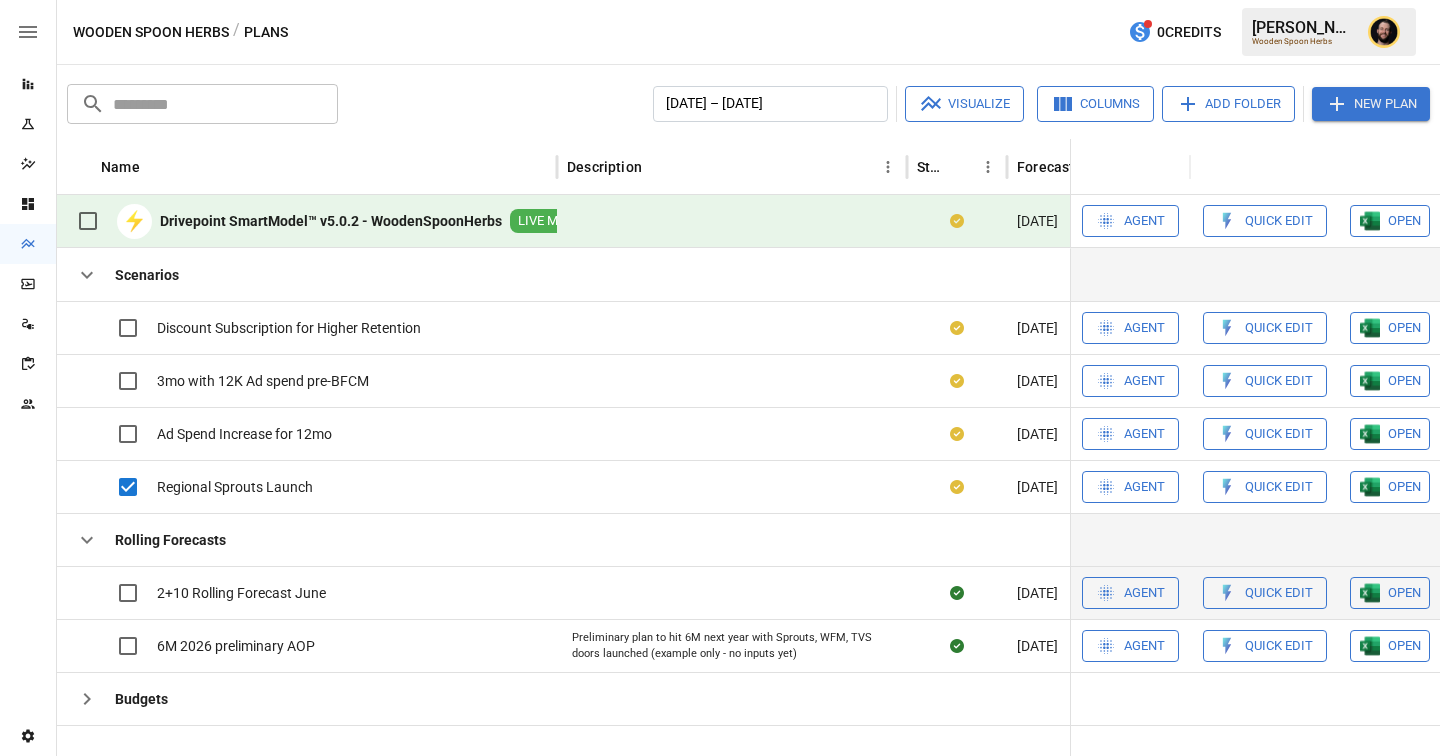 click on "Quick Edit" at bounding box center (1279, 328) 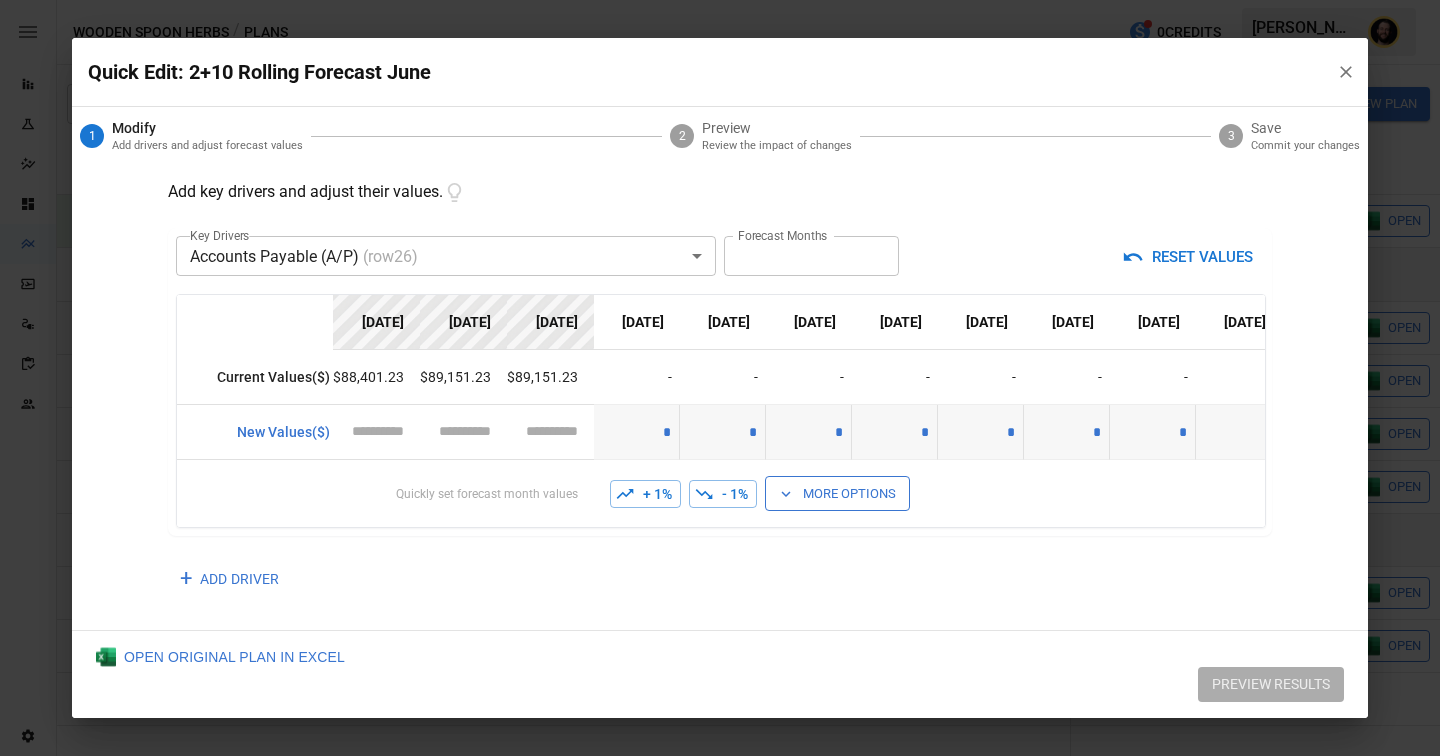 click on "Reports Experiments Dazzler Studio Dashboards Plans SmartModel ™ Data Sources Scorecards Team Settings Wooden Spoon Herbs / Plans 0  Credits [PERSON_NAME] Wooden Spoon Herbs Plans ​ ​ [DATE] – [DATE]   Visualize   Columns   Add Folder   New Plan Name Description Status Forecast start Gross Margin EoP Cash EBITDA Margin Net Income Margin Gross Sales Gross Sales: DTC Online Gross Sales: Marketplace Gross Sales: Wholesale Gross Sales: Retail Returns Returns: DTC Online Returns: Marketplace Returns: Wholesale Returns: Retail Shipping Income Shipping Income: DTC Online Shipping Income: Marketplace Shipping Income: Wholesale Shipping Income: Retail Taxes Collected Taxes Collected: DTC Online Taxes Collected: Marketplace Taxes Collected: Wholesale Taxes Collected: Retail Net Revenue Net Revenue: DTC Online Net Revenue: Marketplace Net Revenue: Wholesale Net Revenue: Retail Cost of Goods Sold Cost of Goods Sold: DTC Online Cost of Goods Sold: Marketplace Cost of Goods Sold: Wholesale Gross Profit ⚡" at bounding box center [720, 0] 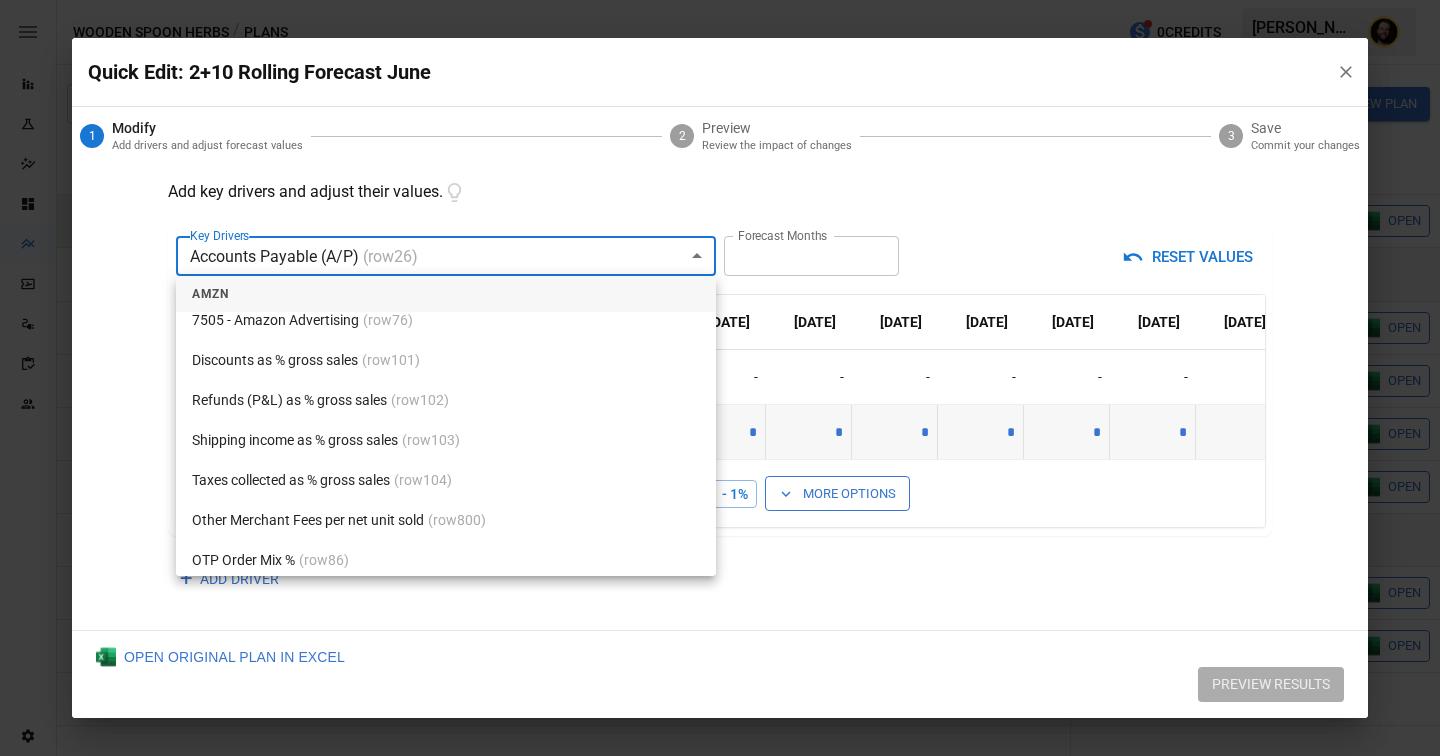 scroll, scrollTop: 1445, scrollLeft: 0, axis: vertical 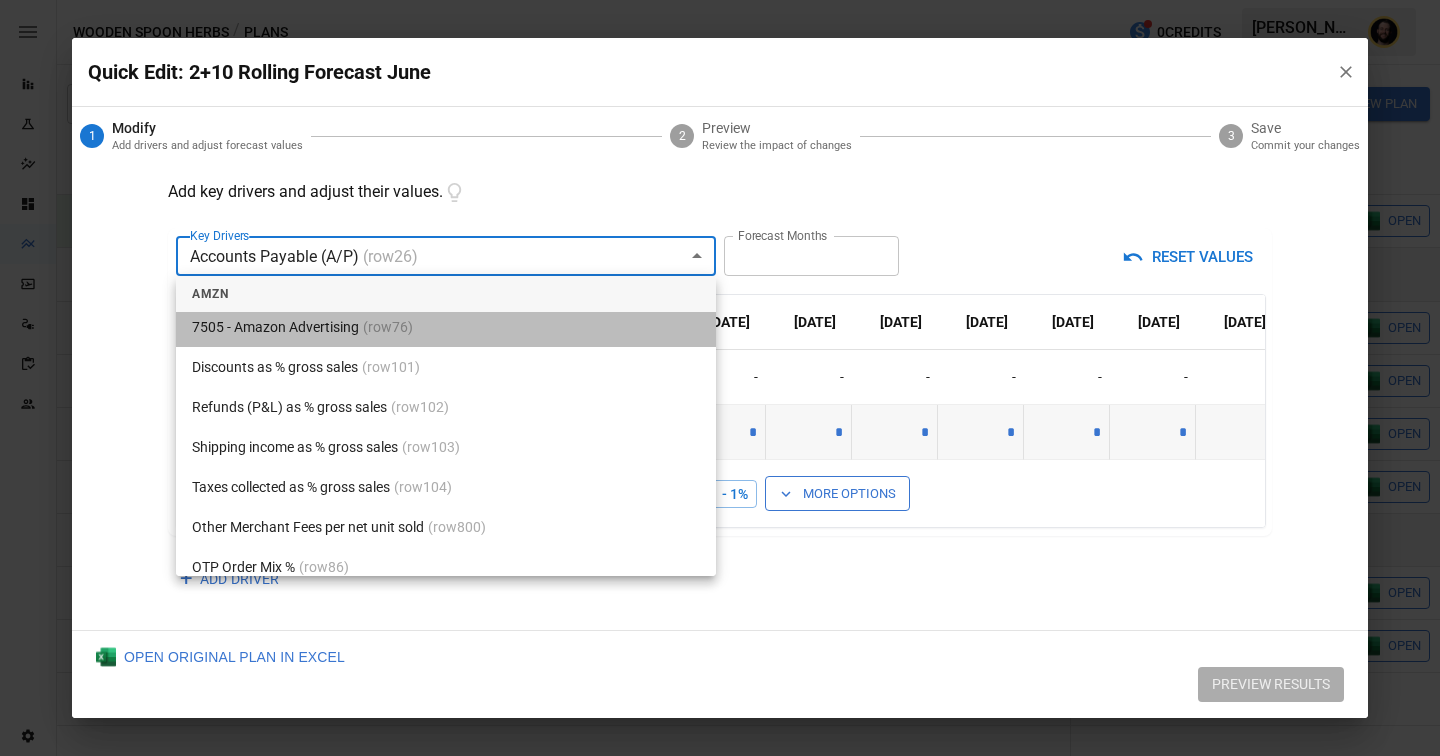 click on "7505 - Amazon Advertising (row  76 )" at bounding box center [446, 327] 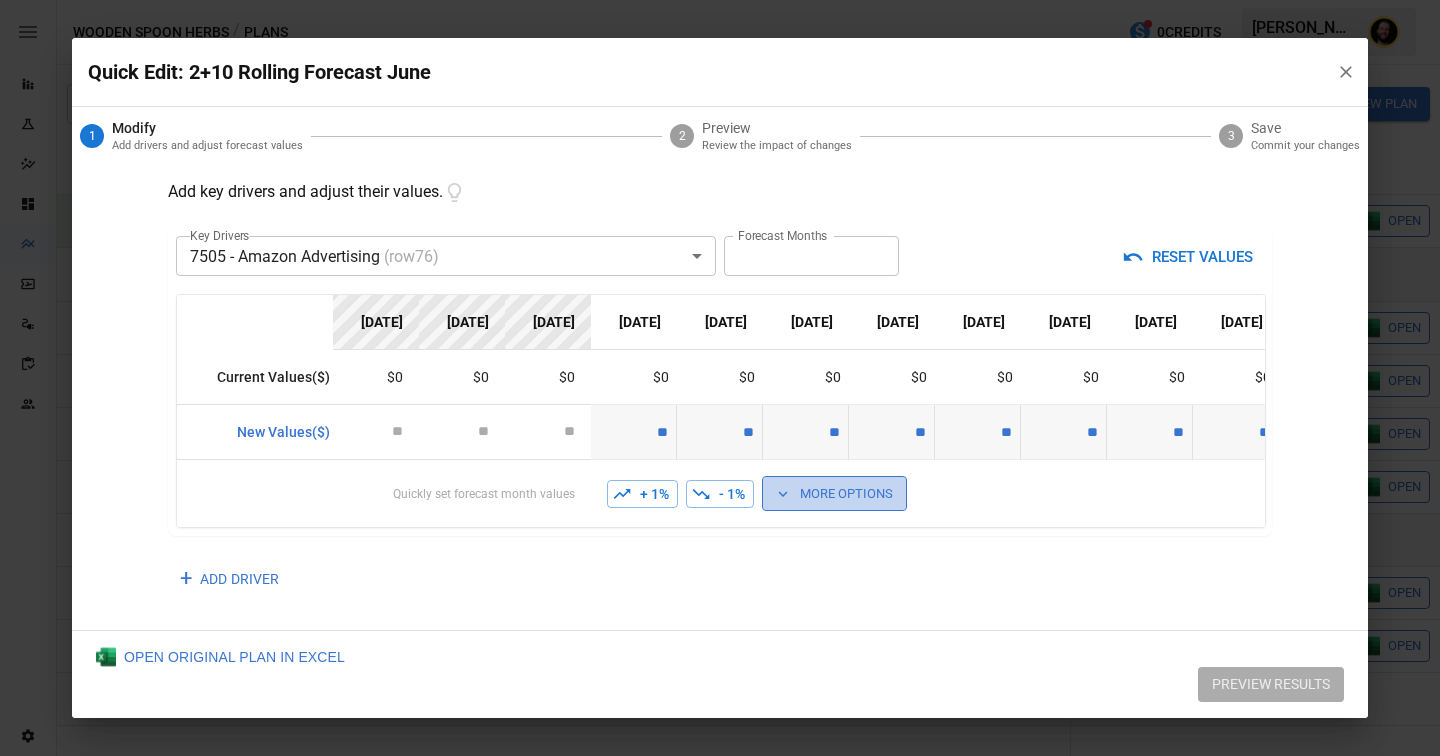 click on "More Options" at bounding box center (834, 493) 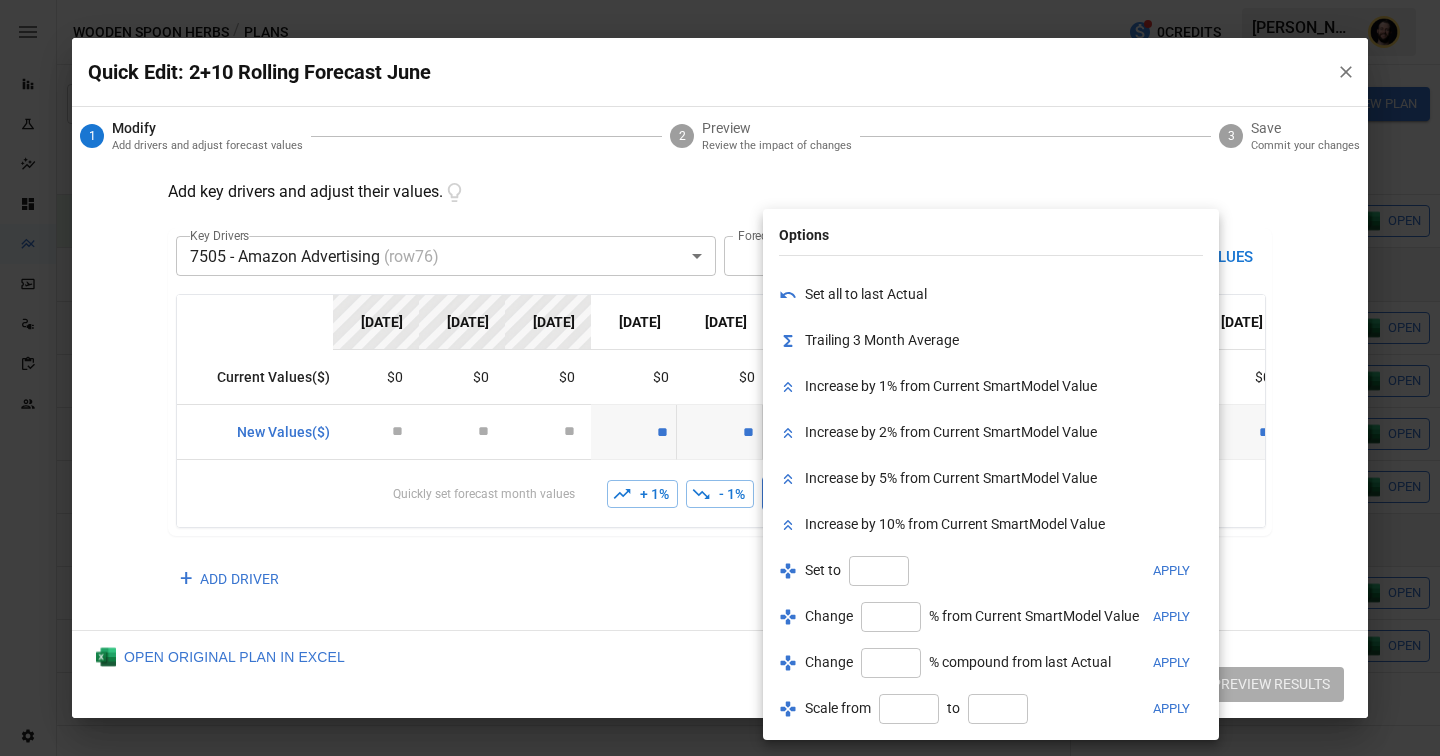 click at bounding box center (879, 571) 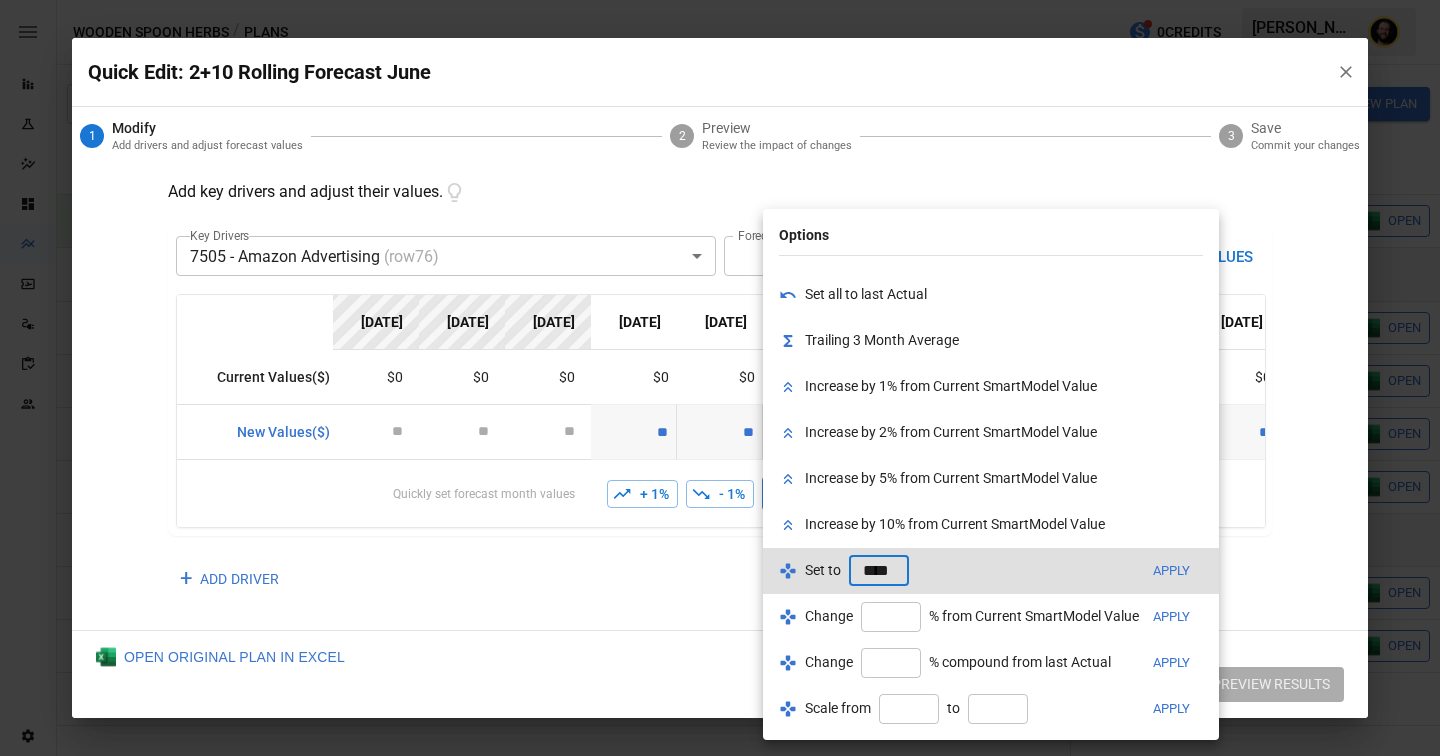 scroll, scrollTop: 0, scrollLeft: 4, axis: horizontal 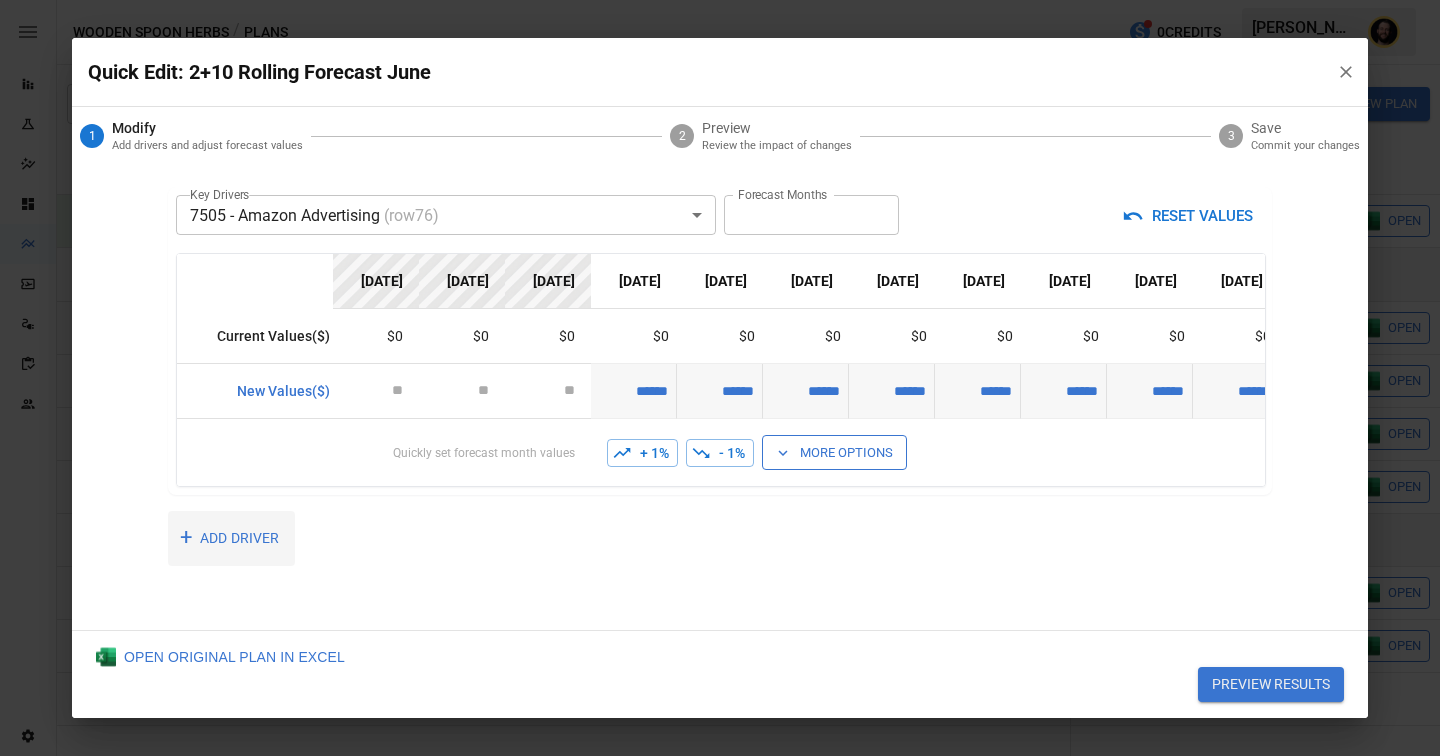 click on "+ ADD DRIVER" at bounding box center [231, 538] 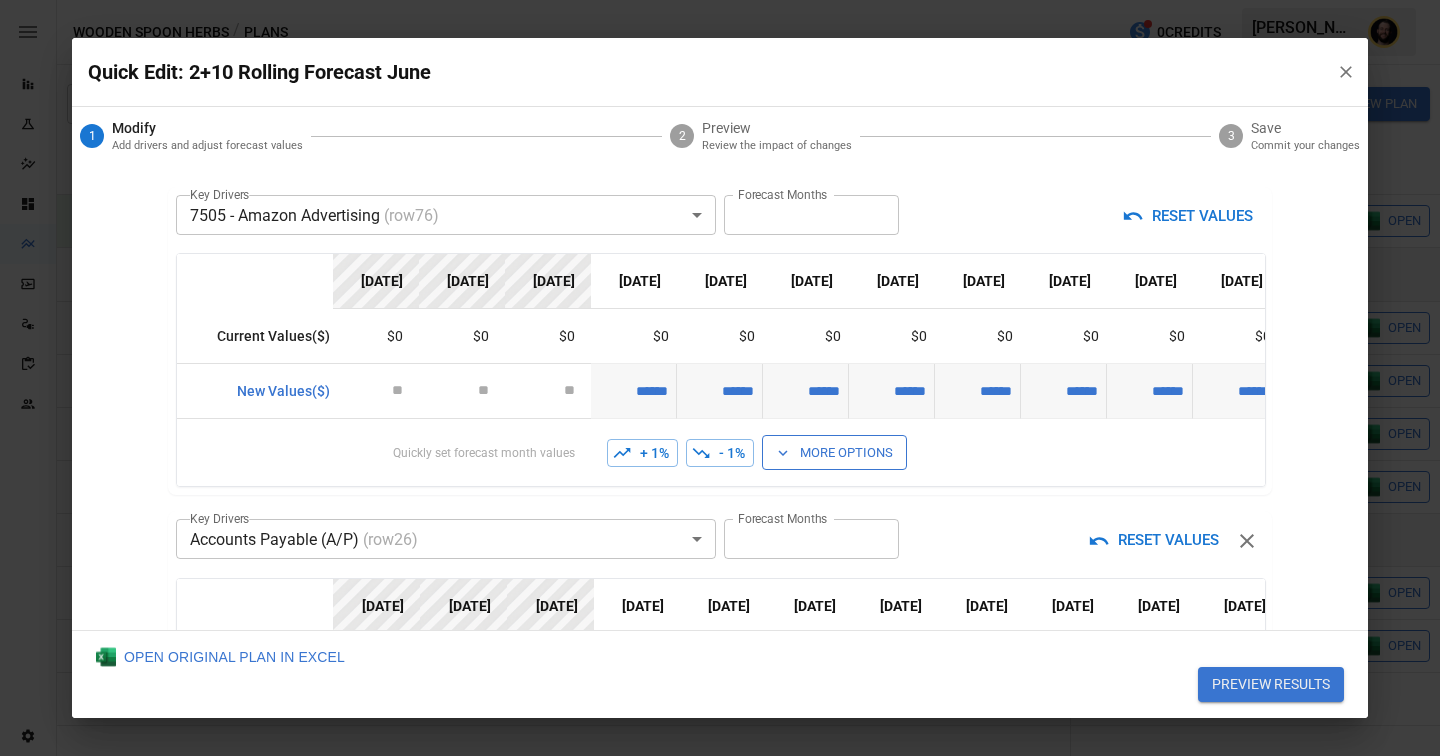 click on "Reports Experiments Dazzler Studio Dashboards Plans SmartModel ™ Data Sources Scorecards Team Settings Wooden Spoon Herbs / Plans 0  Credits [PERSON_NAME] Wooden Spoon Herbs Plans ​ ​ [DATE] – [DATE]   Visualize   Columns   Add Folder   New Plan Name Description Status Forecast start Gross Margin EoP Cash EBITDA Margin Net Income Margin Gross Sales Gross Sales: DTC Online Gross Sales: Marketplace Gross Sales: Wholesale Gross Sales: Retail Returns Returns: DTC Online Returns: Marketplace Returns: Wholesale Returns: Retail Shipping Income Shipping Income: DTC Online Shipping Income: Marketplace Shipping Income: Wholesale Shipping Income: Retail Taxes Collected Taxes Collected: DTC Online Taxes Collected: Marketplace Taxes Collected: Wholesale Taxes Collected: Retail Net Revenue Net Revenue: DTC Online Net Revenue: Marketplace Net Revenue: Wholesale Net Revenue: Retail Cost of Goods Sold Cost of Goods Sold: DTC Online Cost of Goods Sold: Marketplace Cost of Goods Sold: Wholesale Gross Profit ⚡" at bounding box center (720, 0) 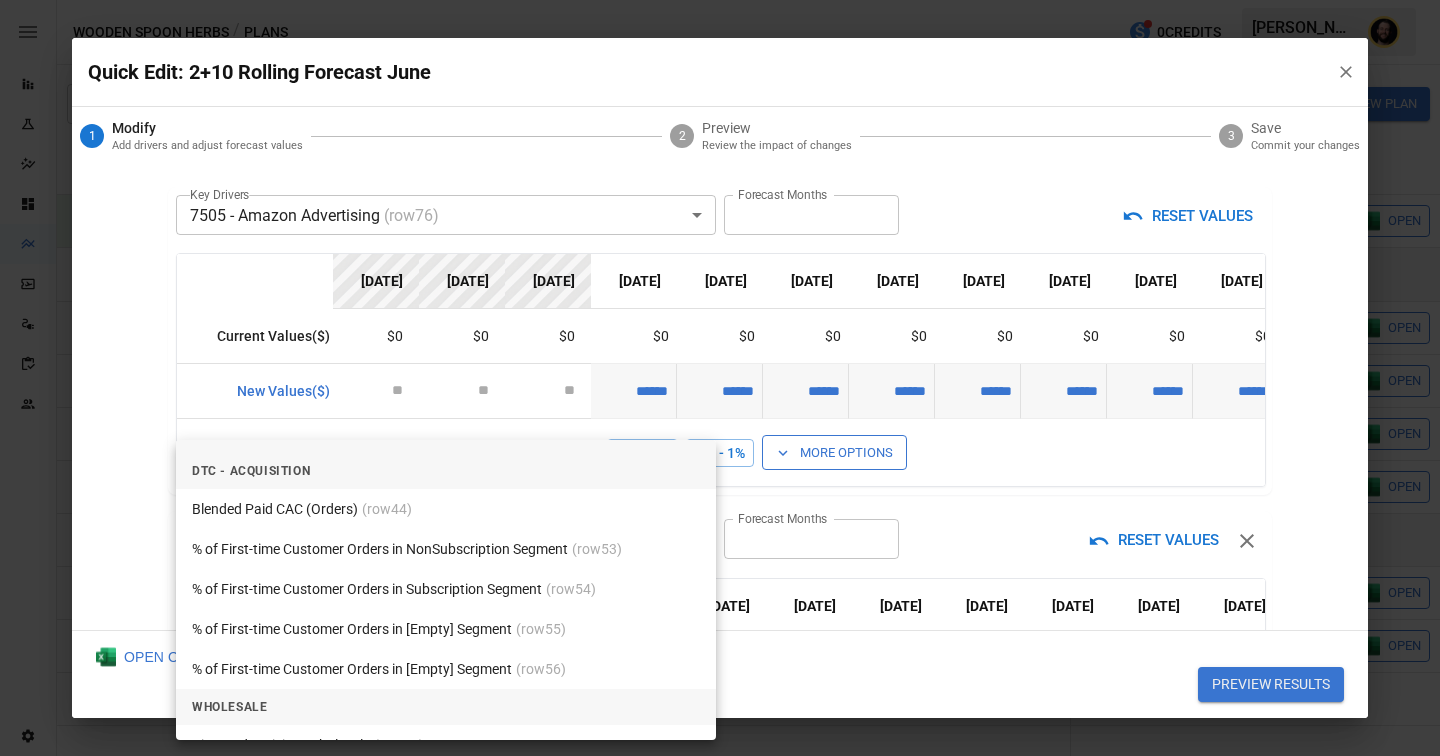 scroll, scrollTop: 4214, scrollLeft: 0, axis: vertical 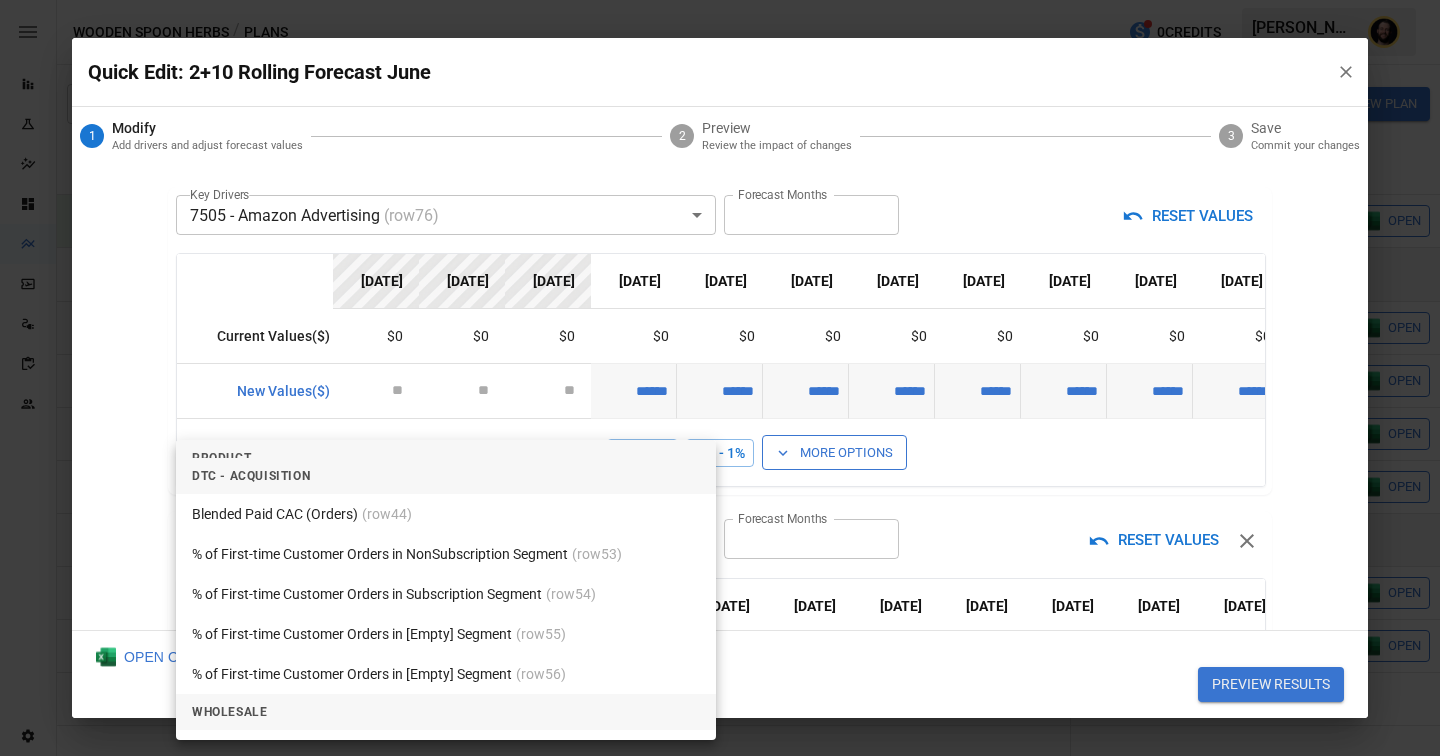 click on "Blended Paid CAC (Orders) (row  44 )" at bounding box center [446, 514] 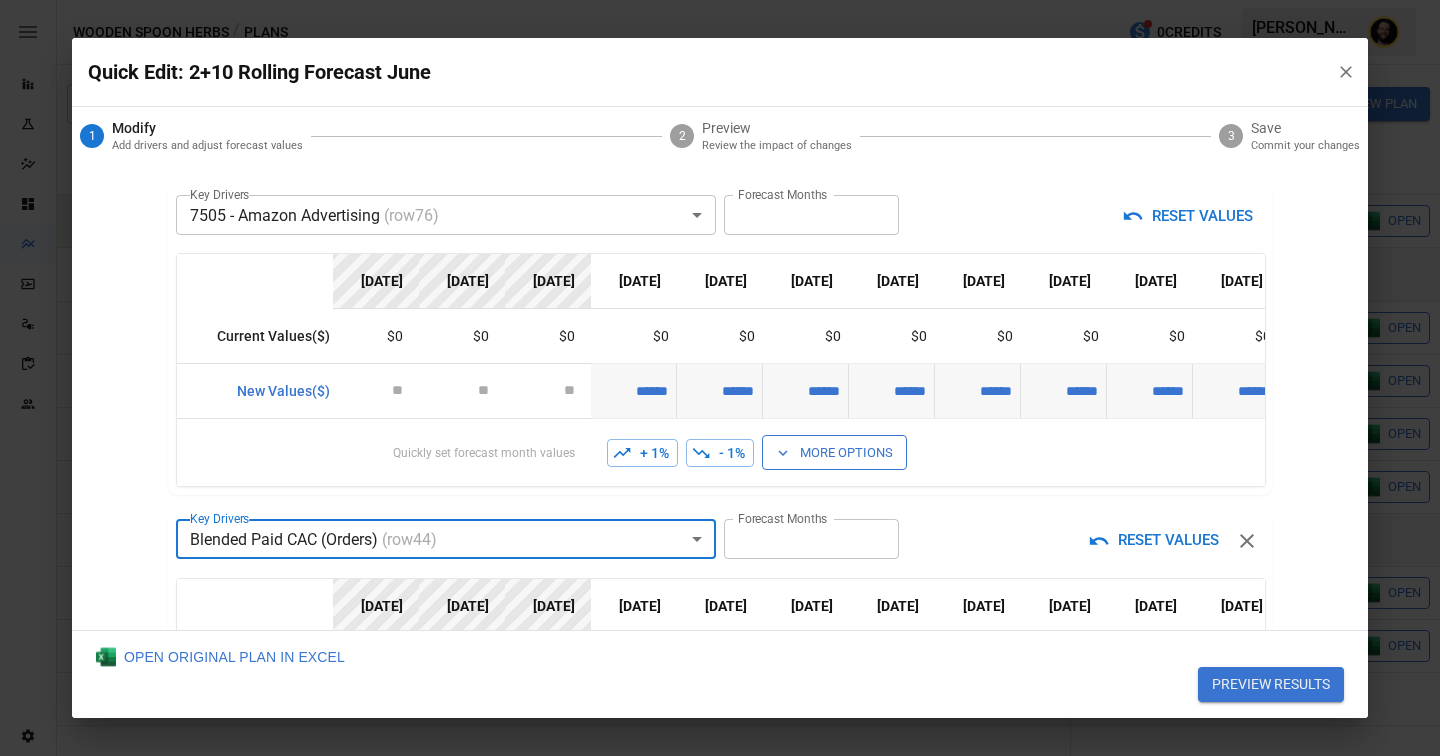 scroll, scrollTop: 366, scrollLeft: 0, axis: vertical 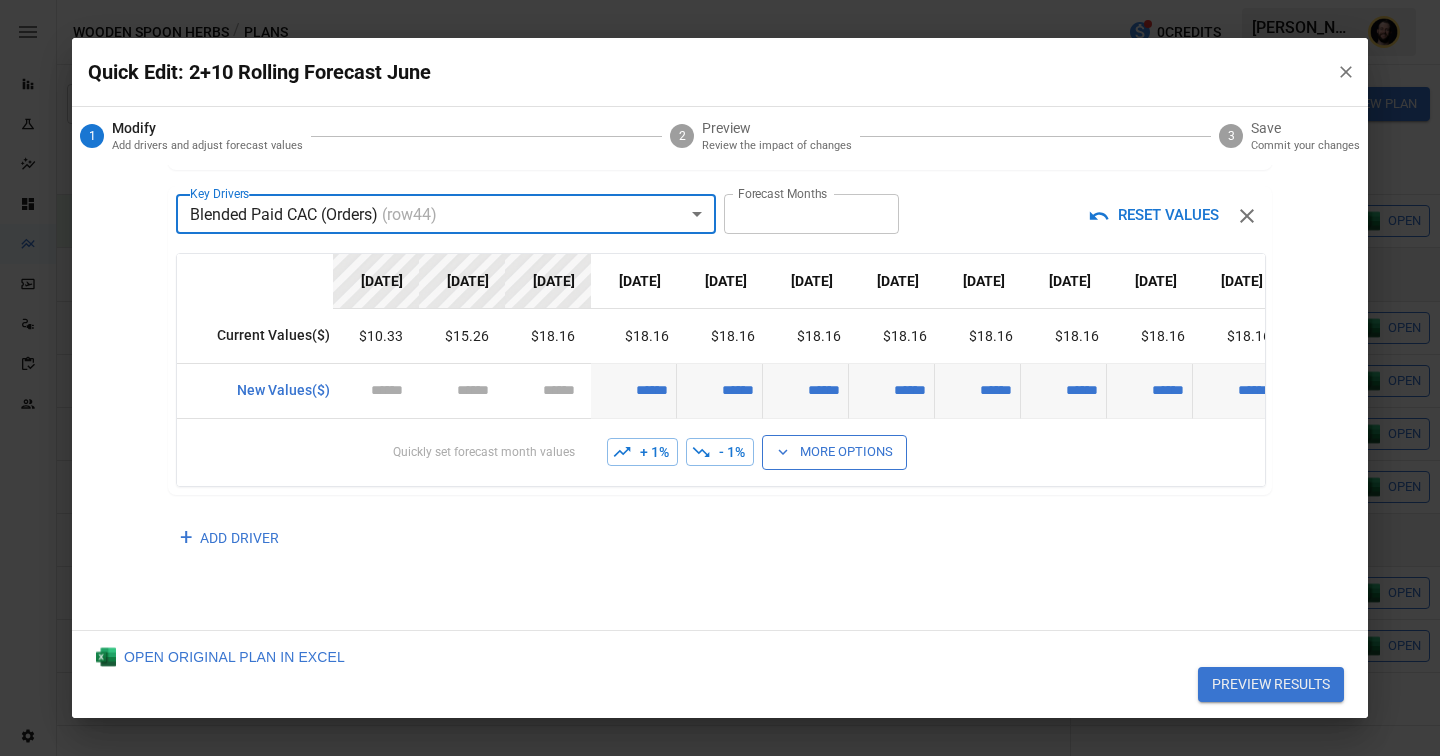click on "+ ADD DRIVER" at bounding box center [720, 538] 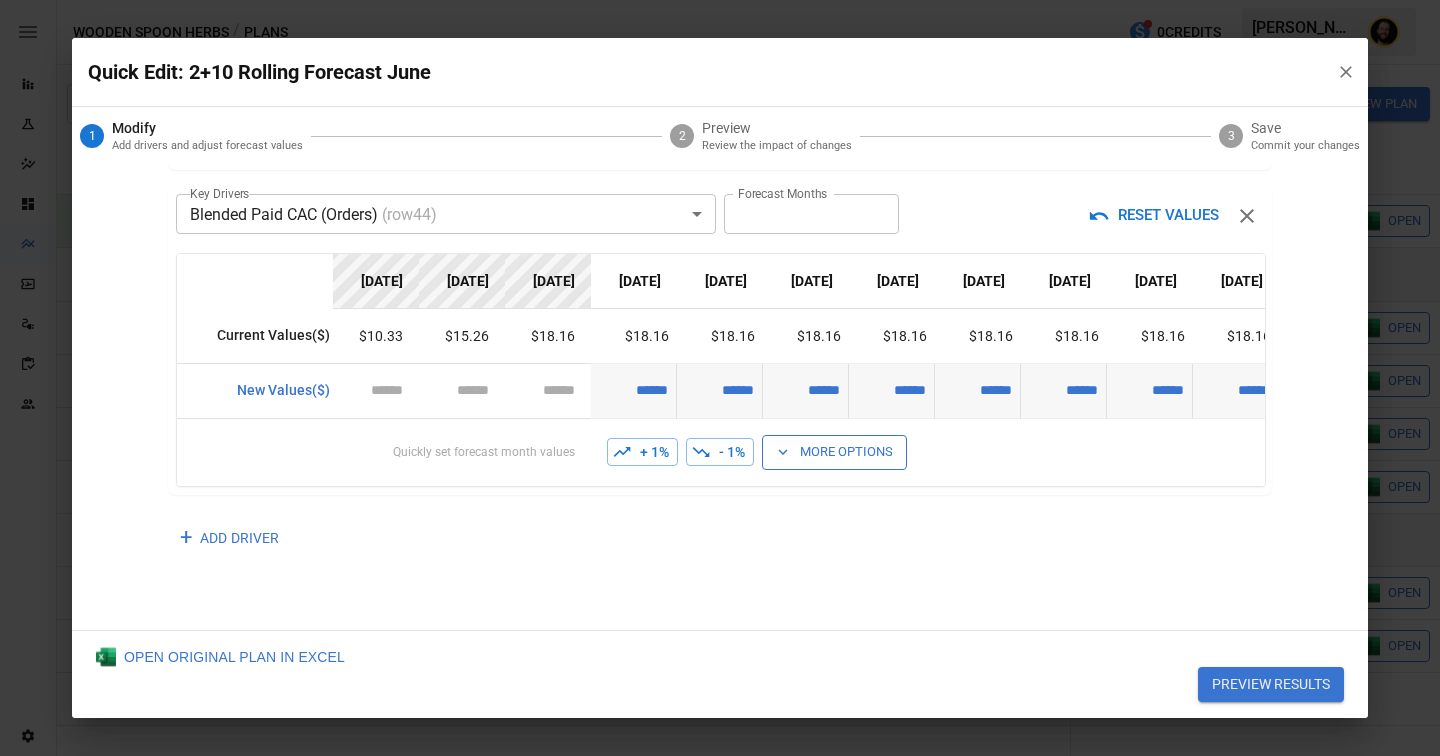 click on "+ 1%" at bounding box center (642, 452) 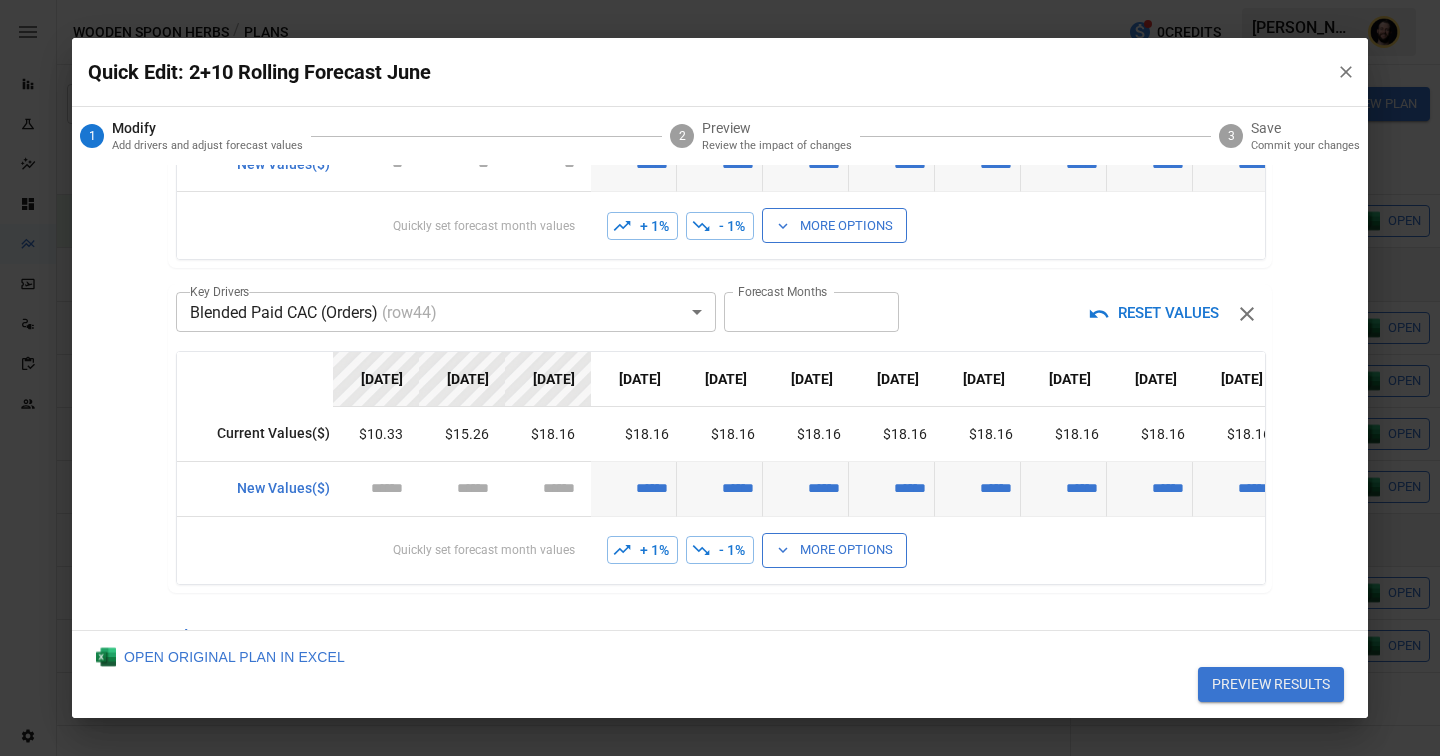 scroll, scrollTop: 366, scrollLeft: 0, axis: vertical 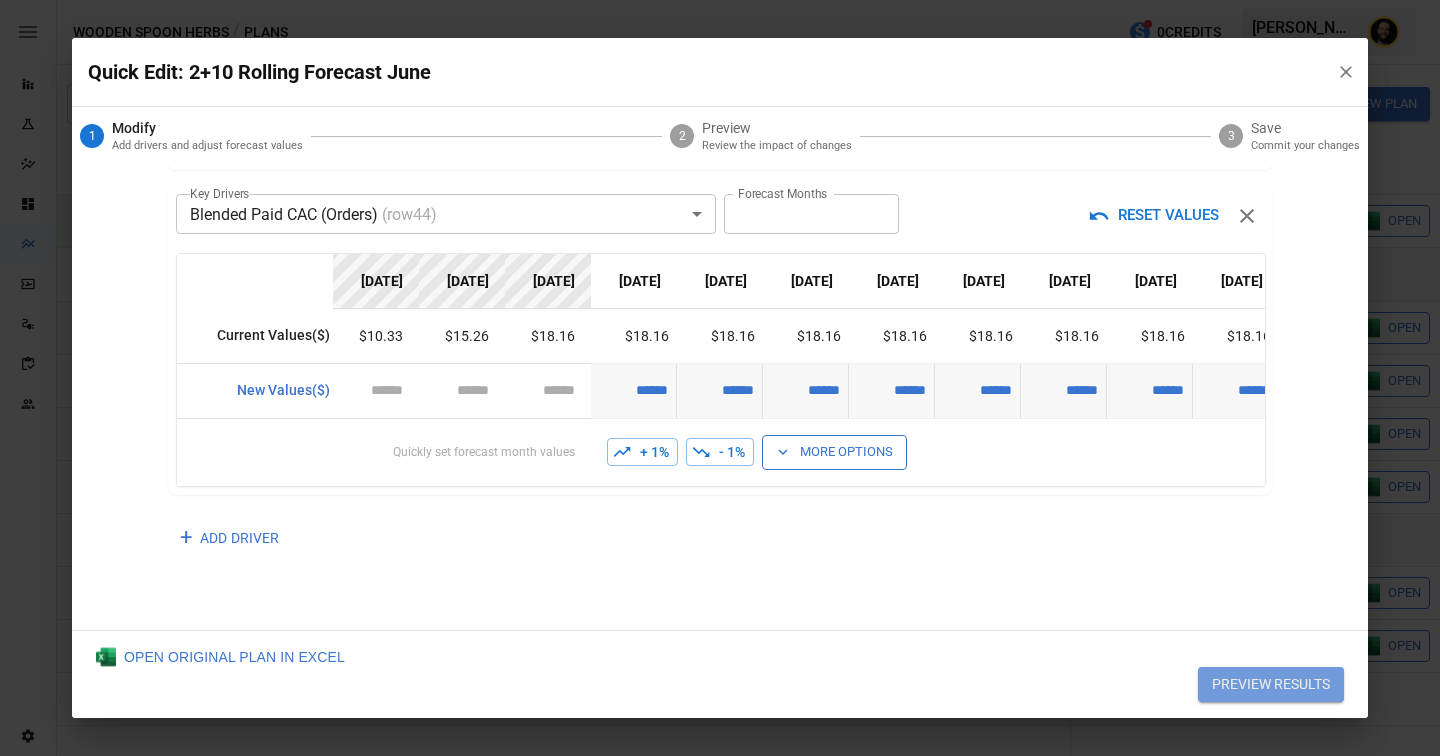 click on "PREVIEW RESULTS" at bounding box center [1271, 685] 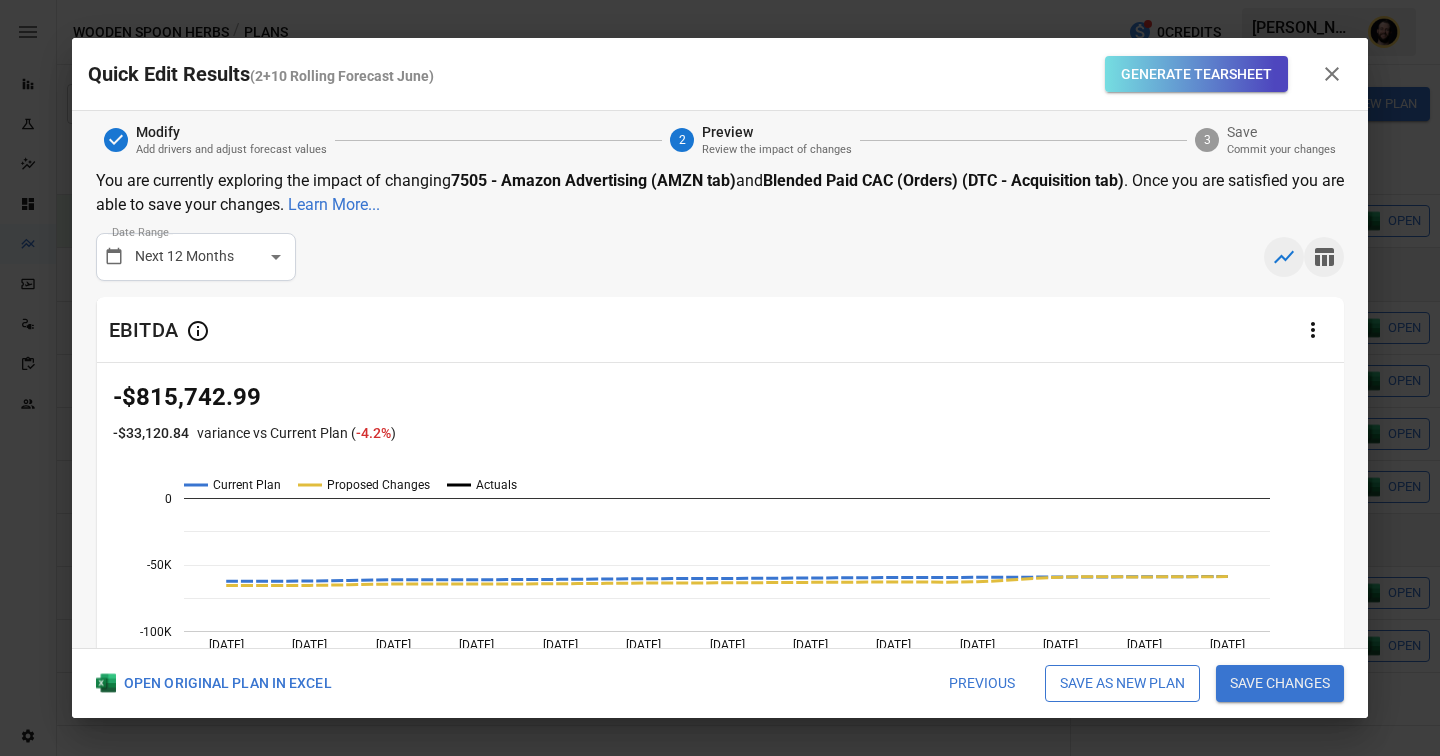 click at bounding box center [1324, 257] 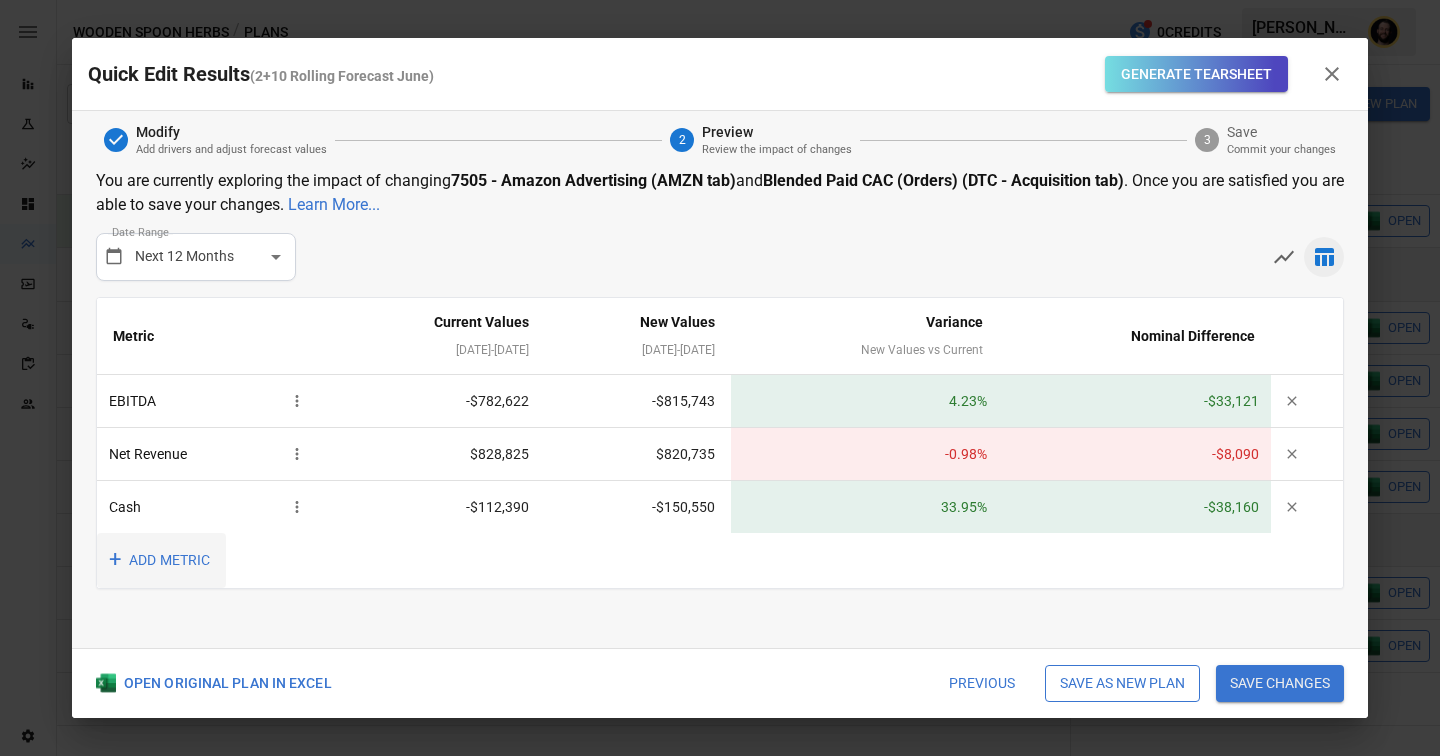 click on "+ ADD METRIC" at bounding box center [161, 560] 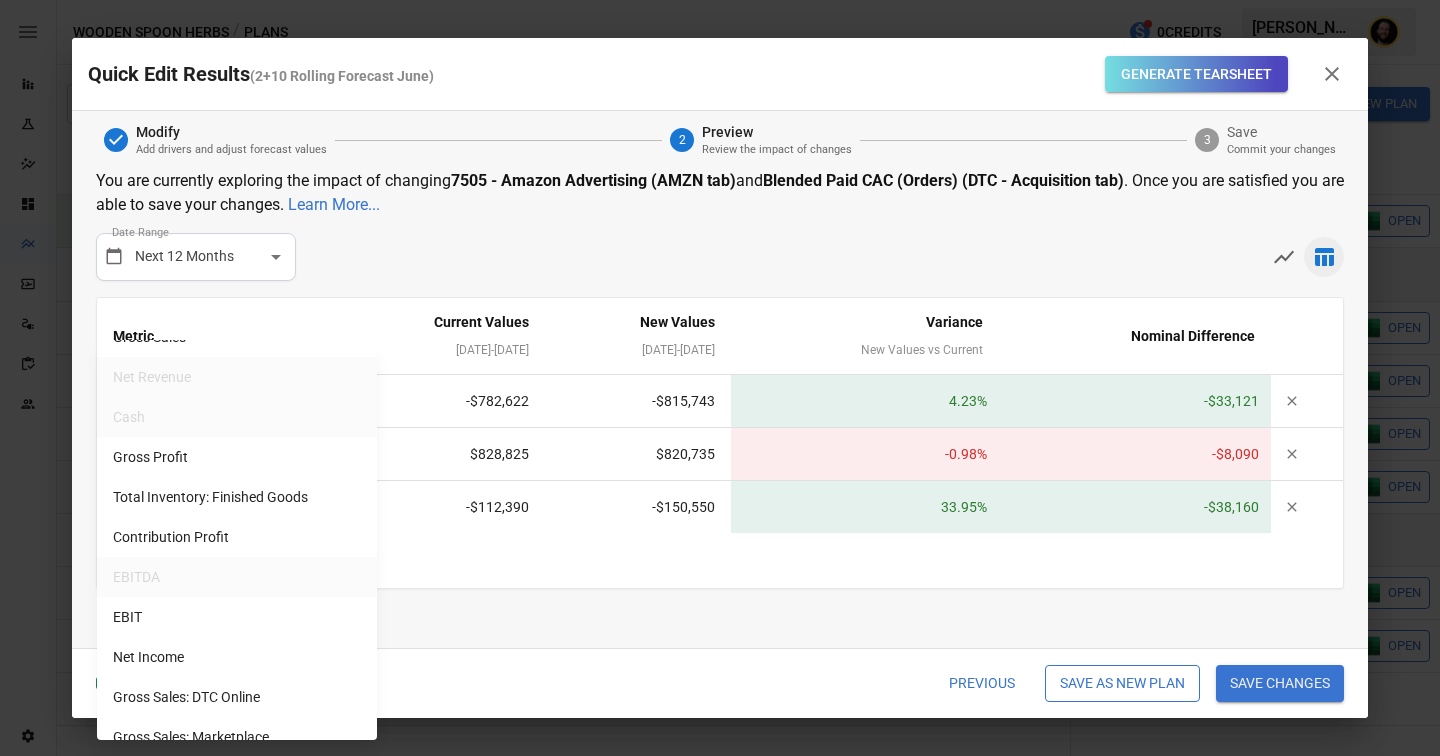 scroll, scrollTop: 124, scrollLeft: 0, axis: vertical 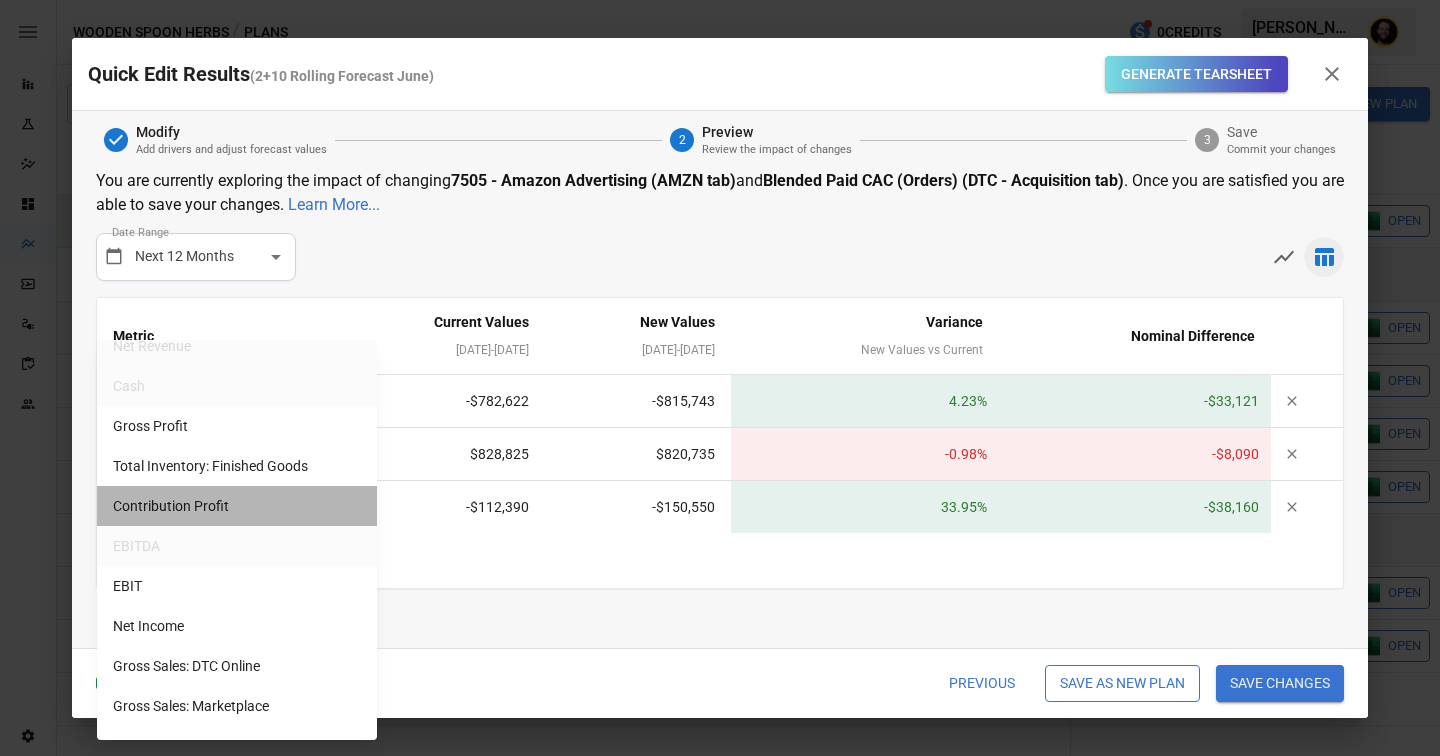 click on "Contribution Profit" at bounding box center (237, 506) 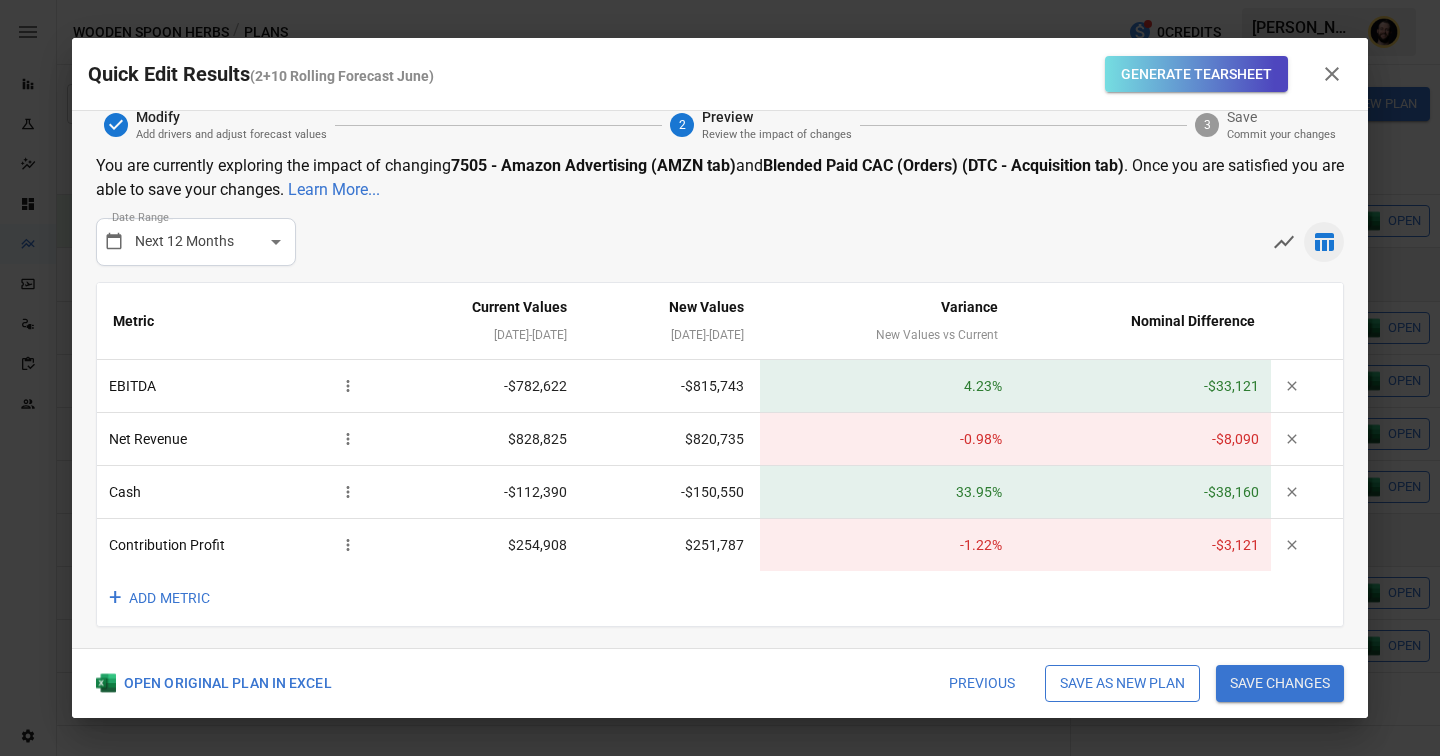 scroll, scrollTop: 16, scrollLeft: 0, axis: vertical 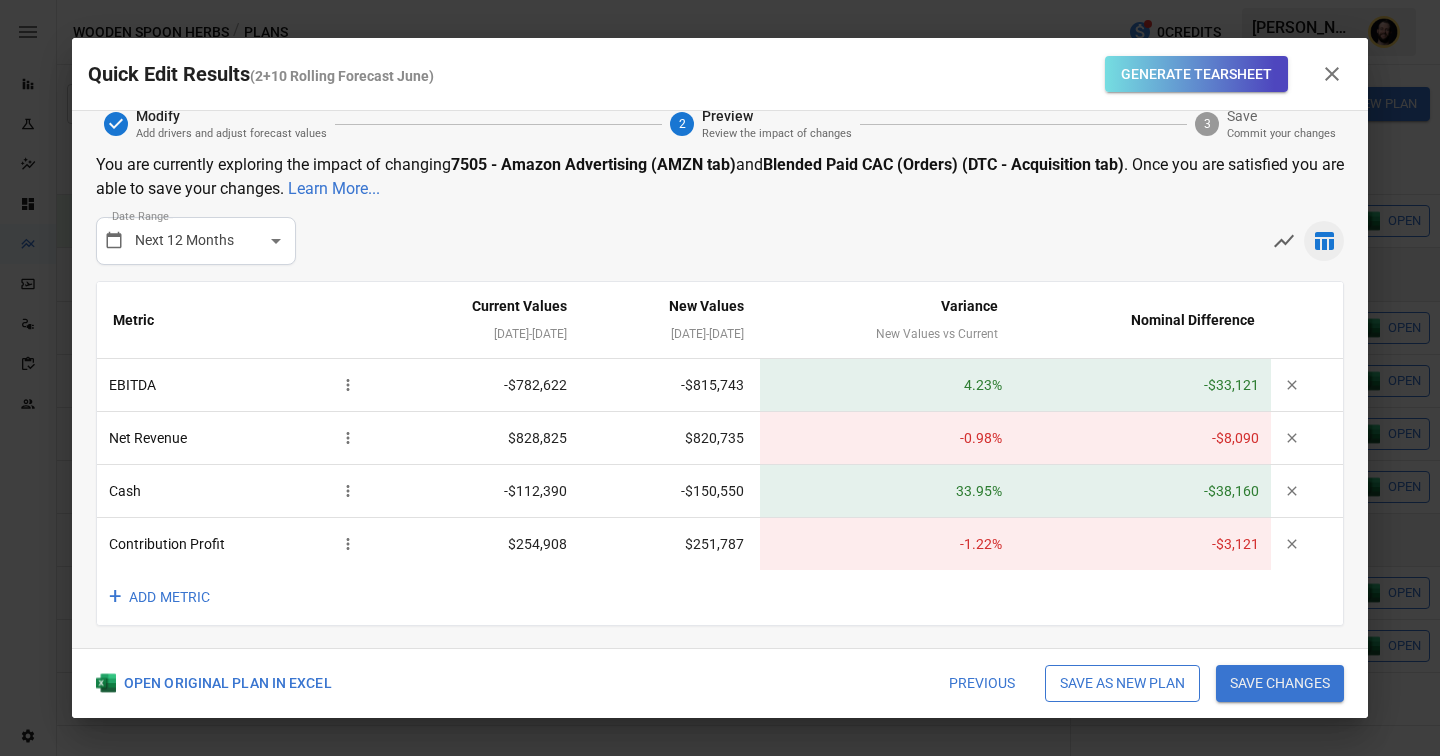 click 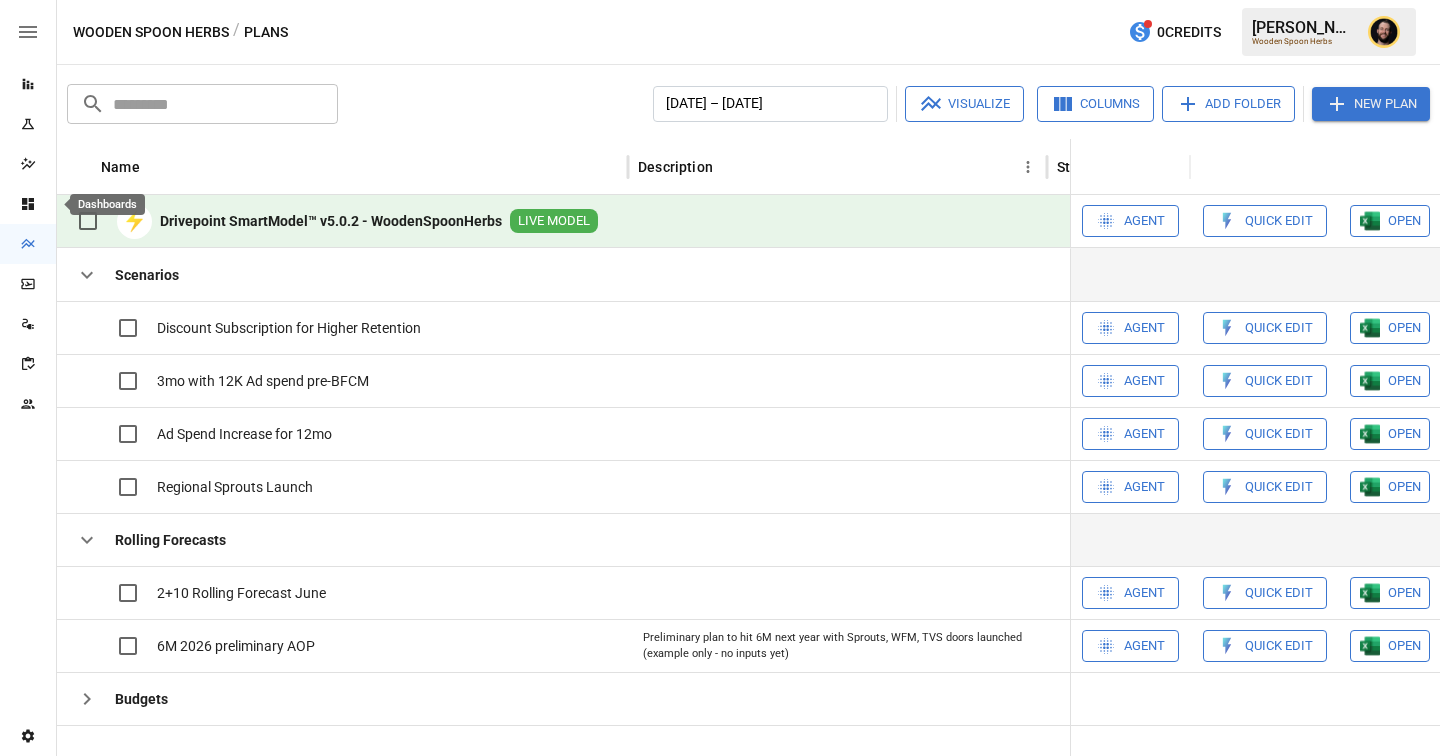 click 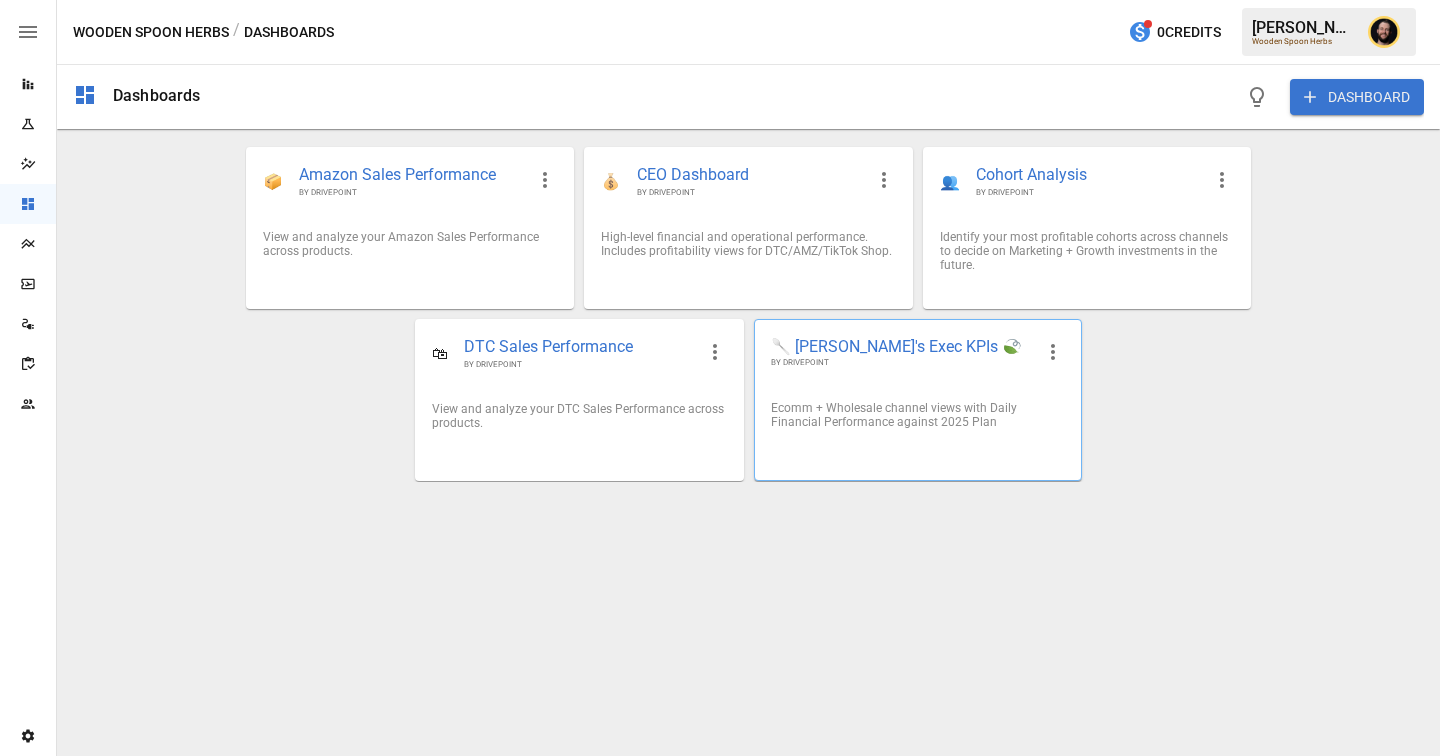 click on "Ecomm + Wholesale channel views with Daily Financial Performance against 2025 Plan" at bounding box center (918, 415) 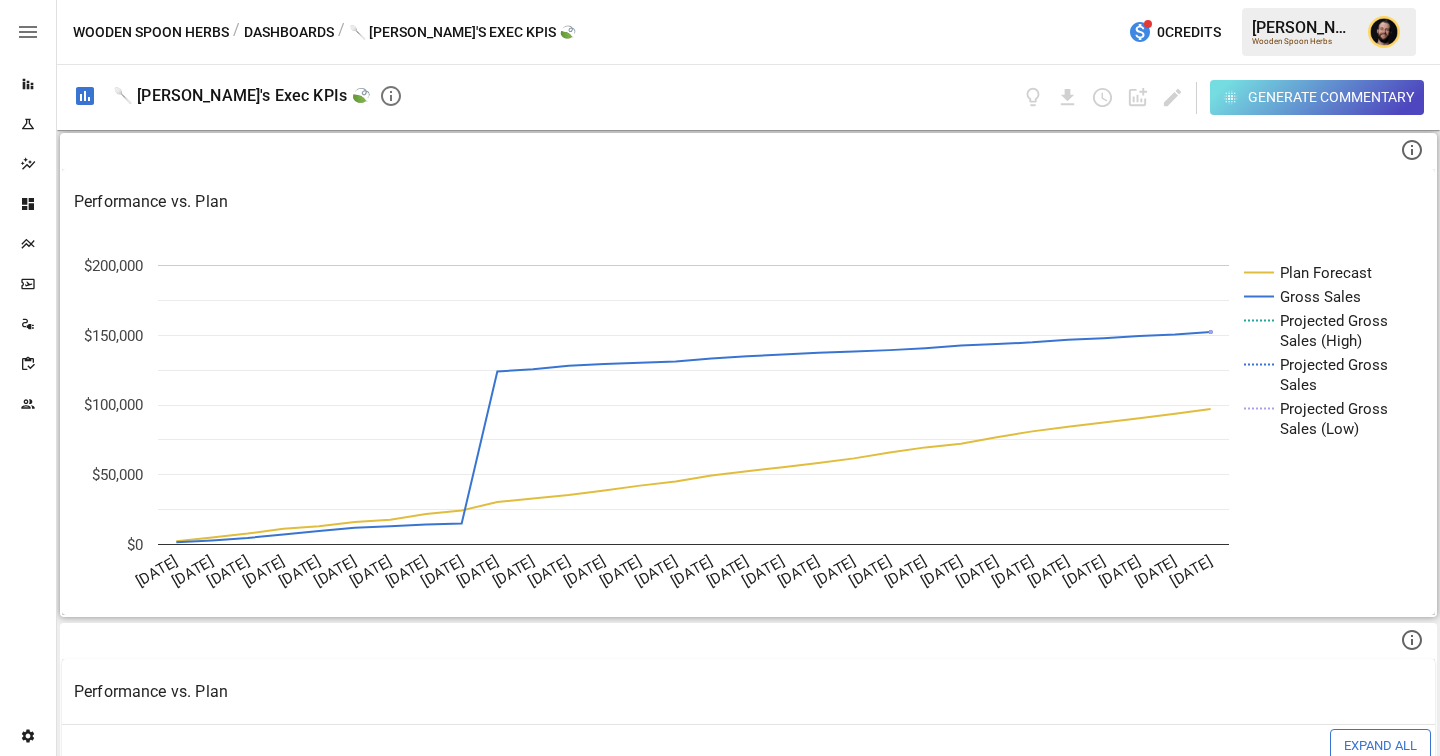click on "Plan Forecast Gross Sales Projected Gross Sales (High) Projected Gross Sales Projected Gross Sales (Low) [DATE] [DATE] [DATE] [DATE] [DATE] [DATE] [DATE] [DATE] [DATE] [DATE] [DATE] [DATE] [DATE] [DATE] [DATE] [DATE] [DATE] [DATE] [DATE] [DATE] [DATE] [DATE] [DATE] [DATE] [DATE] [DATE] [DATE] [DATE] [DATE] [DATE] $0 $50,000 $100,000 $150,000 $200,000" 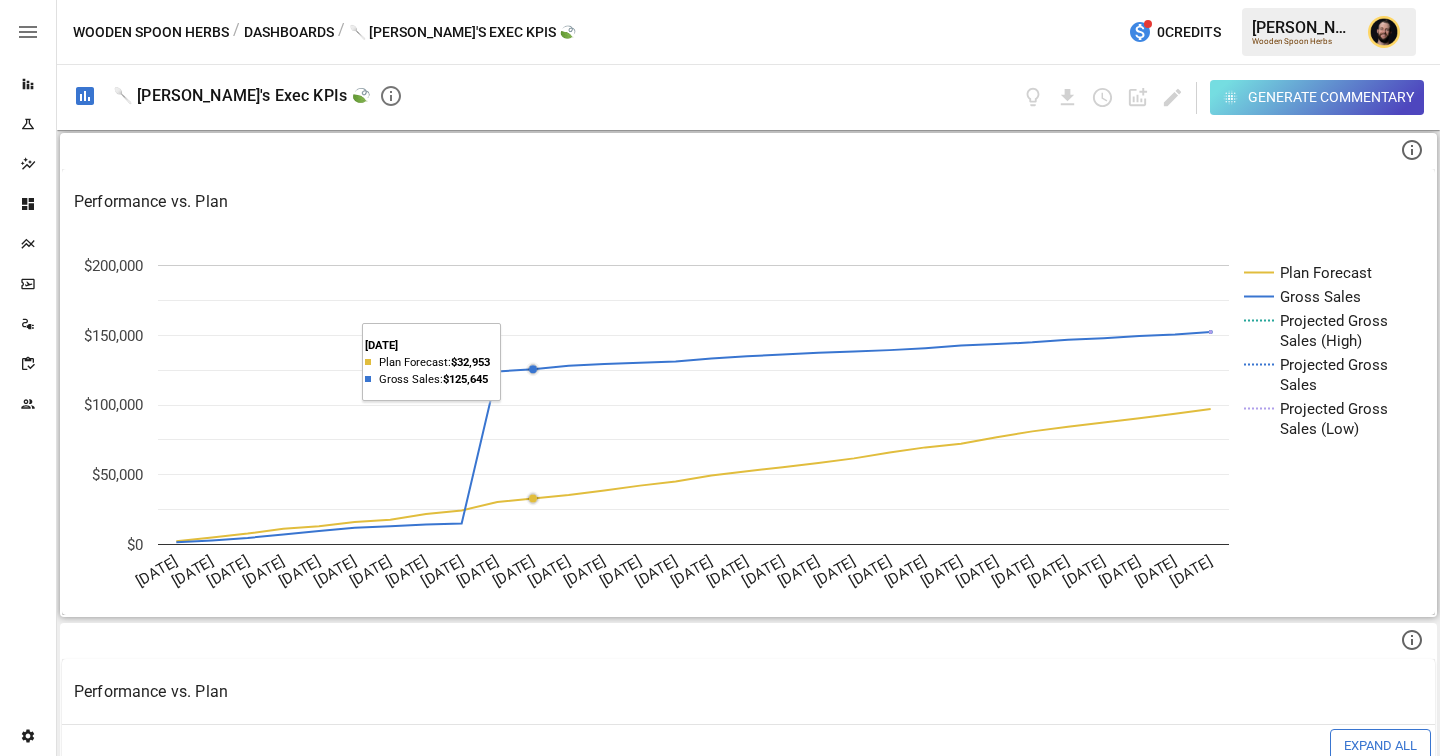 click 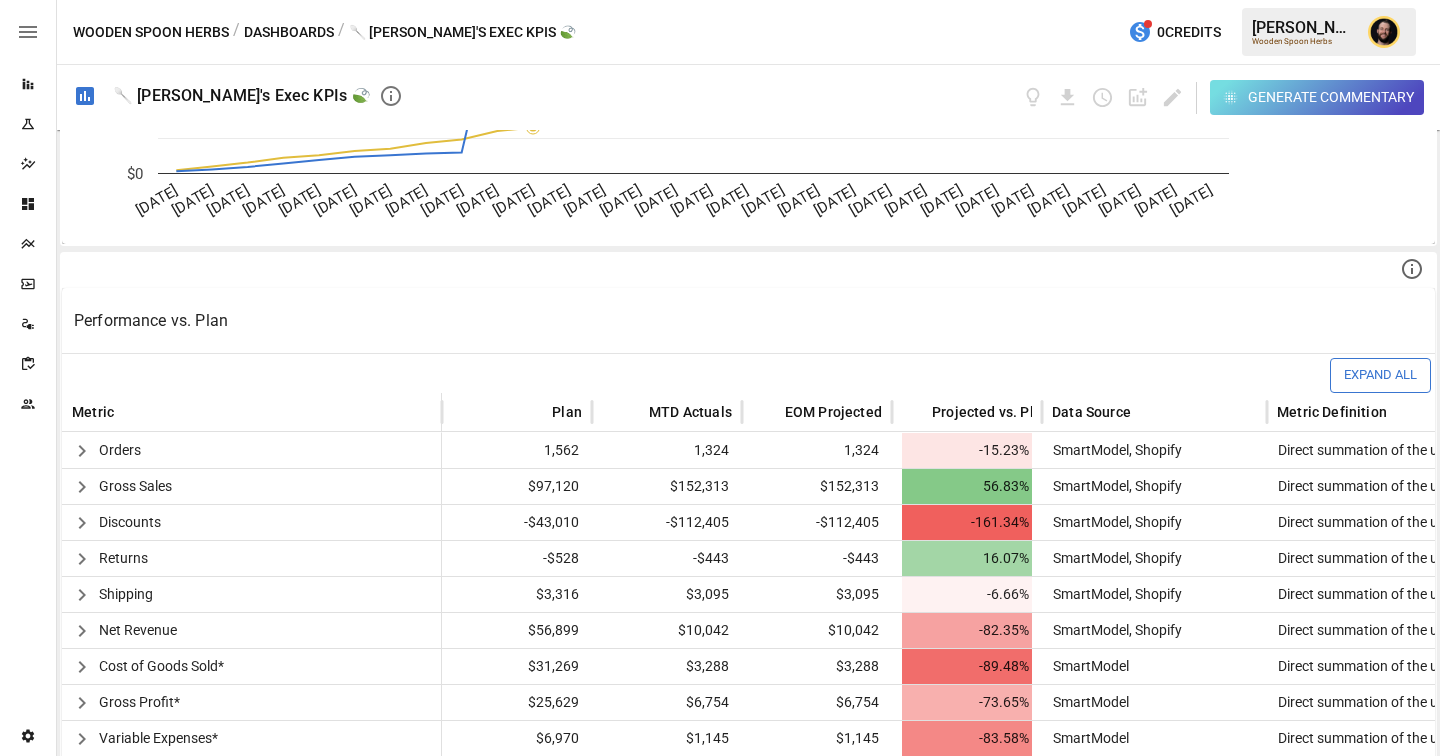 scroll, scrollTop: 338, scrollLeft: 0, axis: vertical 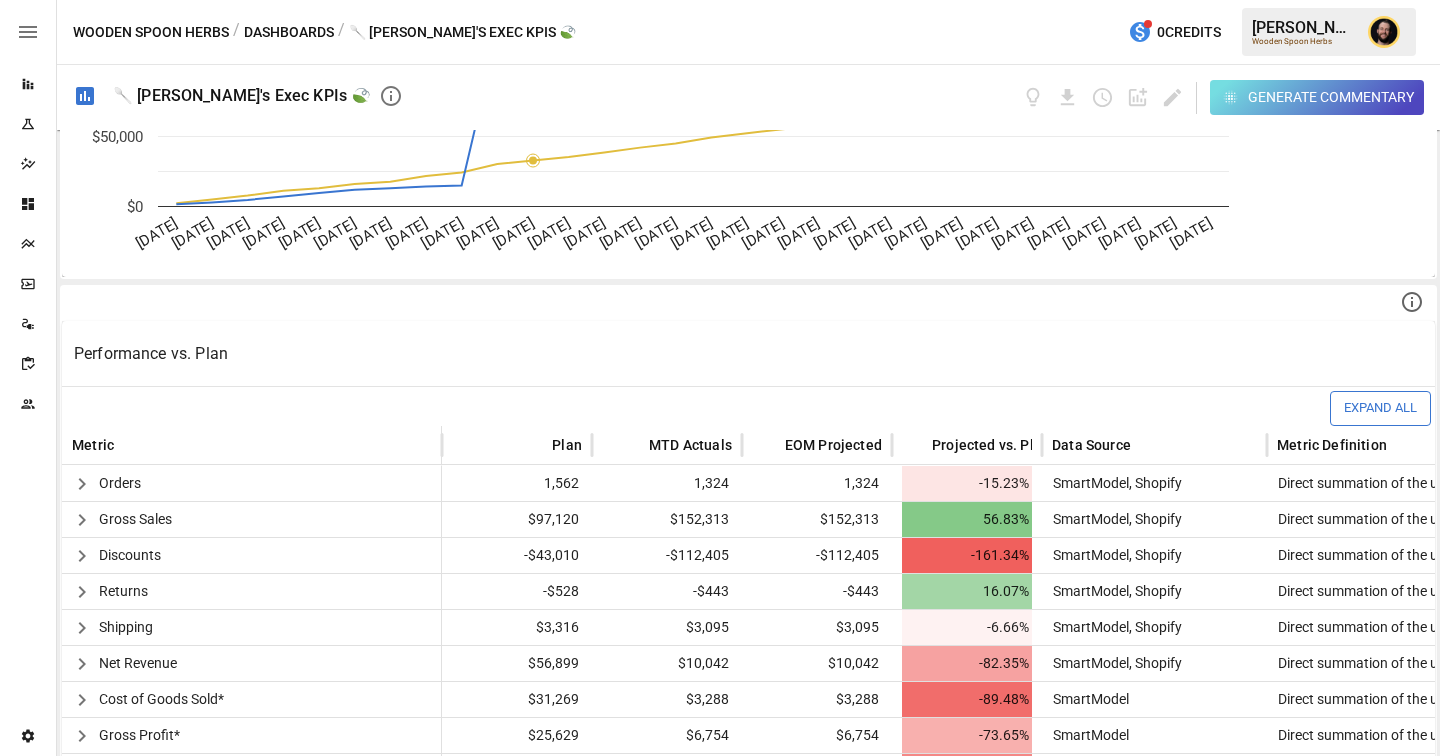 click on "Performance vs. Plan Plan Forecast Gross Sales Projected Gross Sales (High) Projected Gross Sales Projected Gross Sales (Low) [DATE] [DATE] [DATE] [DATE] [DATE] [DATE] [DATE] [DATE] [DATE] [DATE] [DATE] [DATE] [DATE] [DATE] [DATE] [DATE] [DATE] [DATE] [DATE] [DATE] [DATE] [DATE] [DATE] [DATE] [DATE] [DATE] [DATE] [DATE] [DATE] [DATE] $0 $50,000 $100,000 $150,000 $200,000 Sales (Low) Performance vs. Plan Expand All Metric Plan MTD Actuals EOM Projected Projected vs. Plan Data Source Metric Definition Orders 1,562 1,324 1,324 -15.23% SmartModel, Shopify Direct summation of the underlying channel-specific values. Gross Sales $97,120 $152,313 $152,313 56.83% SmartModel, Shopify Direct summation of the underlying channel-specific values. Discounts -$43,010 -$112,405 -$112,405 -161.34% SmartModel, Shopify Returns -$528 -$443 -$443 16.07%" at bounding box center (748, 443) 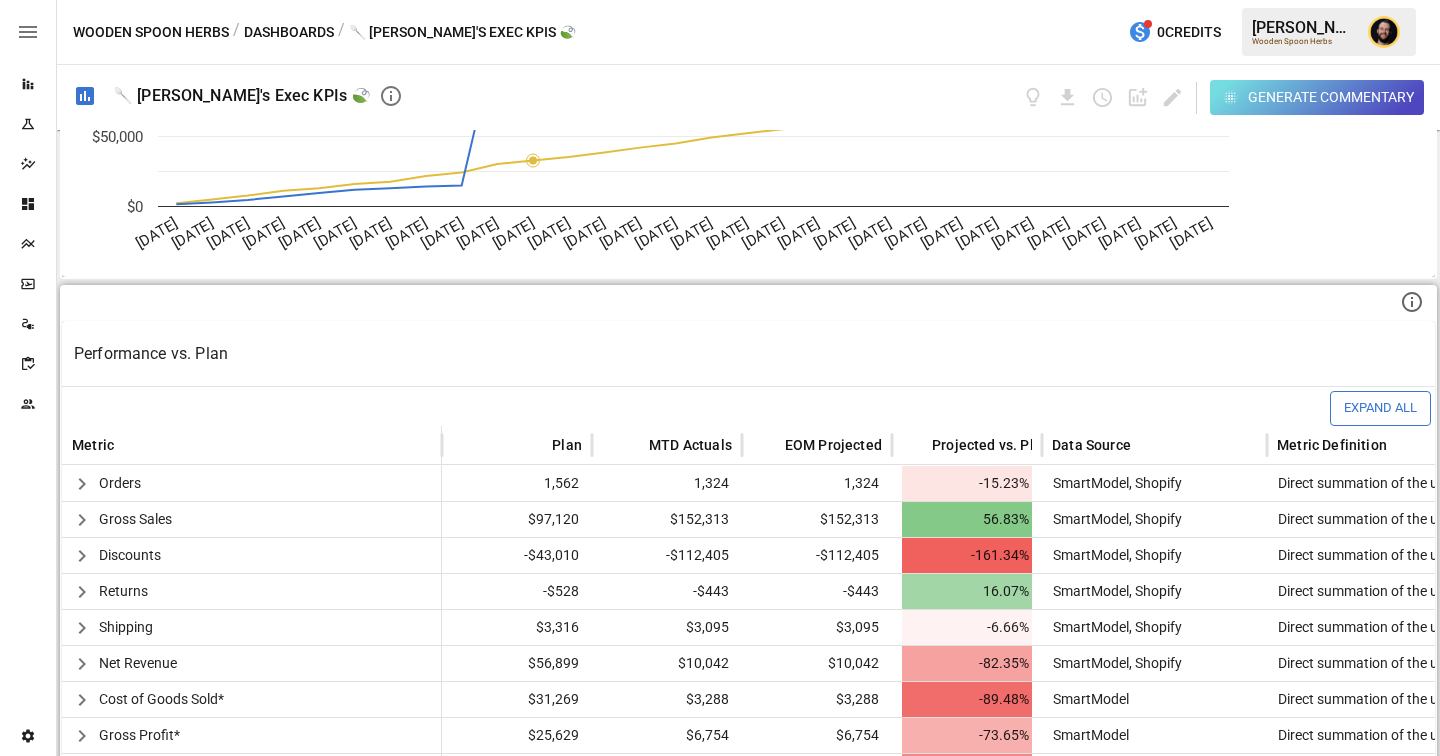 click at bounding box center [748, 304] 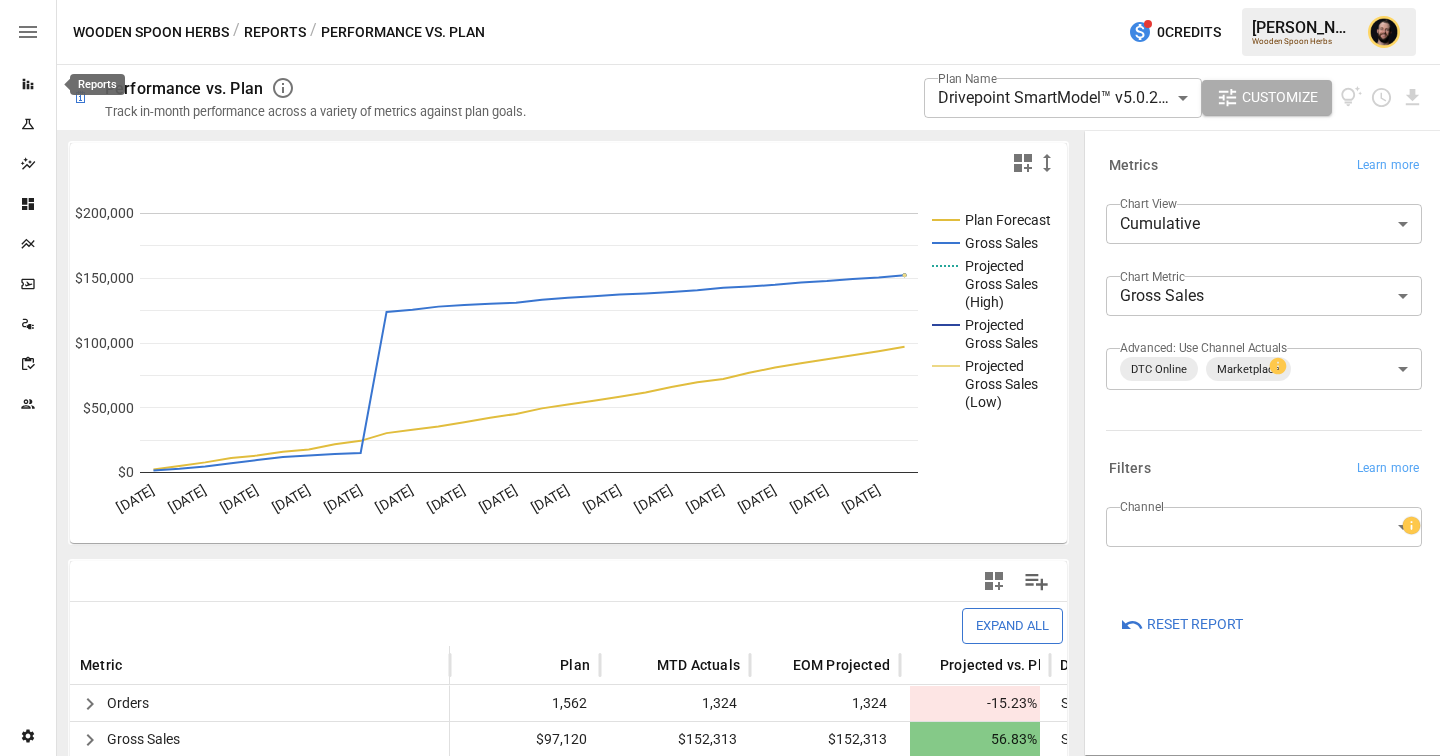 click at bounding box center [28, 84] 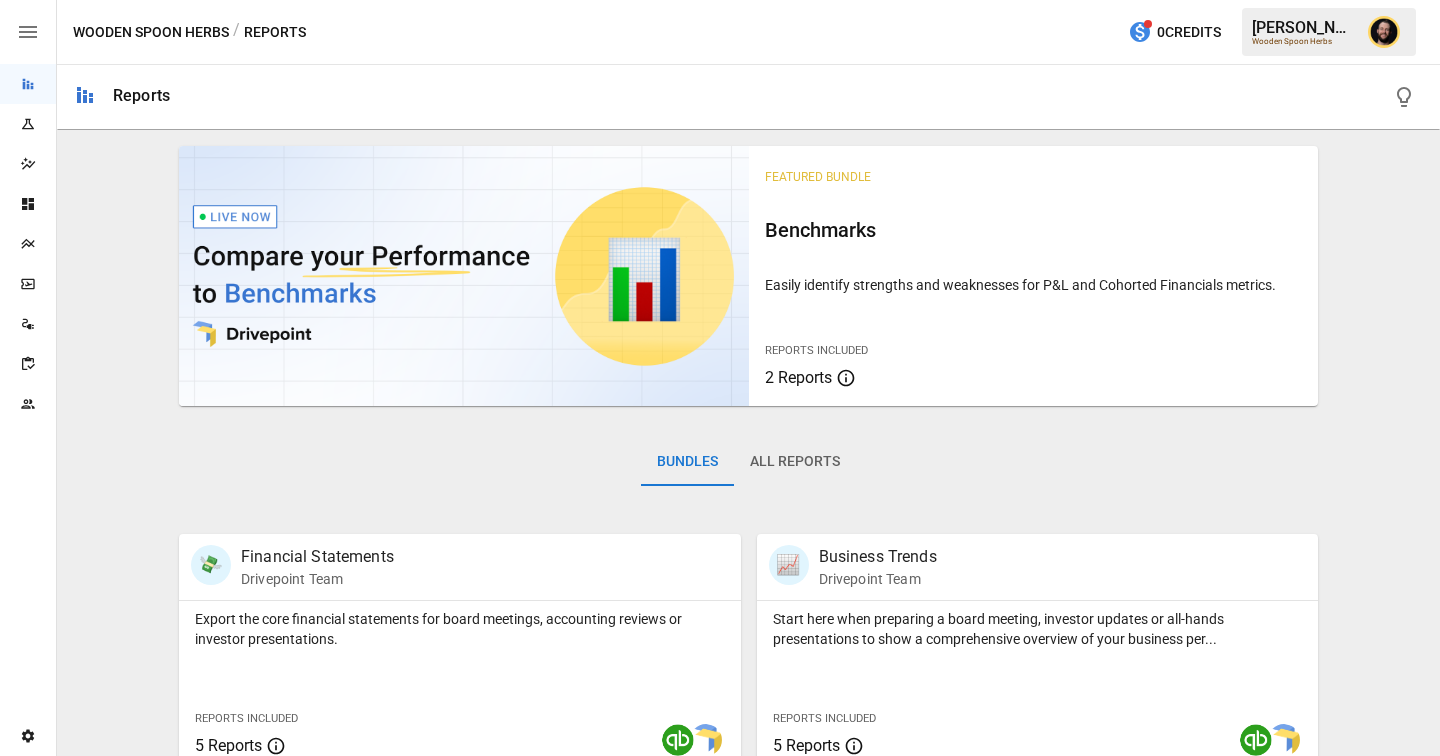 scroll, scrollTop: 663, scrollLeft: 0, axis: vertical 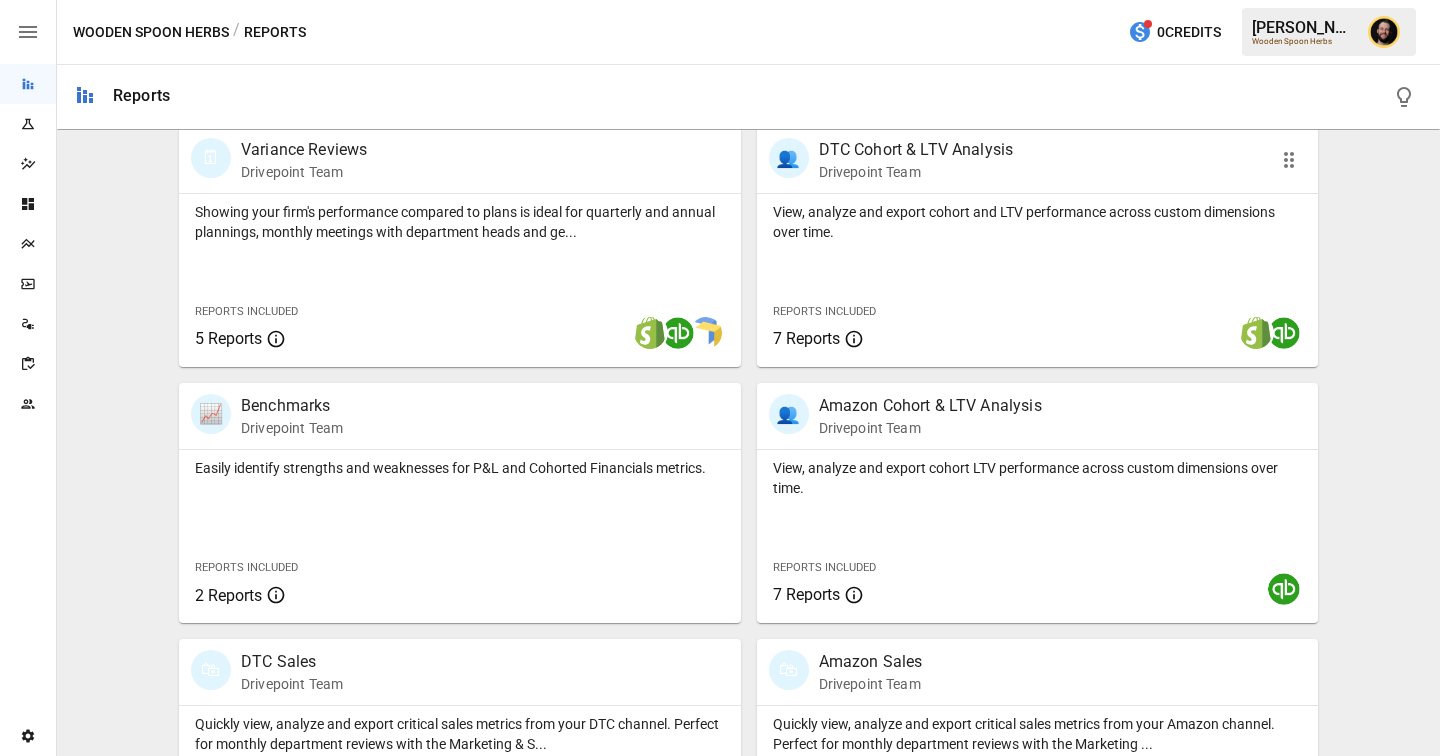 click on "View, analyze and export cohort and LTV performance across custom dimensions over time.  Reports Included 7 Reports" at bounding box center (1038, 280) 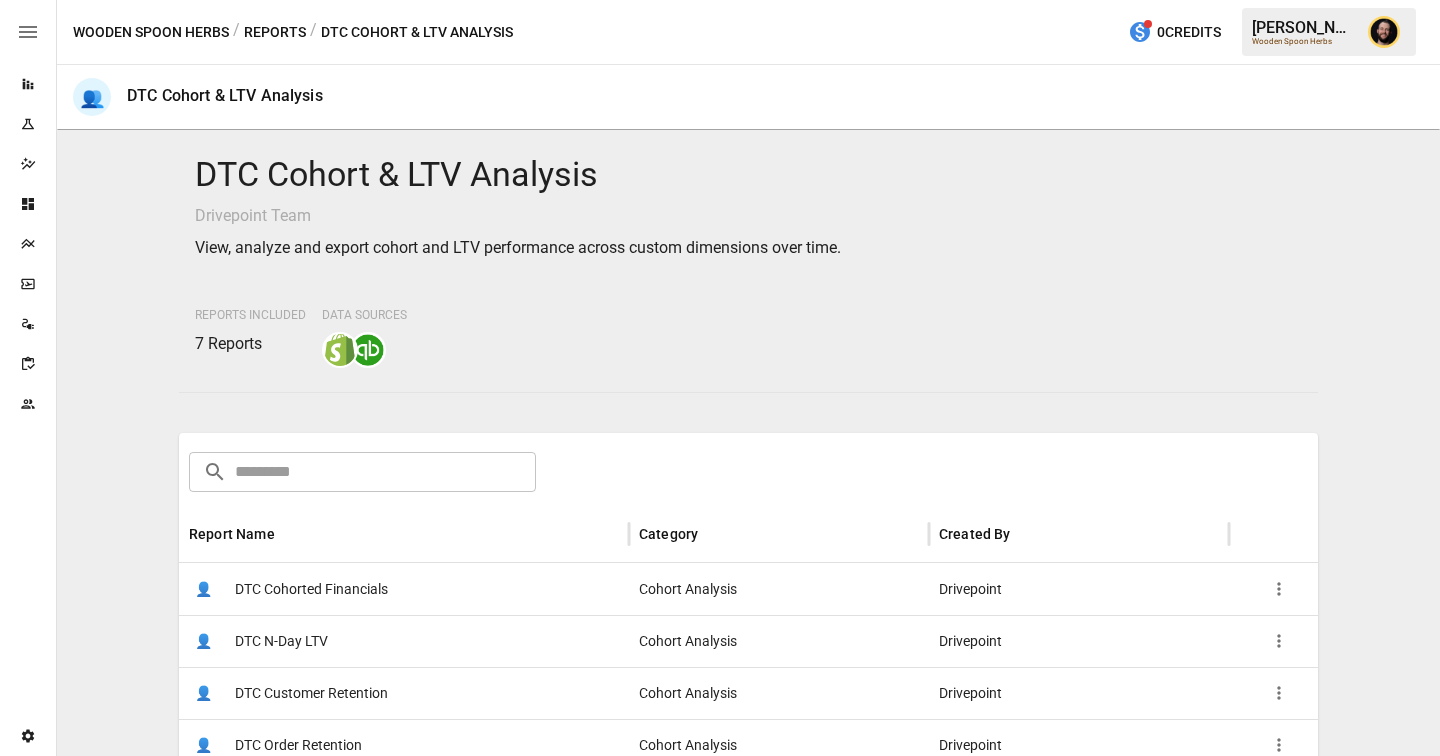 click on "👤 DTC Cohorted Financials" at bounding box center [404, 589] 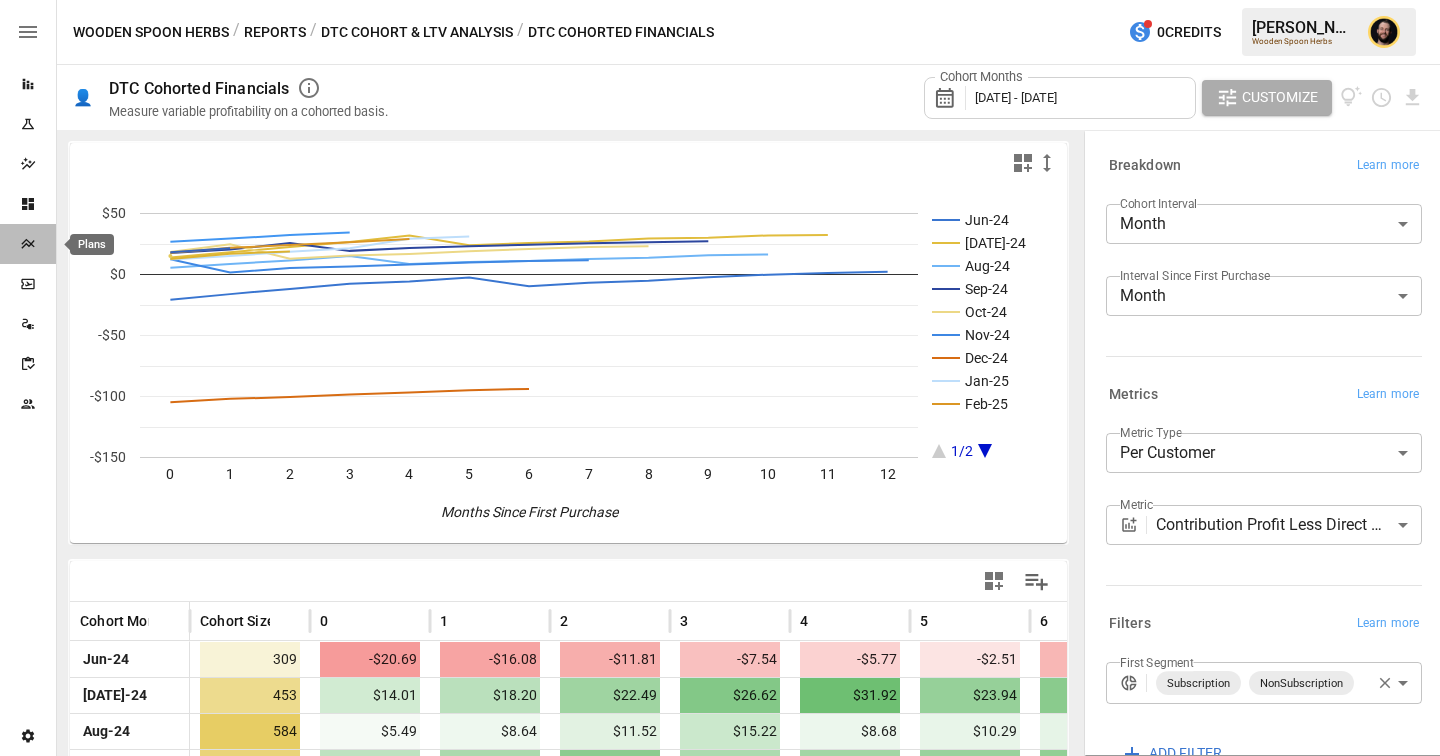 click at bounding box center (28, 244) 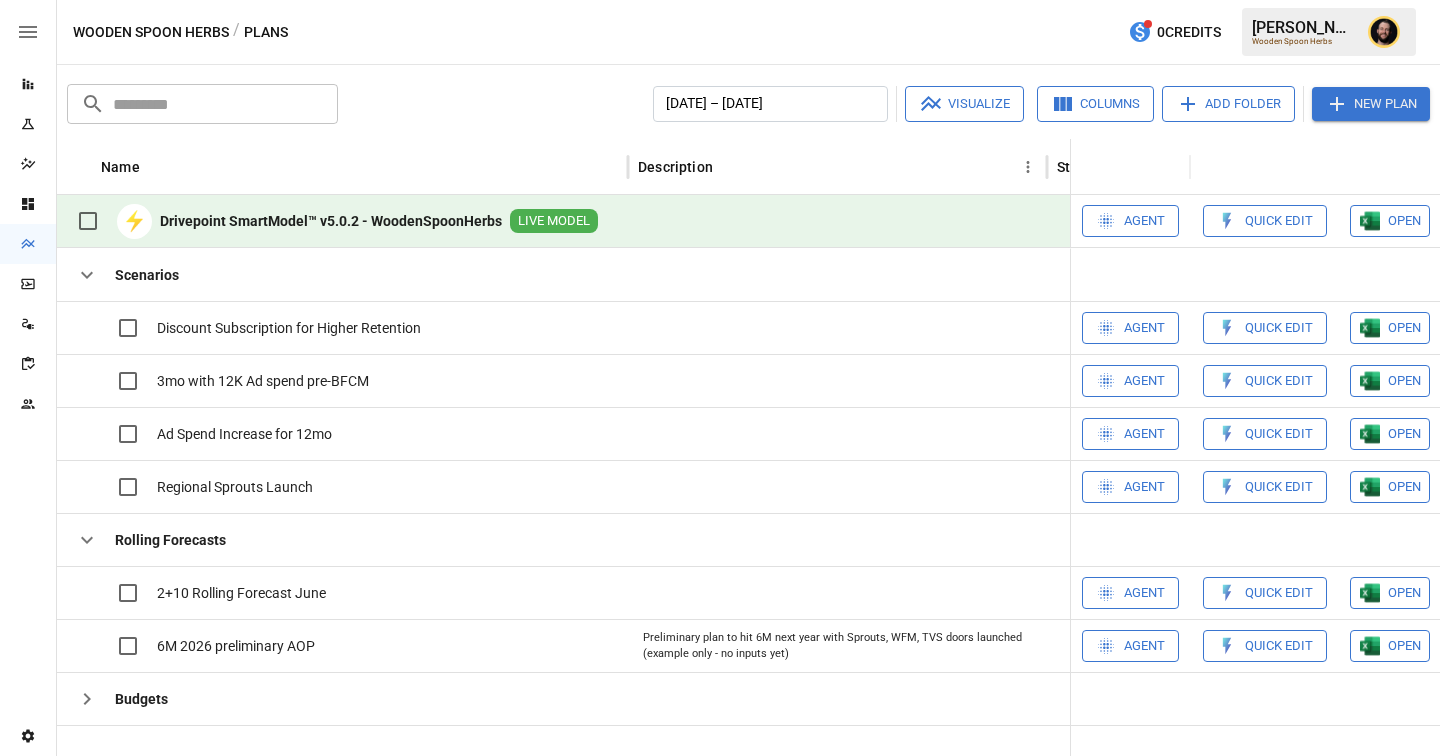 click on "Wooden Spoon Herbs" at bounding box center [151, 32] 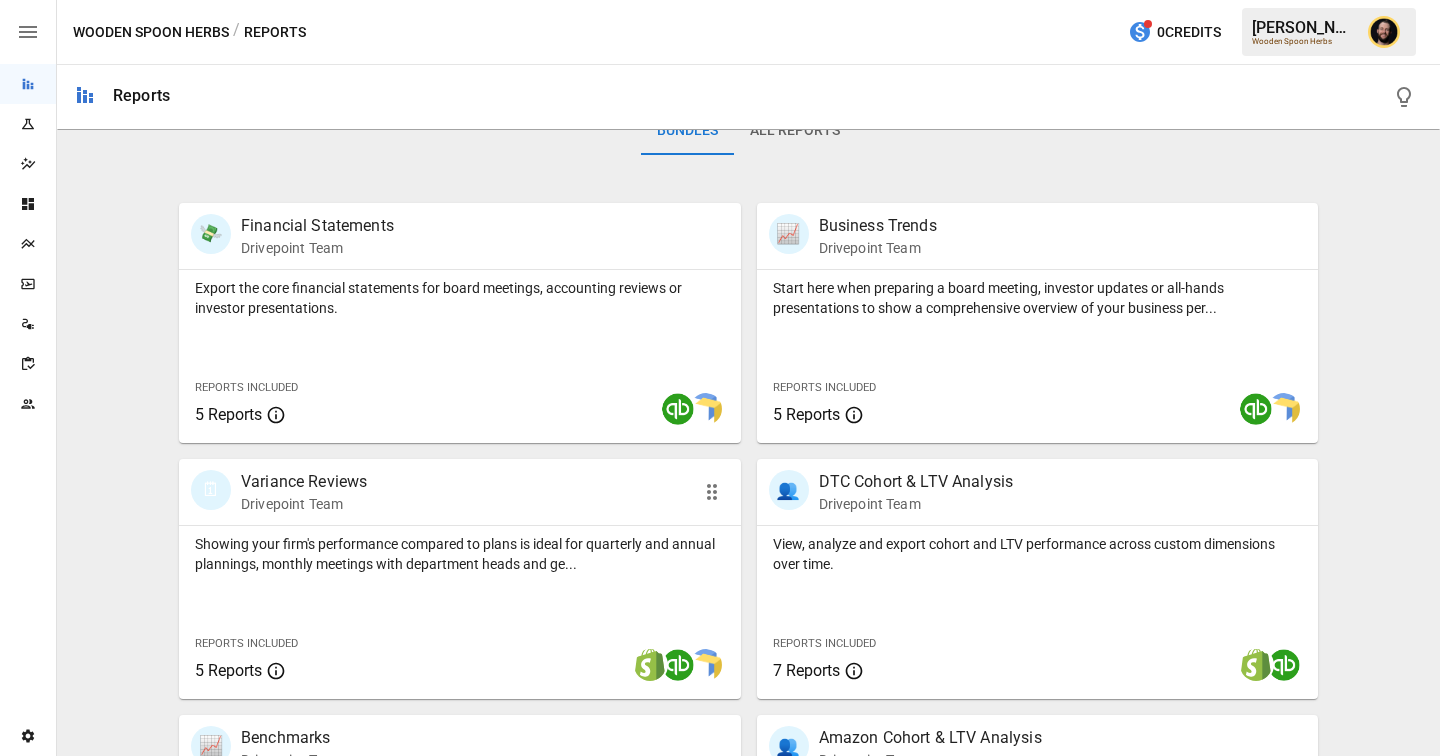 scroll, scrollTop: 570, scrollLeft: 0, axis: vertical 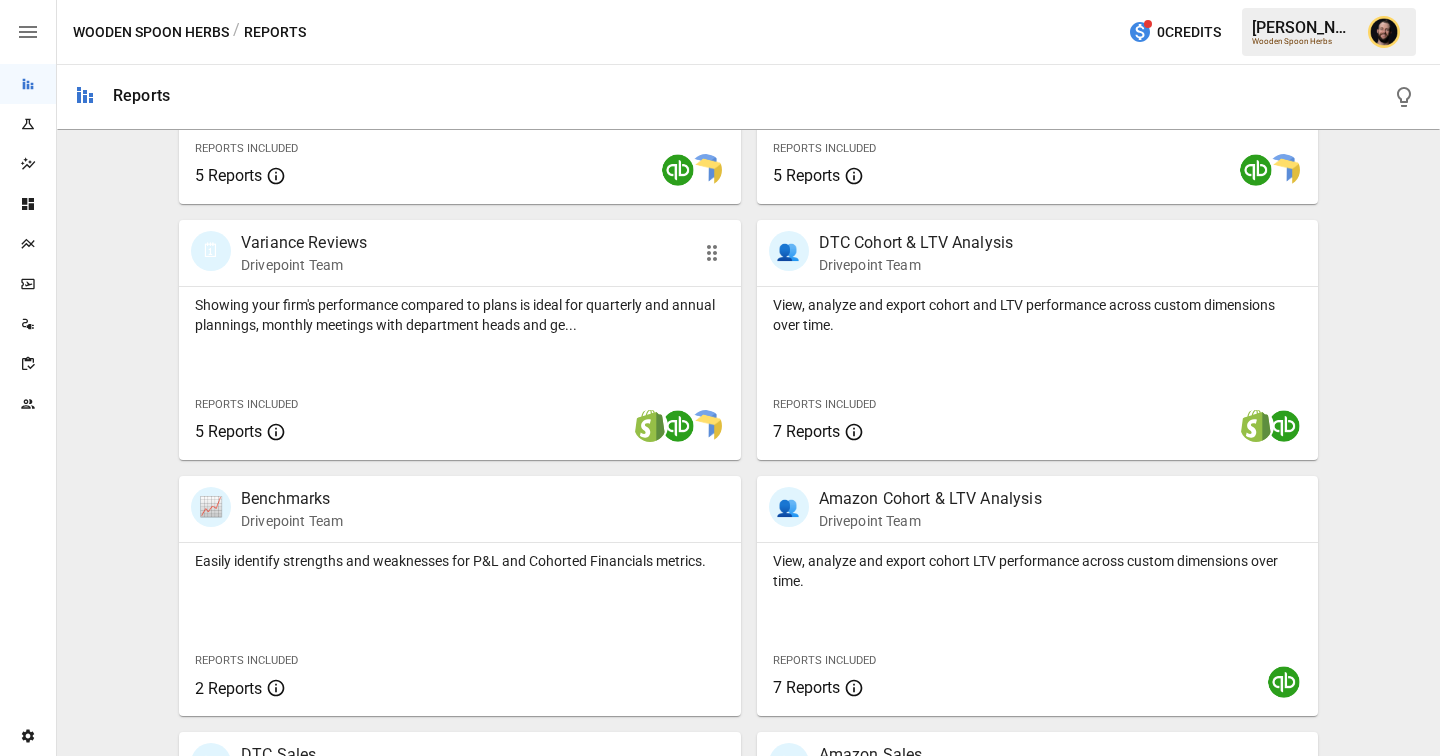 click on "Showing your firm's performance compared to plans is ideal for quarterly and annual plannings, monthly meetings with department heads and ge..." at bounding box center [460, 315] 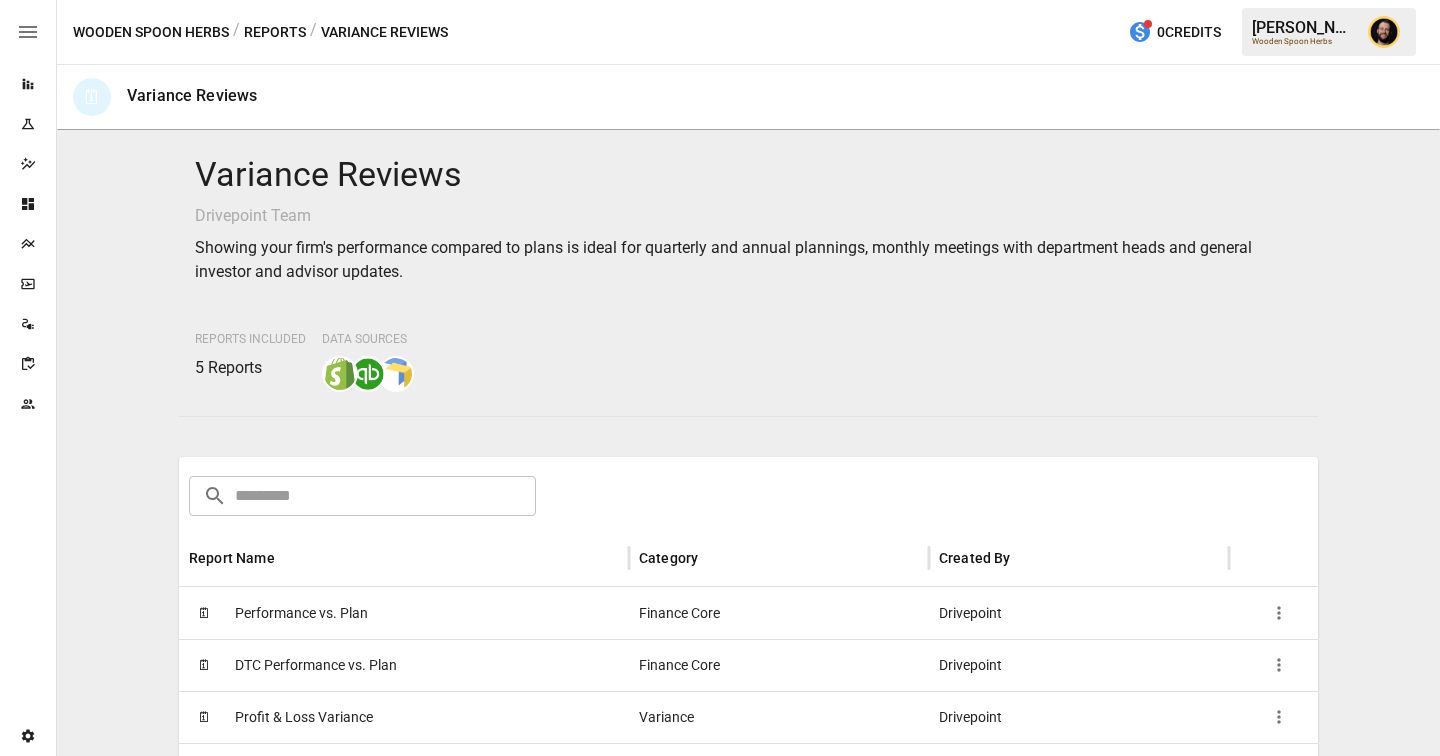 scroll, scrollTop: 386, scrollLeft: 0, axis: vertical 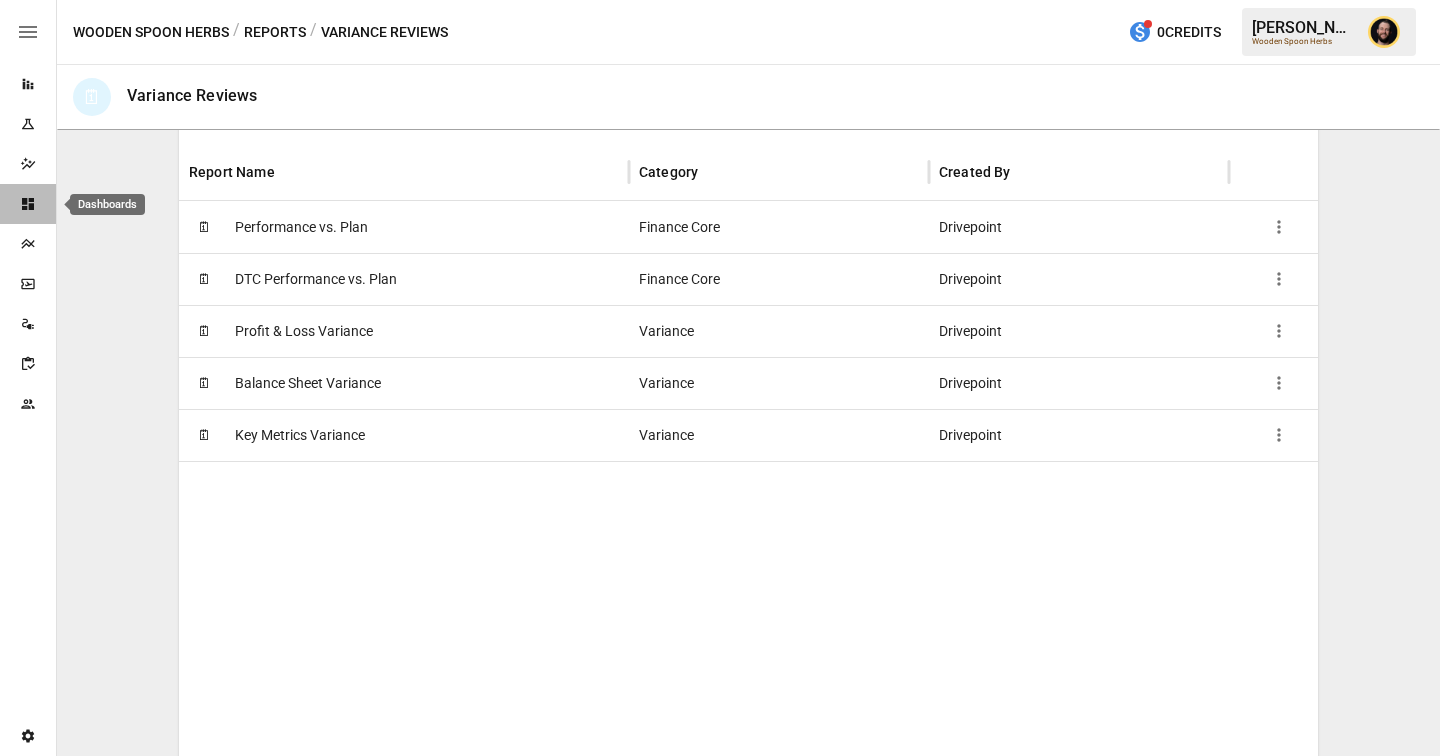 click 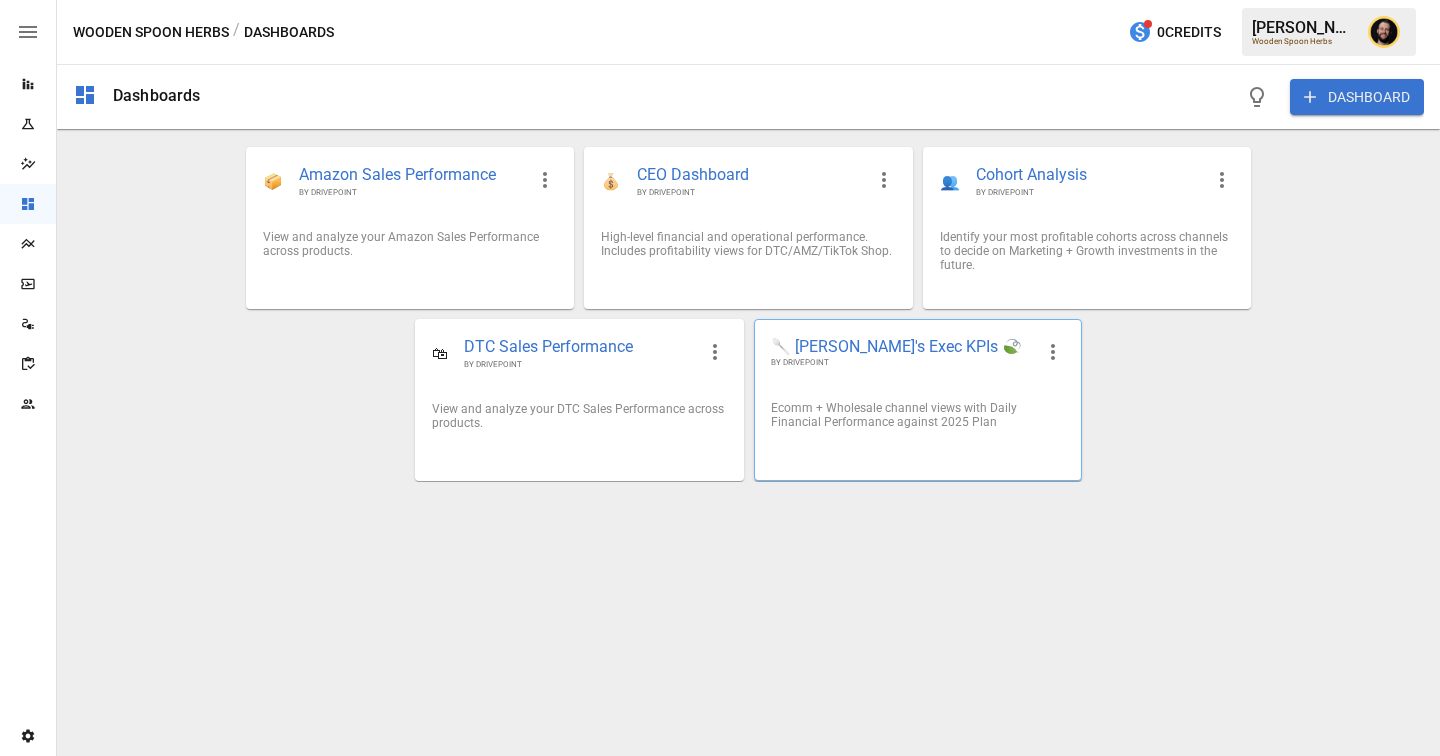click on "BY DRIVEPOINT" at bounding box center [902, 363] 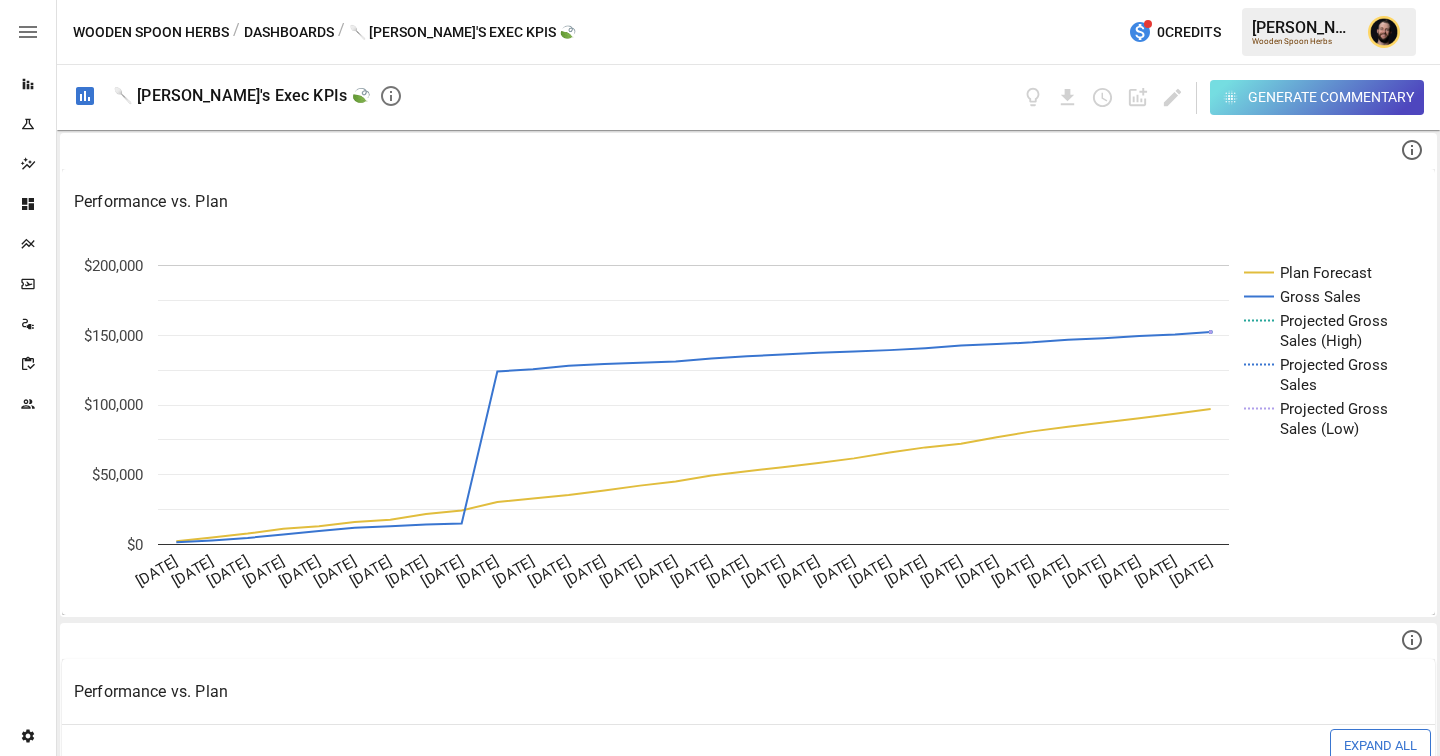 click on "Dashboards" at bounding box center (28, 204) 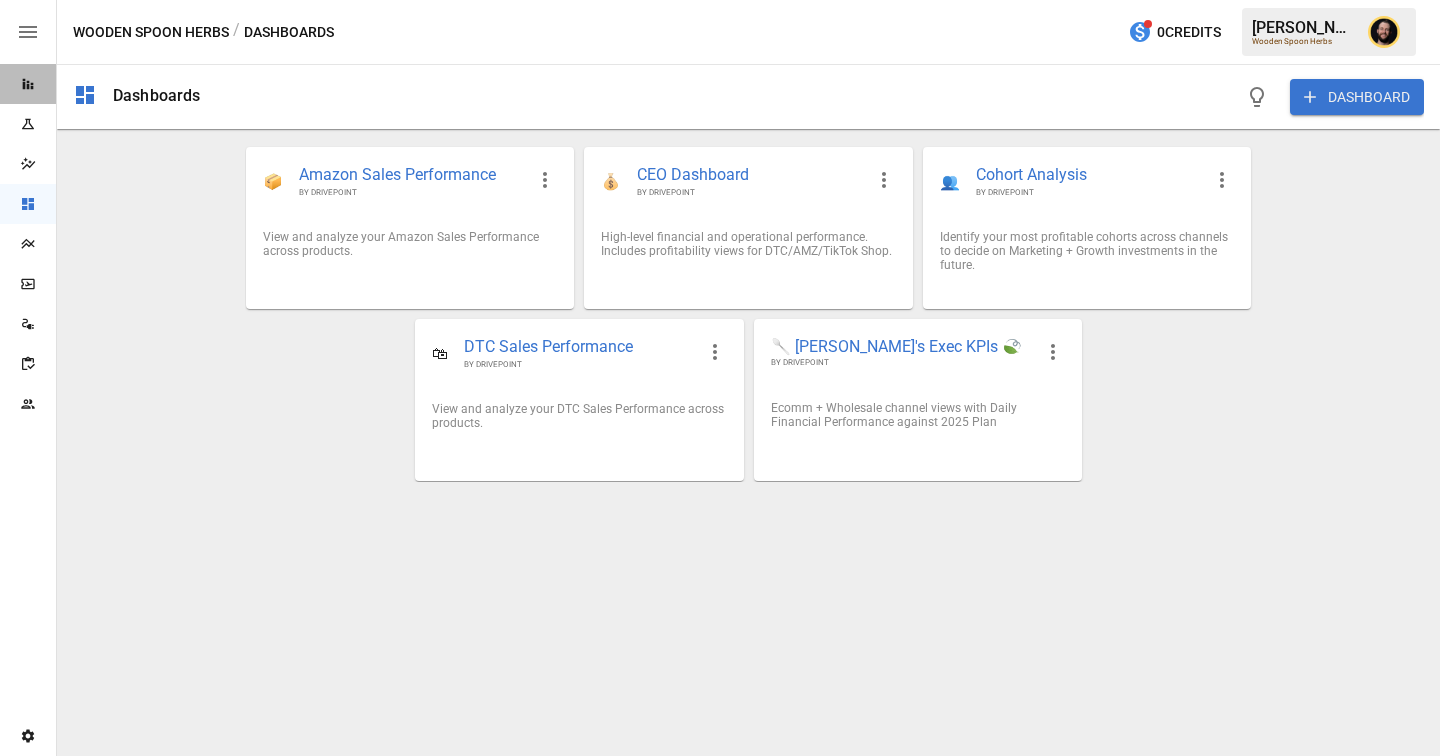 click 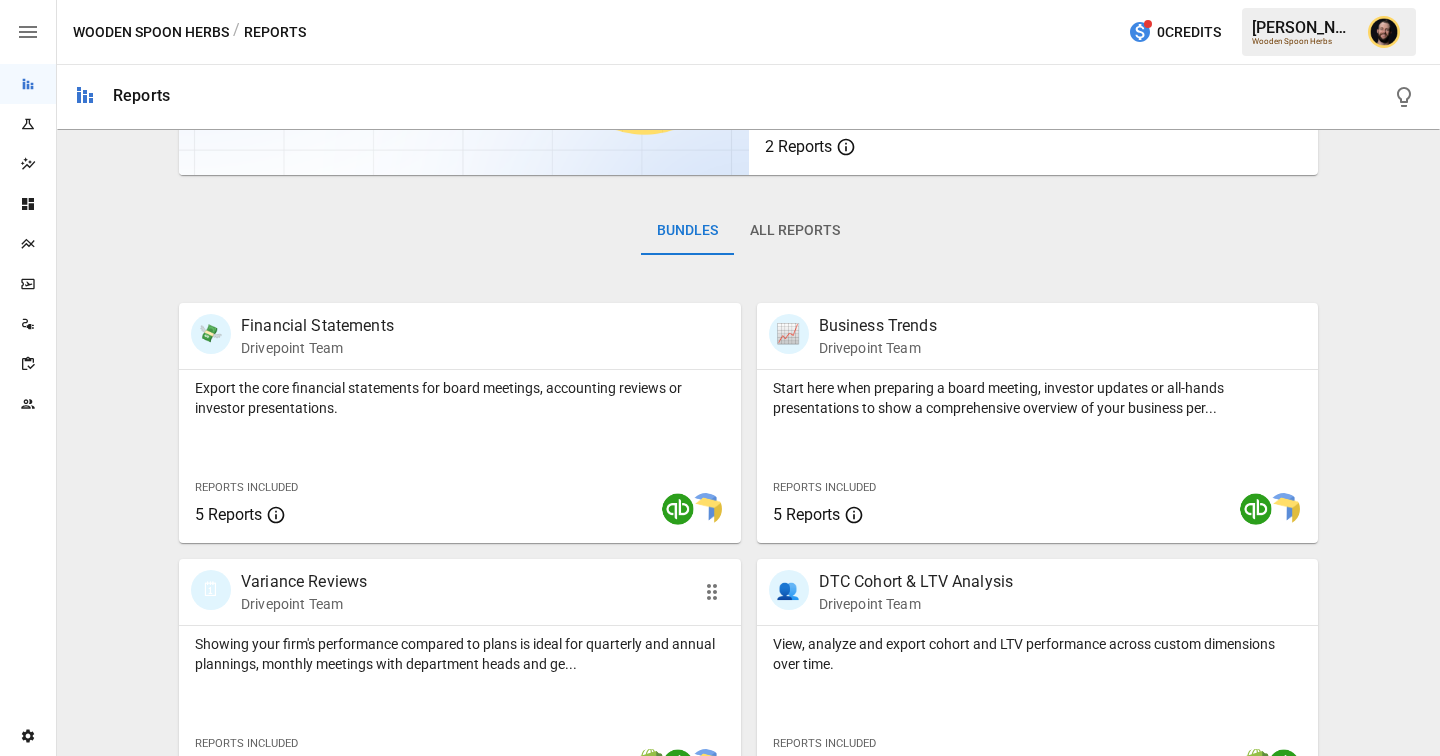 scroll, scrollTop: 204, scrollLeft: 0, axis: vertical 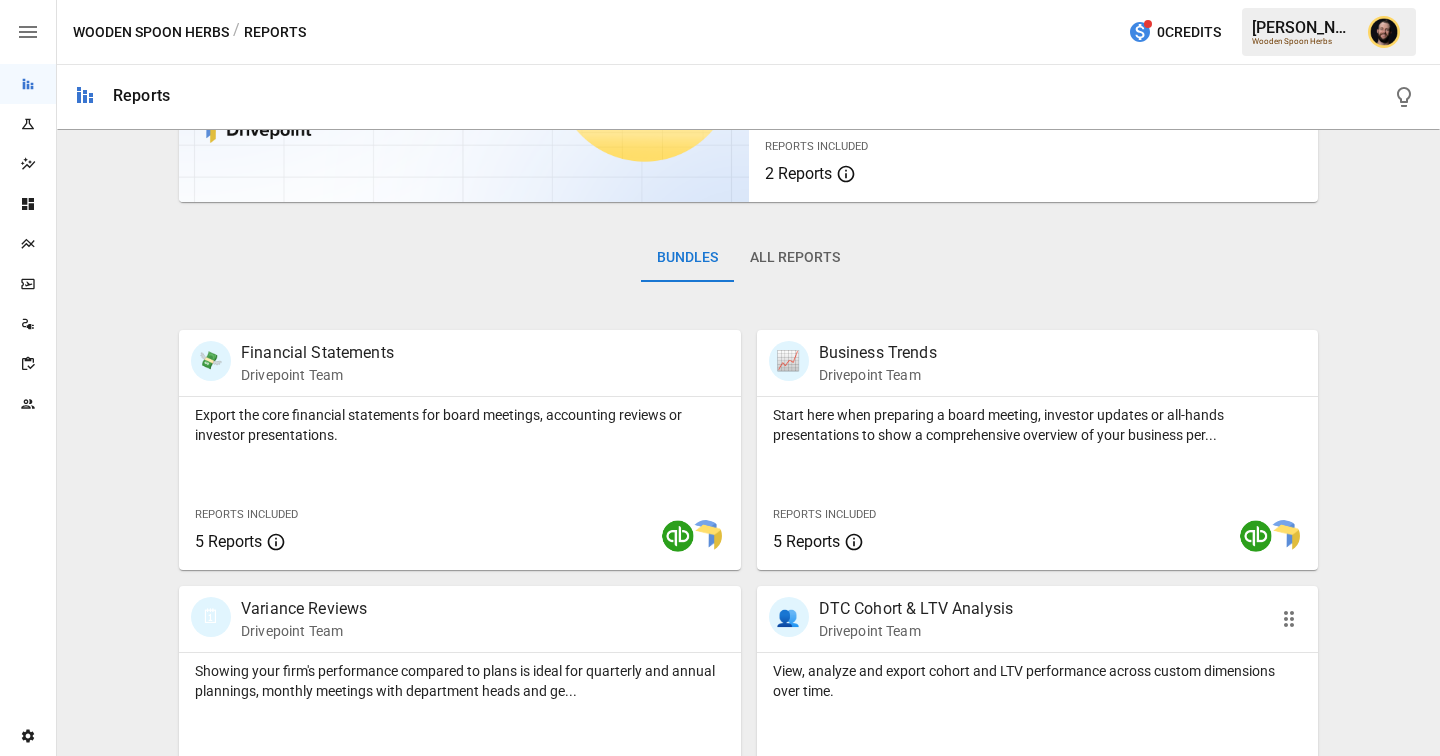 click on "View, analyze and export cohort and LTV performance across custom dimensions over time." at bounding box center (1038, 677) 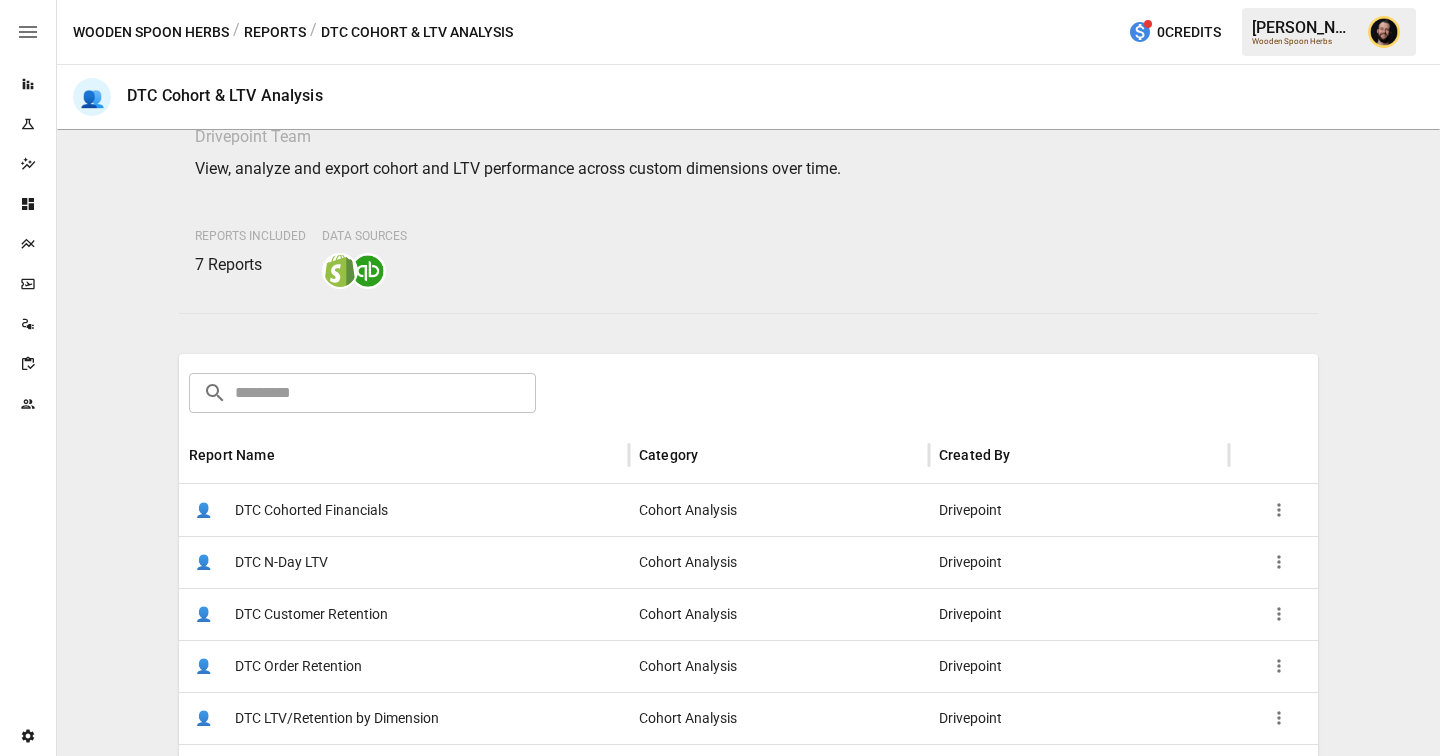 scroll, scrollTop: 196, scrollLeft: 0, axis: vertical 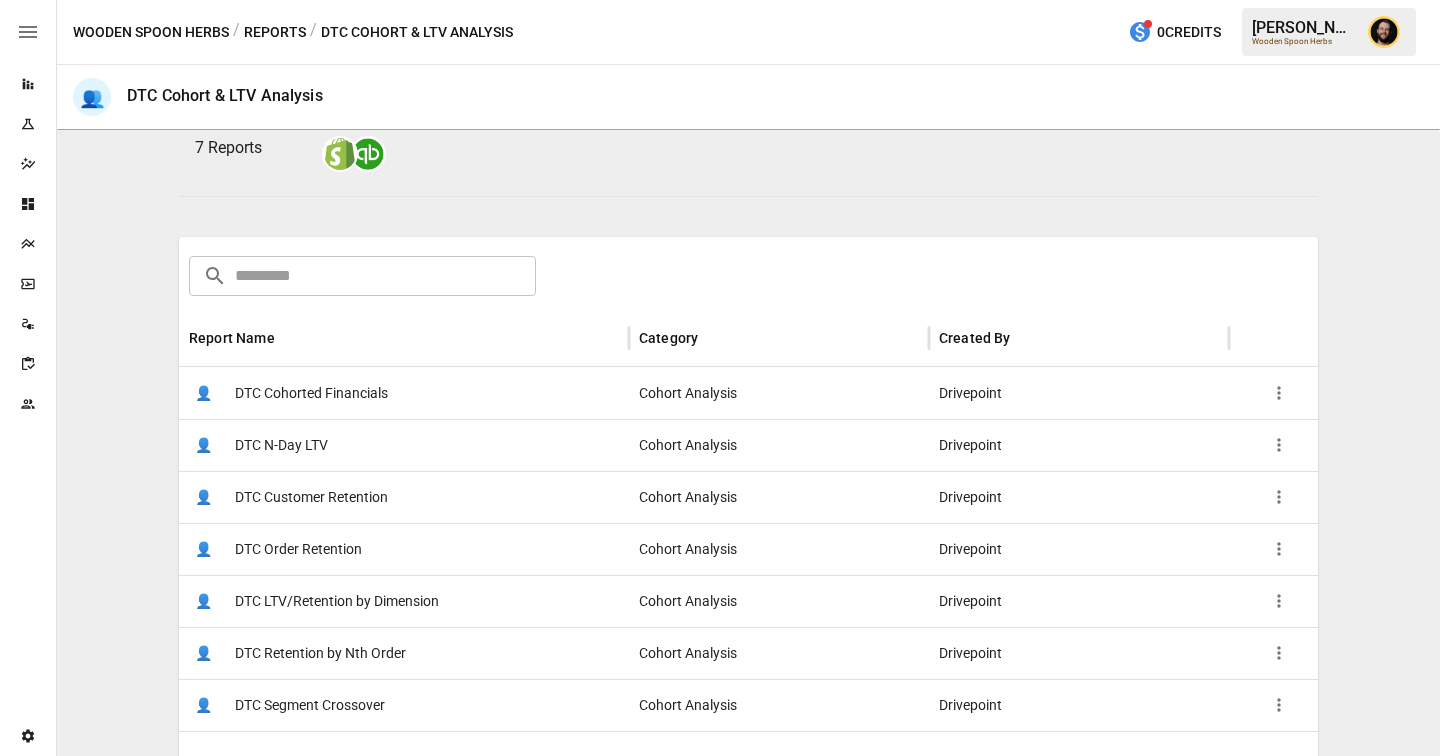 click on "DTC Cohorted Financials" at bounding box center [311, 393] 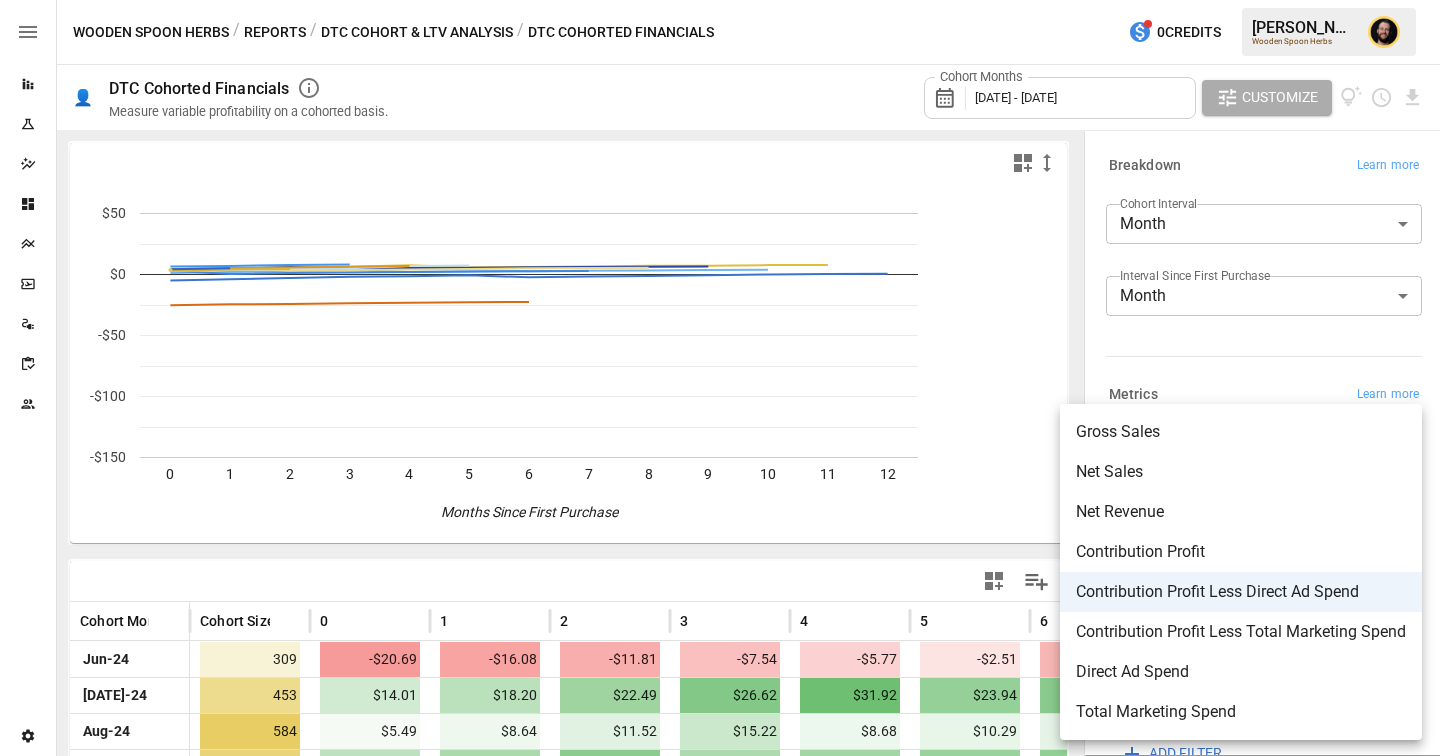 click on "Reports Experiments Dazzler Studio Dashboards Plans SmartModel ™ Data Sources Scorecards Team Settings Wooden Spoon Herbs / Reports / DTC Cohort & LTV Analysis / DTC Cohorted Financials 0  Credits [PERSON_NAME] Wooden Spoon Herbs 👤 DTC Cohorted Financials Measure variable profitability on a cohorted basis. Cohort Months [DATE] - [DATE] Customize 0 1 2 3 4 5 6 7 8 9 10 11 12 -$150 -$100 -$50 $0 $50 Months Since First Purchase 0/0 Cohort Month  Cohort Size   0   1   2   3   4   5   6   7   [DATE]-24 309 -$20.69 -$16.08 -$11.81 -$7.54 -$5.77 -$2.51 -$9.70 -$6.72 -$5.21 [DATE]-24 453 $14.01 $18.20 $22.49 $26.62 $31.92 $23.94 $25.90 $27.00 $29.59 Aug-24 584 $5.49 $8.64 $11.52 $15.22 $8.68 $10.29 $11.12 $12.80 $13.71 Sep-24 546 $17.55 $20.42 $25.86 $19.37 $21.82 $23.12 $24.35 $25.67 $26.45 Oct-24 443 $18.47 $24.76 $13.00 $15.52 $16.74 $19.00 $20.93 $22.61 $23.17 Nov-24 570 $12.49 $1.69 $5.34 $6.49 $8.13 $9.88 $11.16 $11.58 Dec-24 637 -$104.62 -$101.94 -$100.49 -$98.43 -$96.77 -$94.79 -$93.76 Jan-25 429 $12.21" at bounding box center [720, 0] 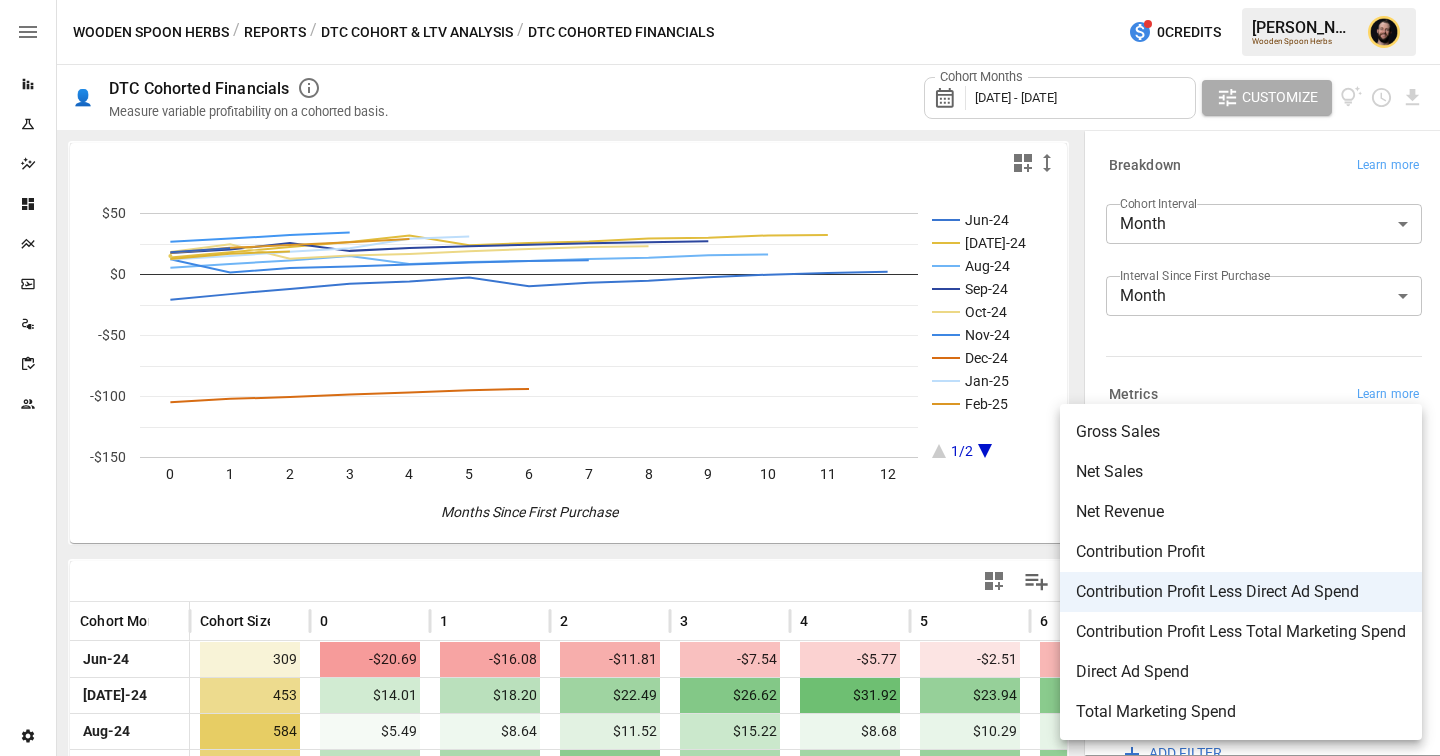 click on "Contribution Profit Less Total Marketing Spend" at bounding box center [1241, 632] 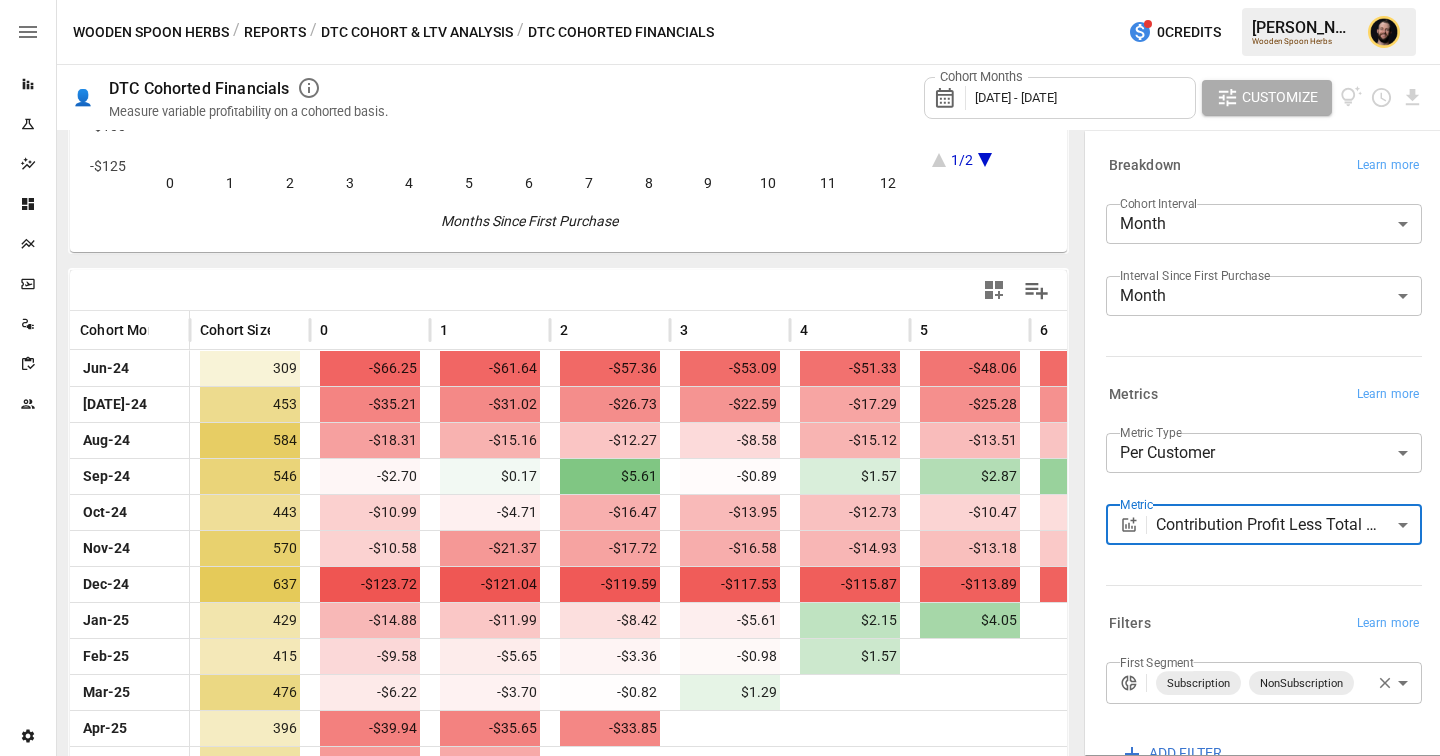 scroll, scrollTop: 317, scrollLeft: 0, axis: vertical 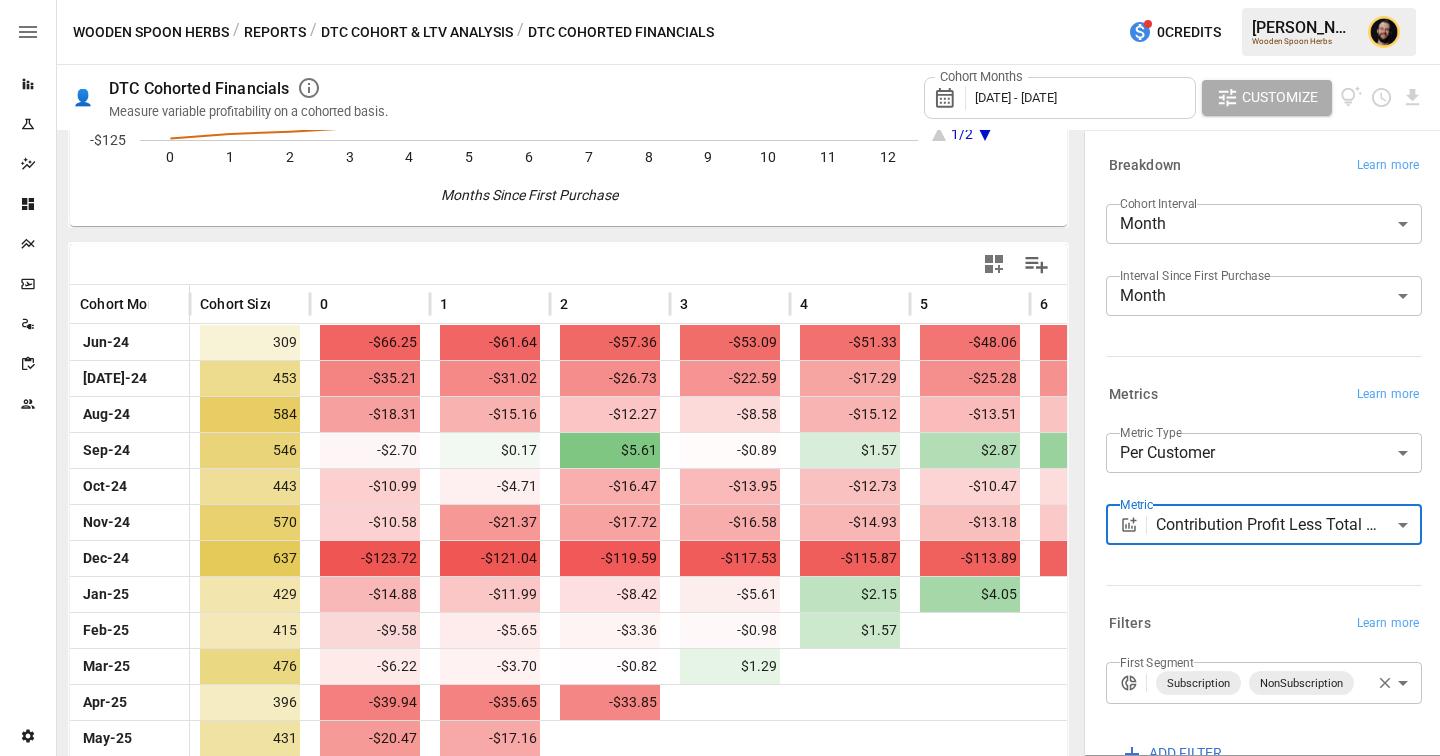 click on "**********" at bounding box center [1260, 521] 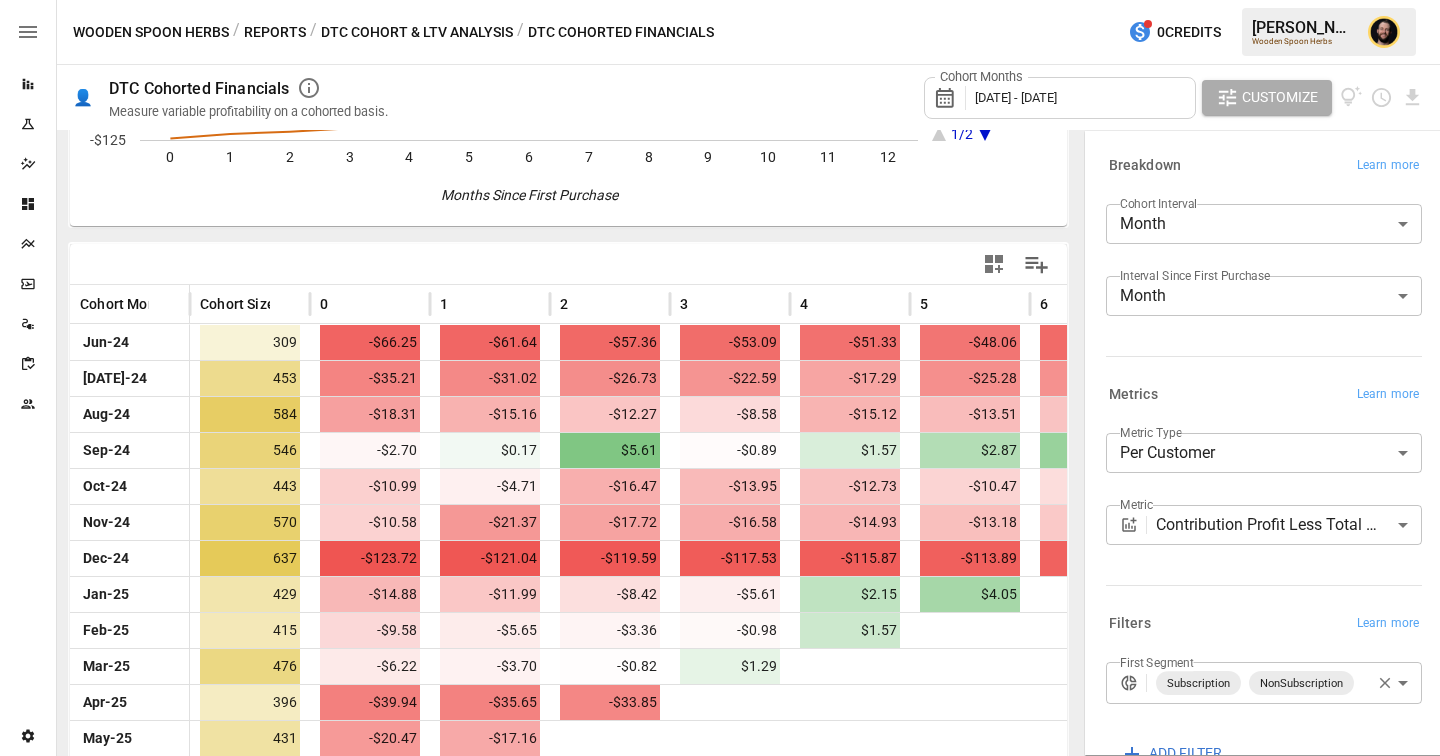 click on "Reports Experiments Dazzler Studio Dashboards Plans SmartModel ™ Data Sources Scorecards Team Settings Wooden Spoon Herbs / Reports / DTC Cohort & LTV Analysis / DTC Cohorted Financials 0  Credits [PERSON_NAME] Wooden Spoon Herbs 👤 DTC Cohorted Financials Measure variable profitability on a cohorted basis. Cohort Months [DATE] - [DATE] Customize Jun-24 [DATE]-24 Aug-24 Sep-24 Oct-24 Nov-24 Dec-24 Jan-25 Feb-25 1/2 0 1 2 3 4 5 6 7 8 9 10 11 12 -$125 -$100 -$75 -$50 -$25 $0 $25 Months Since First Purchase -$125 Cohort Month  Cohort Size   0   1   2   3   4   5   6   7   [DATE]-24 309 -$66.25 -$61.64 -$57.36 -$53.09 -$51.33 -$48.06 -$55.26 -$52.27 -$50.76 [DATE]-24 453 -$35.21 -$31.02 -$26.73 -$22.59 -$17.29 -$25.28 -$23.32 -$22.22 -$19.63 Aug-24 584 -$18.31 -$15.16 -$12.27 -$8.58 -$15.12 -$13.51 -$12.68 -$11.00 -$10.09 Sep-24 546 -$2.70 $0.17 $5.61 -$0.89 $1.57 $2.87 $4.10 $5.42 $6.20 Oct-24 443 -$10.99 -$4.71 -$16.47 -$13.95 -$12.73 -$10.47 -$8.54 -$6.86 -$6.30 Nov-24 570 -$10.58 -$21.37 -$17.72 -$16.58 Dec-24" at bounding box center [720, 0] 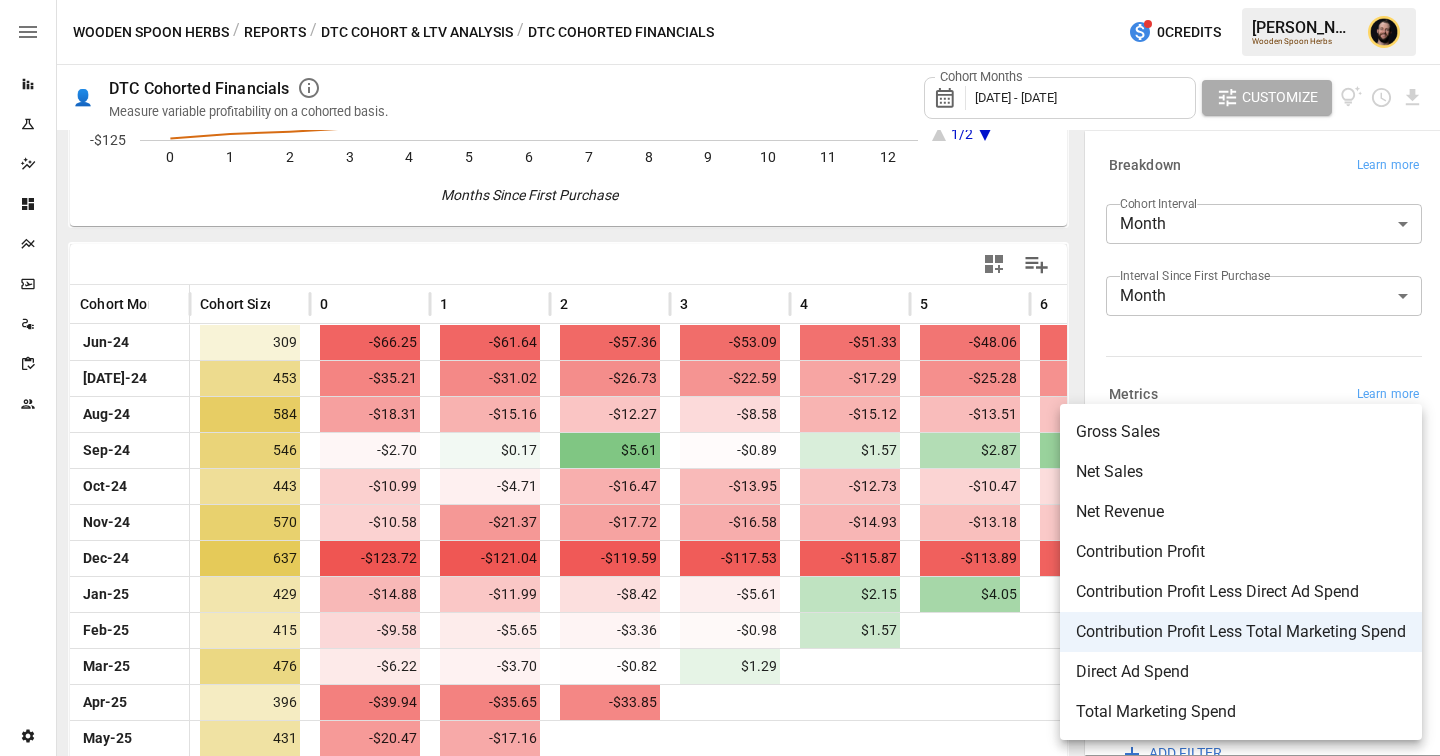 click on "Contribution Profit Less Direct Ad Spend" at bounding box center (1241, 592) 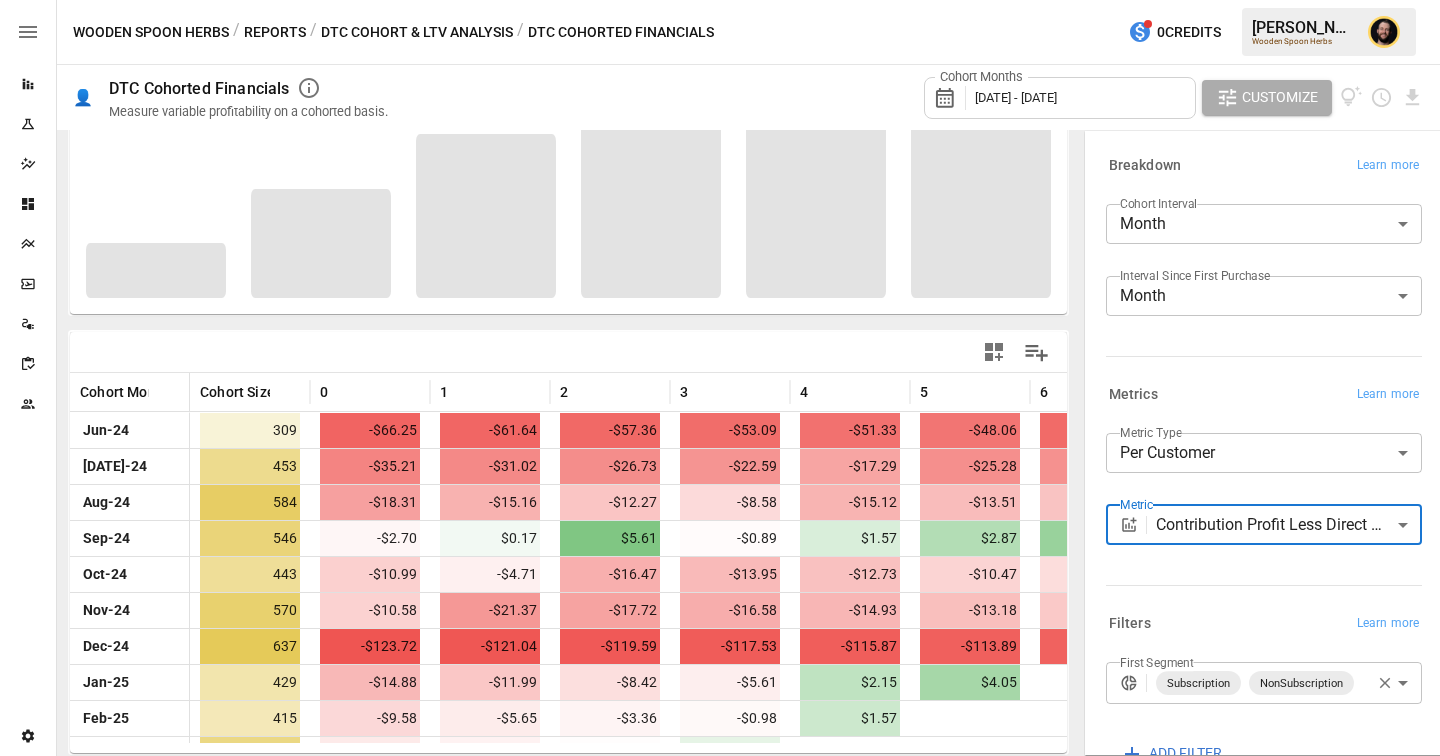 scroll, scrollTop: 229, scrollLeft: 0, axis: vertical 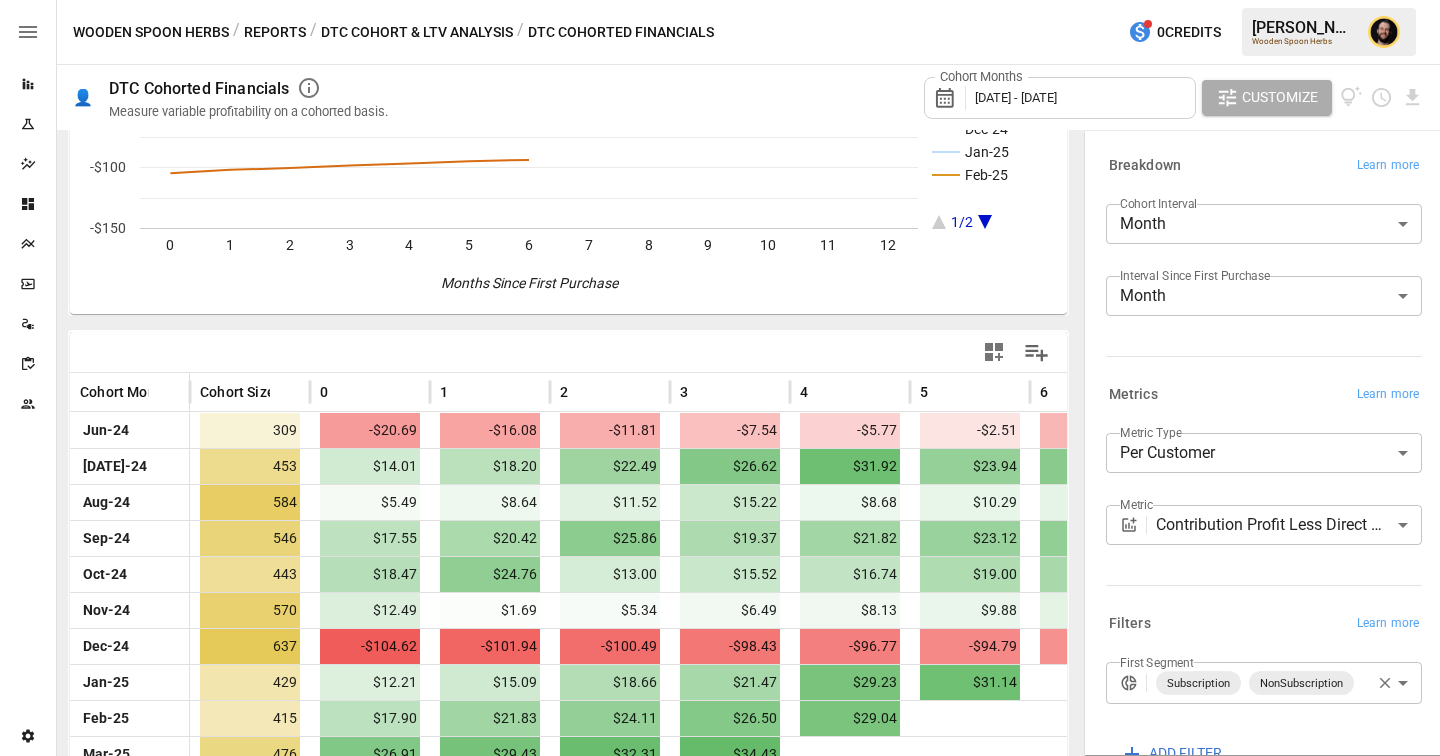 click 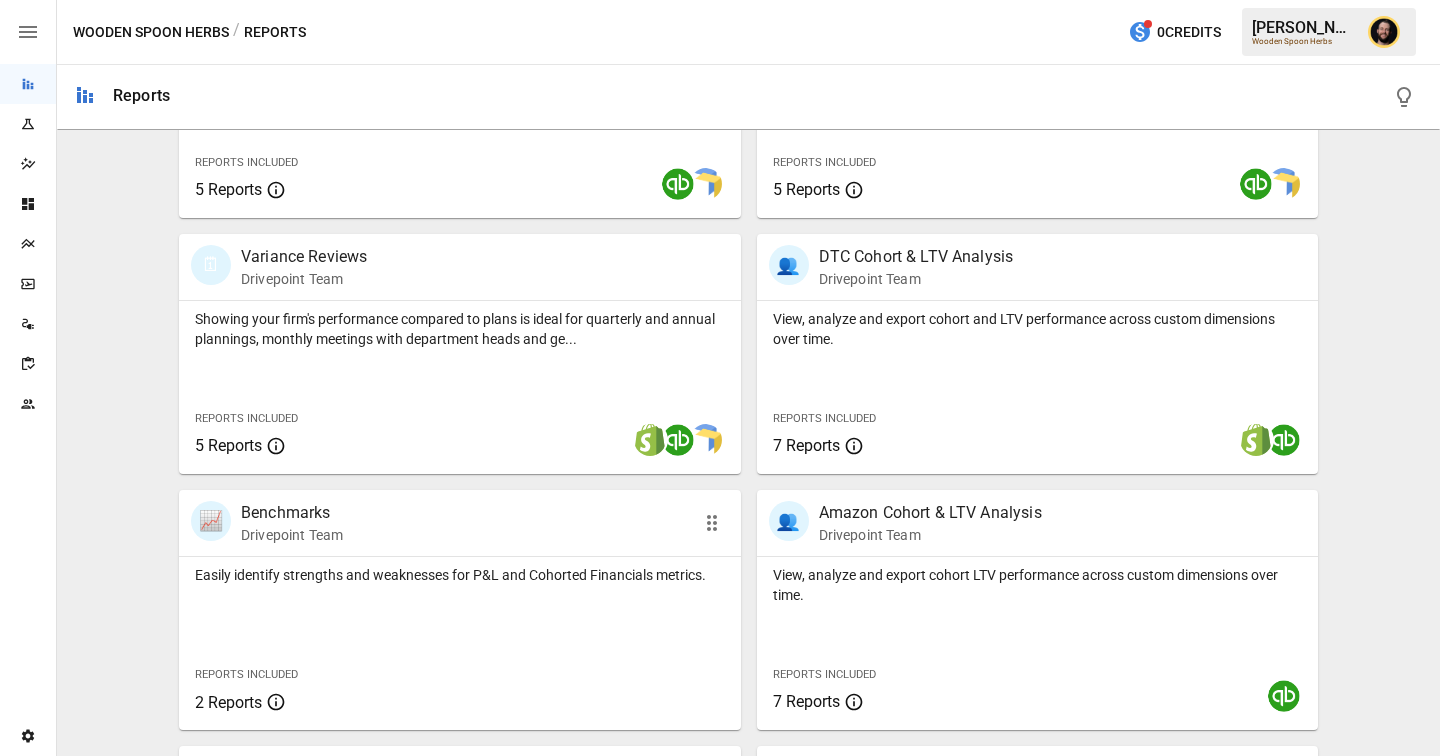 scroll, scrollTop: 794, scrollLeft: 0, axis: vertical 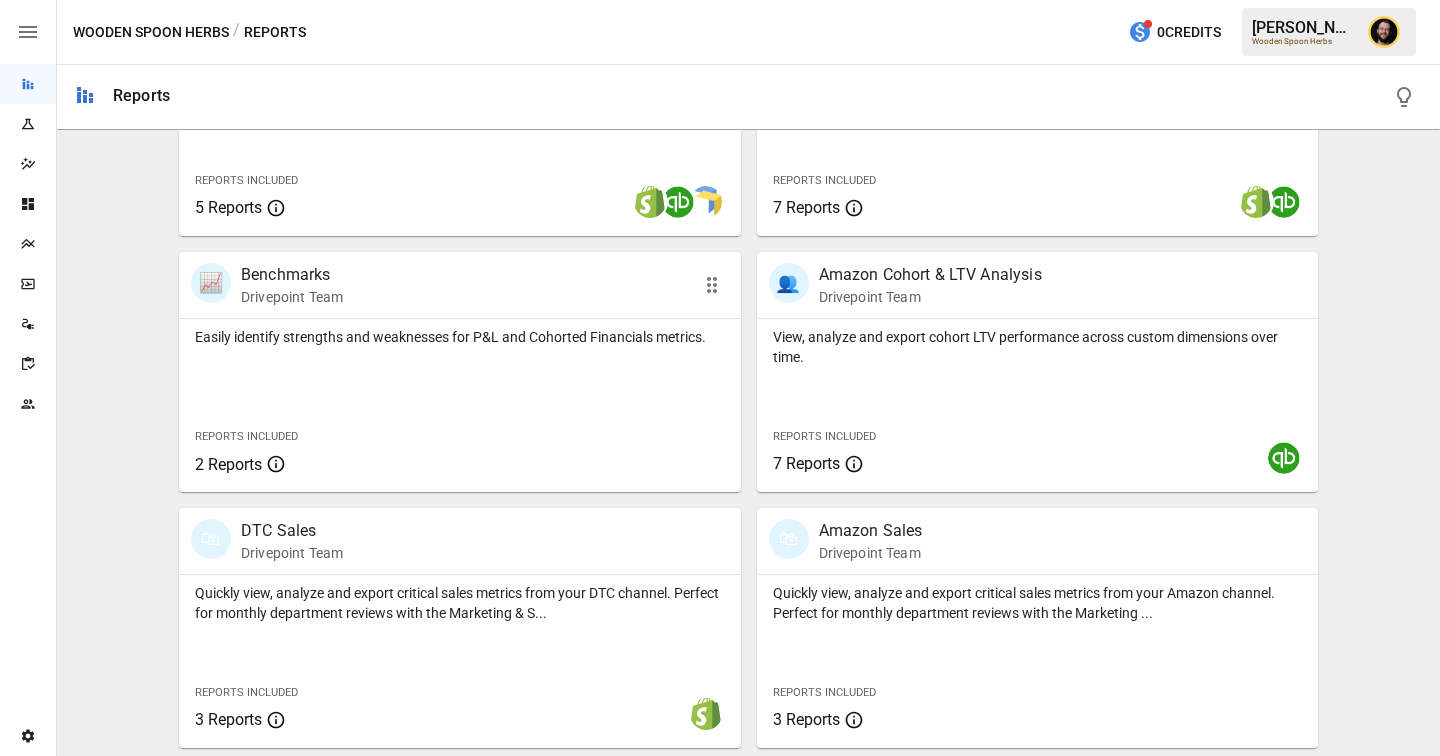 click on "Easily identify strengths and weaknesses for P&L and Cohorted Financials metrics.  Reports Included 2 Reports" at bounding box center [460, 405] 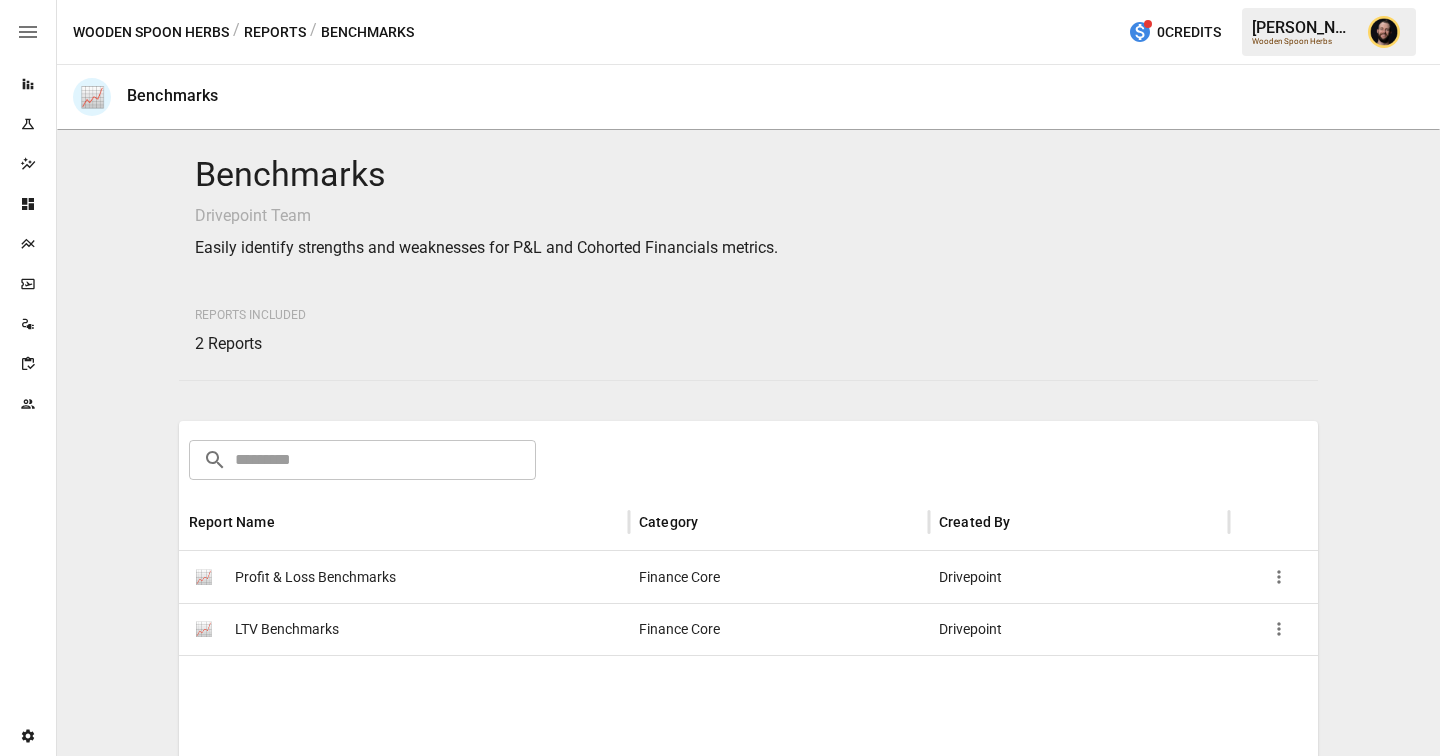 click on "Profit & Loss Benchmarks" at bounding box center [315, 577] 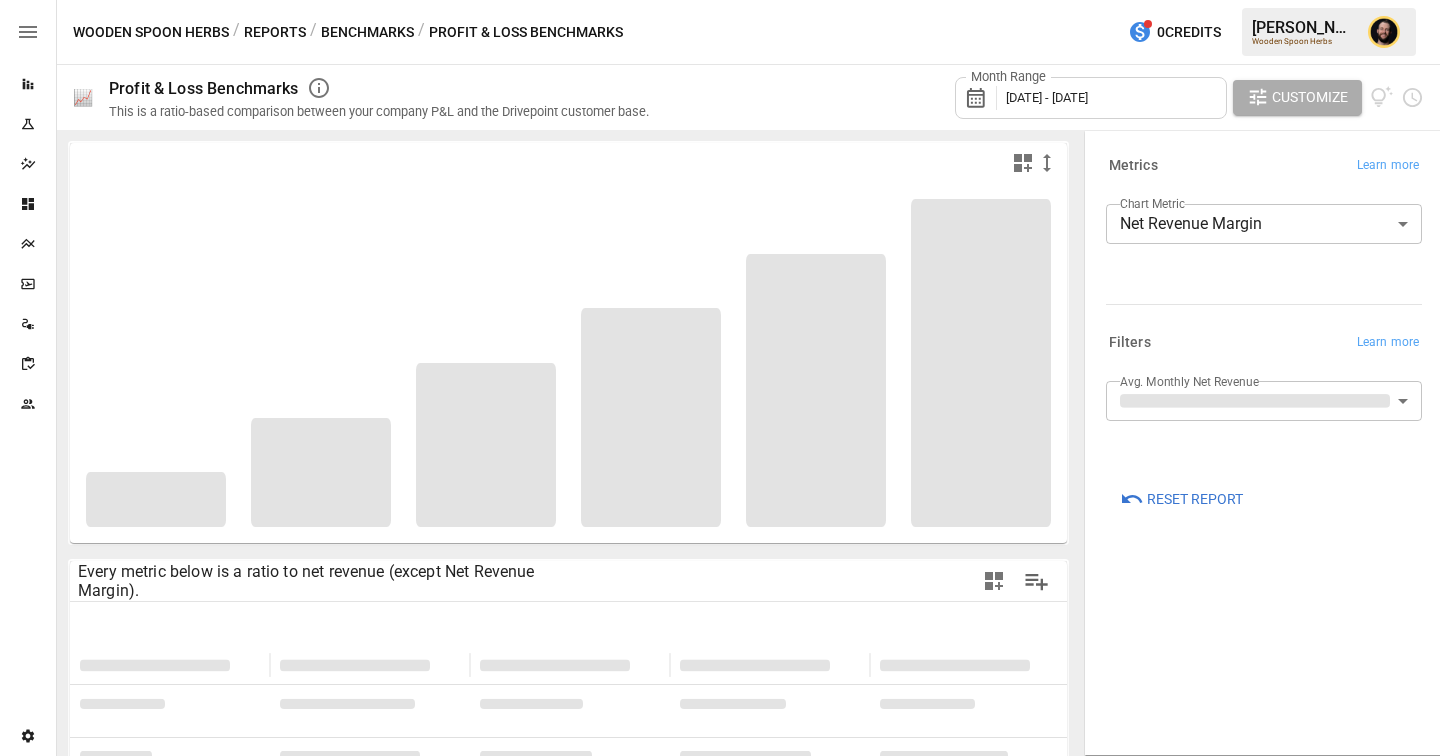type on "**********" 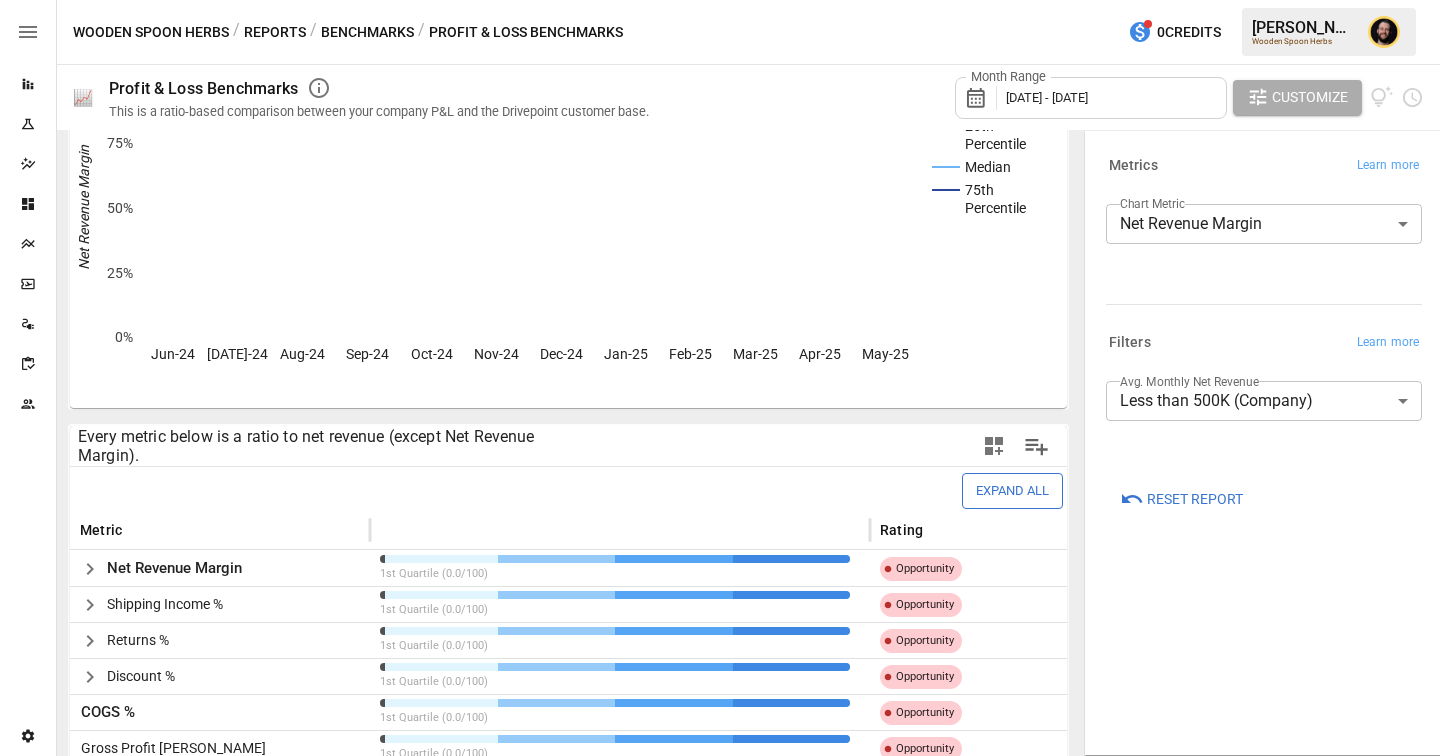 scroll, scrollTop: 0, scrollLeft: 0, axis: both 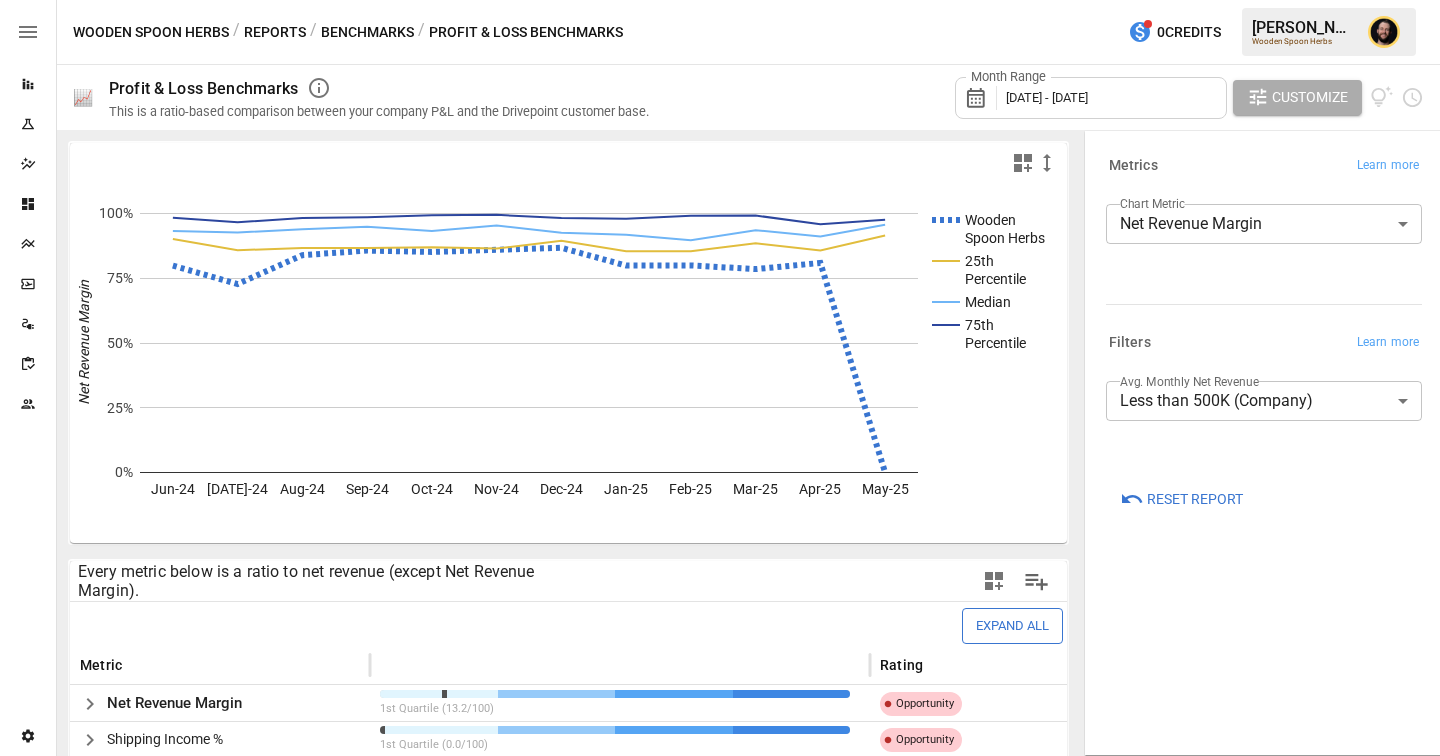 click on "[DATE] - [DATE]" at bounding box center (1047, 97) 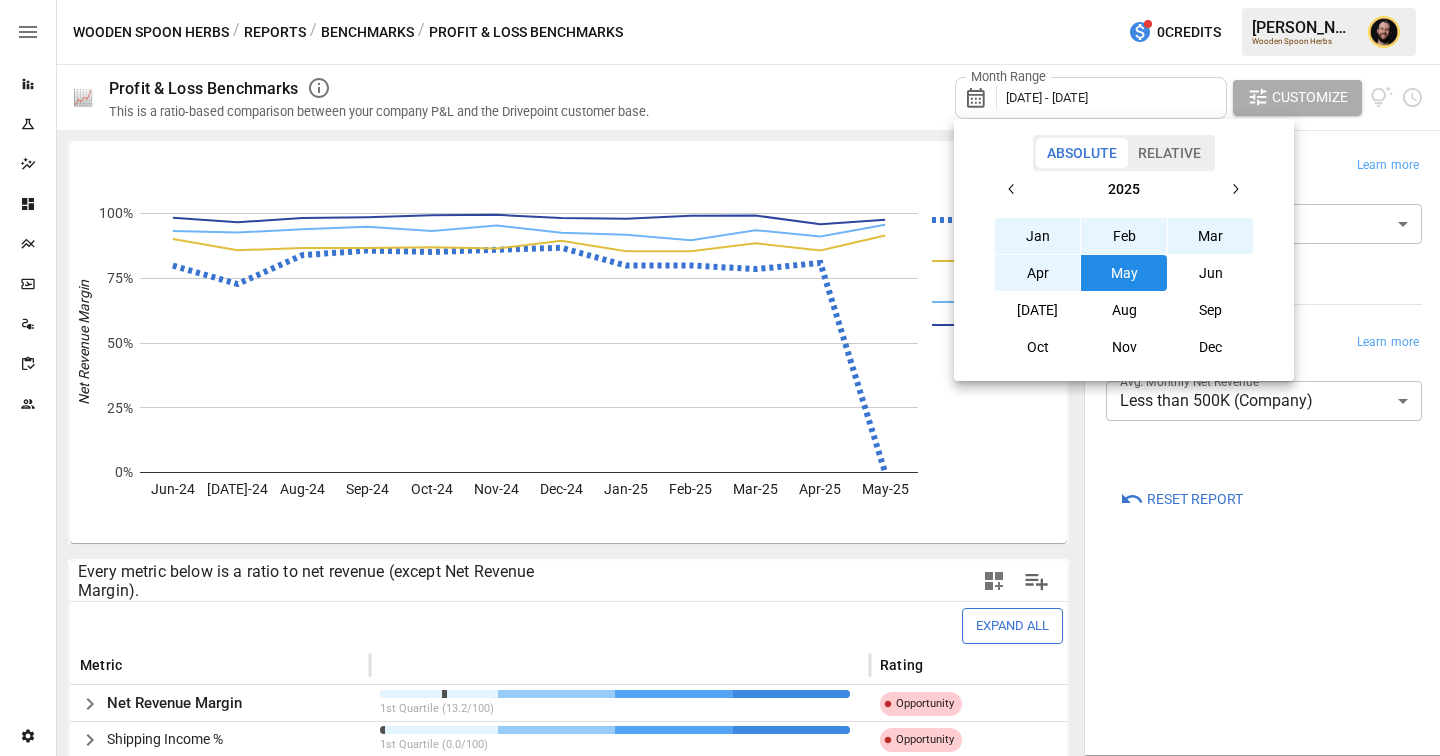 click 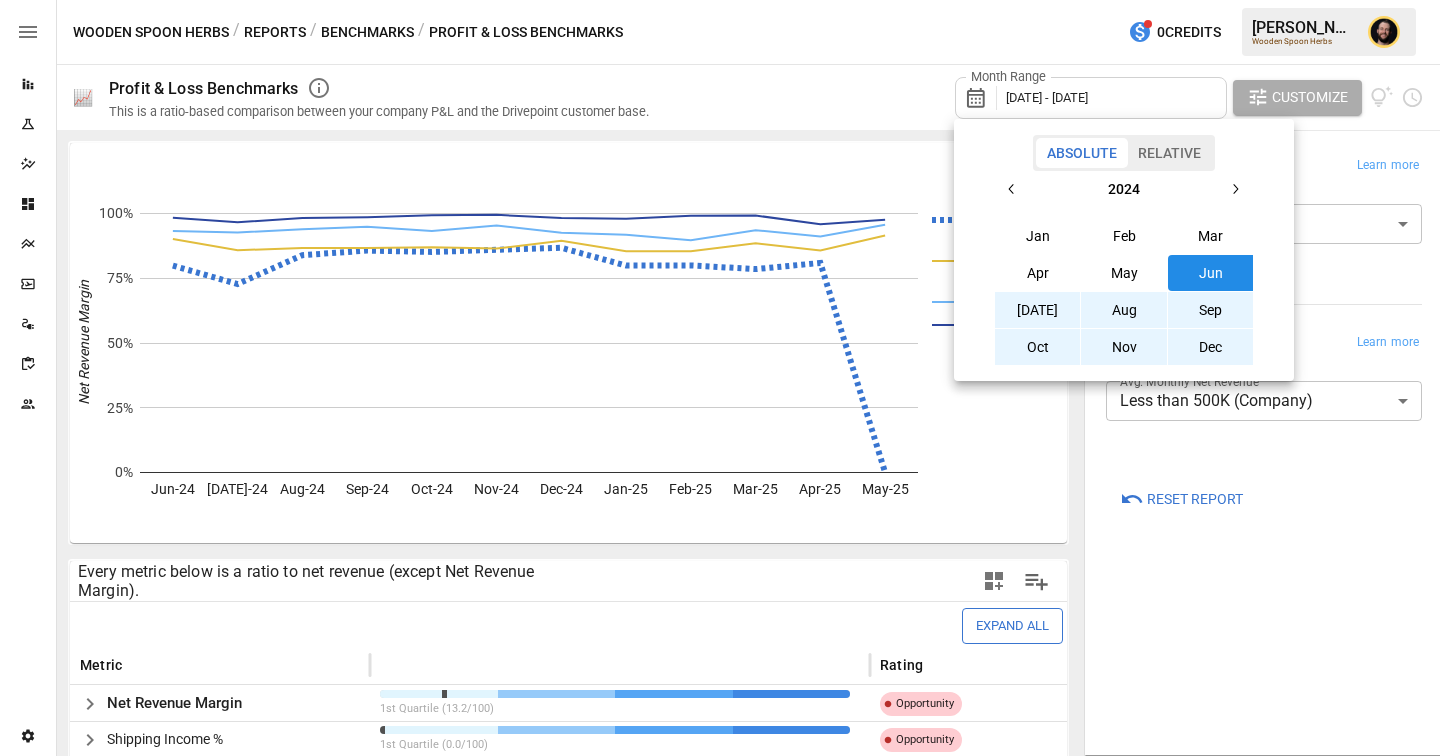 click on "Jun" at bounding box center (1211, 273) 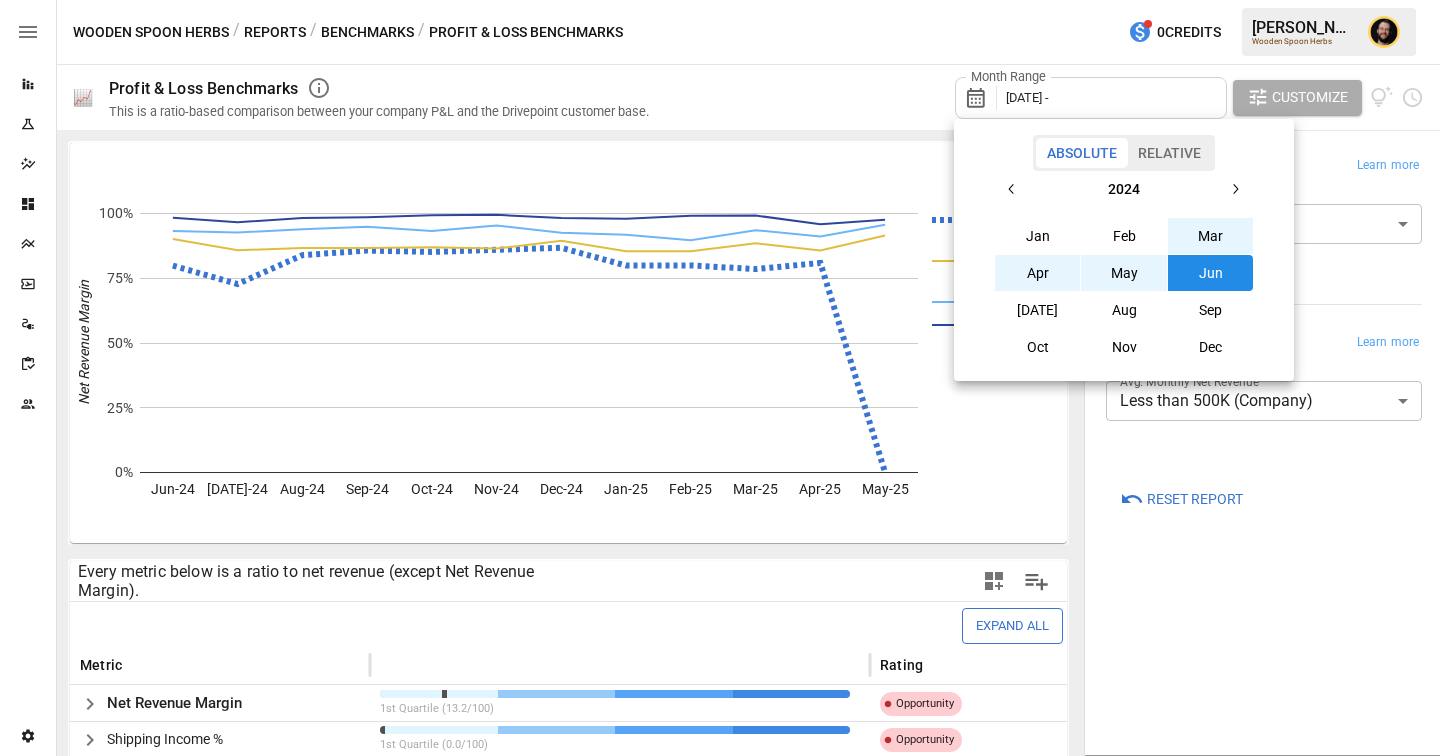 click at bounding box center (1235, 189) 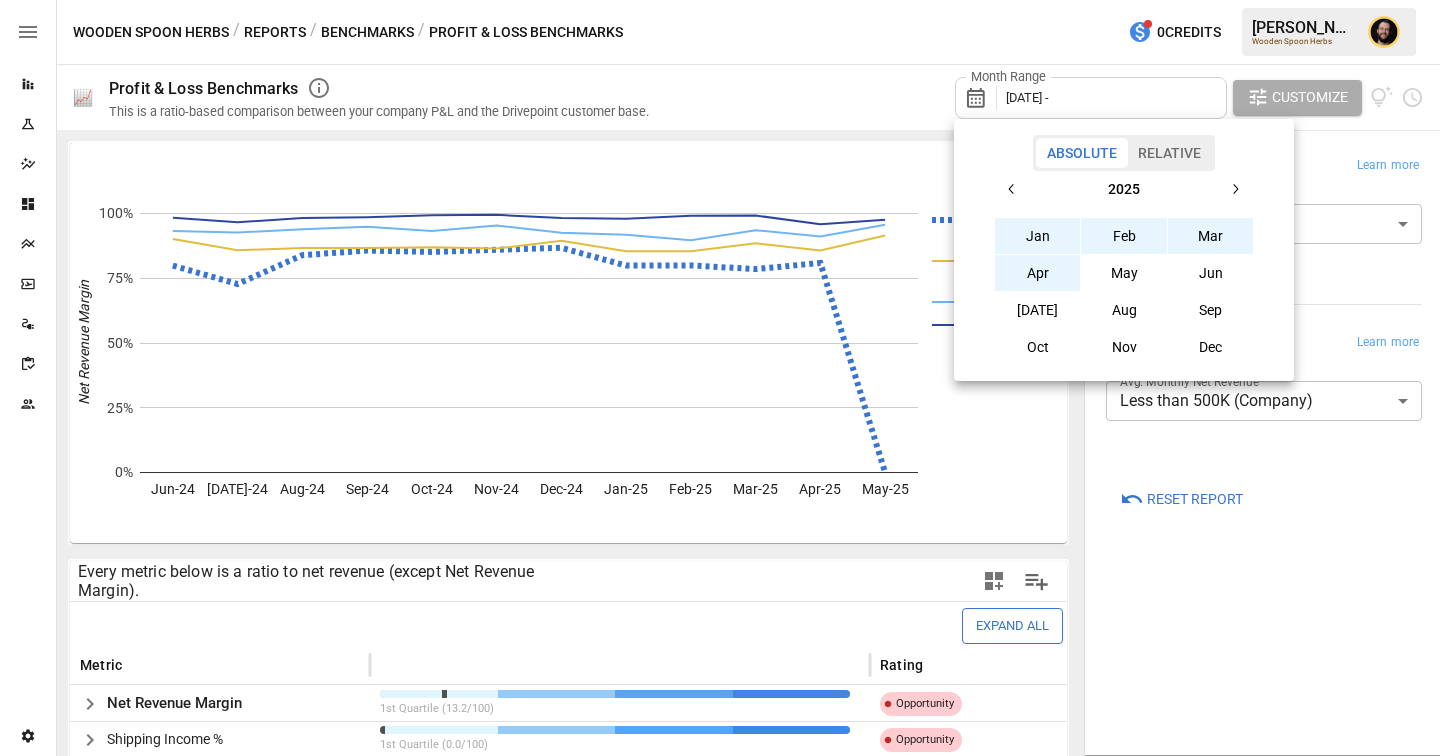 click on "Apr" at bounding box center [1038, 273] 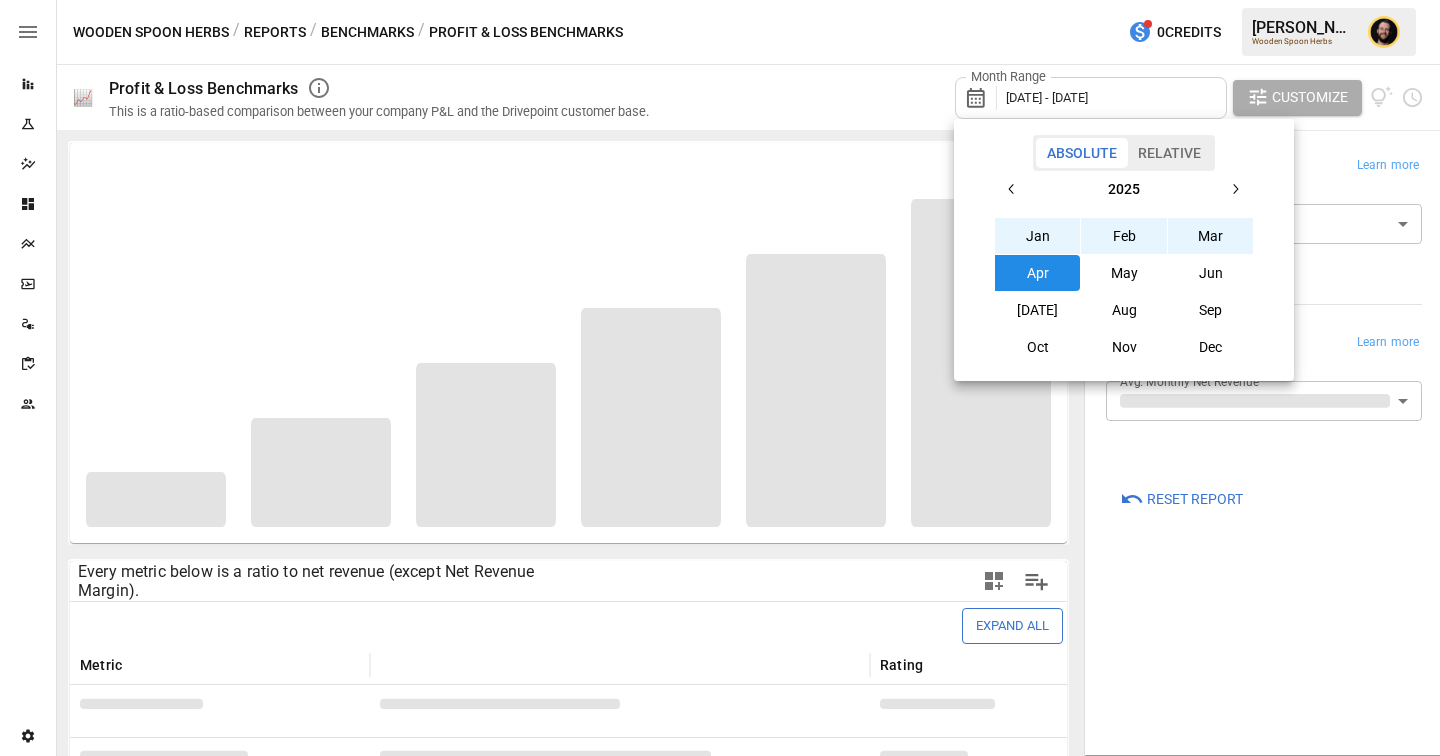 click at bounding box center [720, 378] 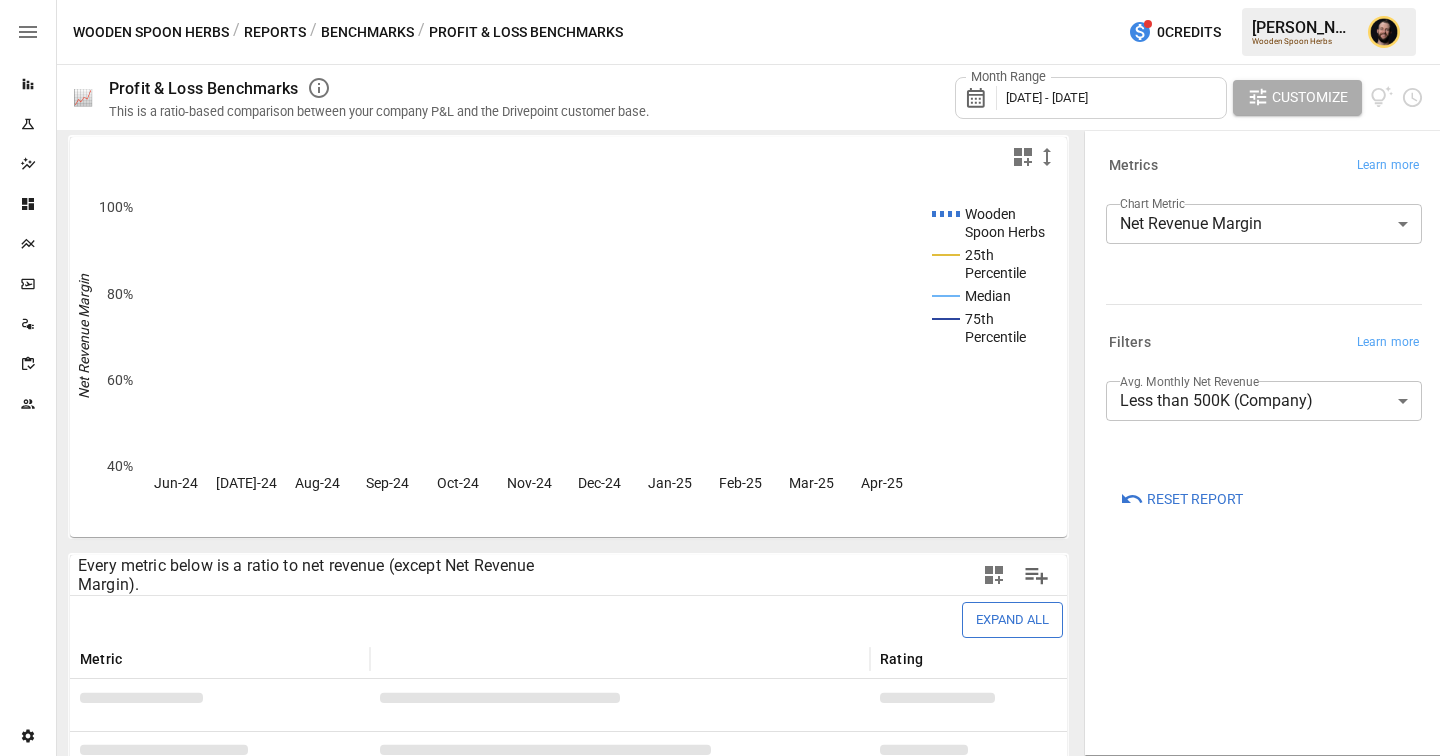 scroll, scrollTop: 0, scrollLeft: 0, axis: both 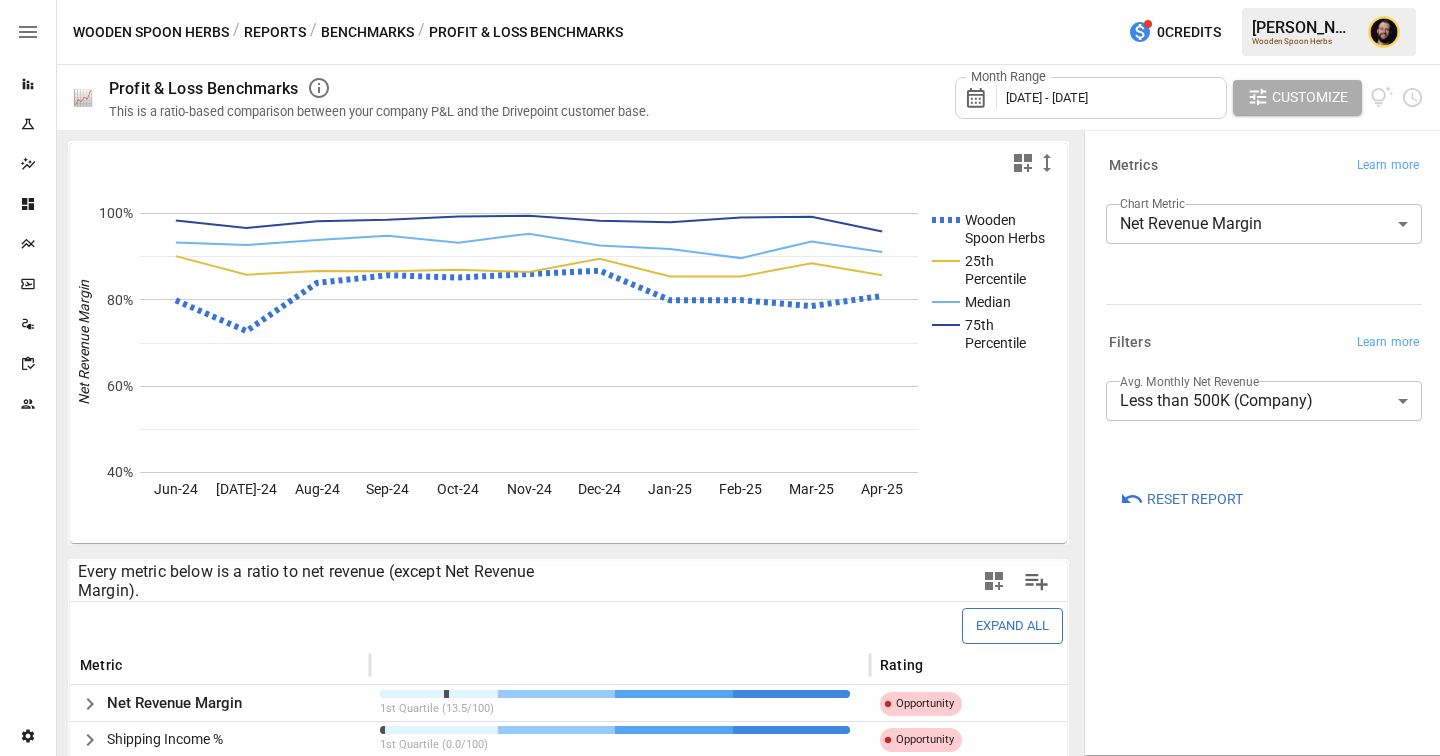click on "Benchmarks" at bounding box center [367, 32] 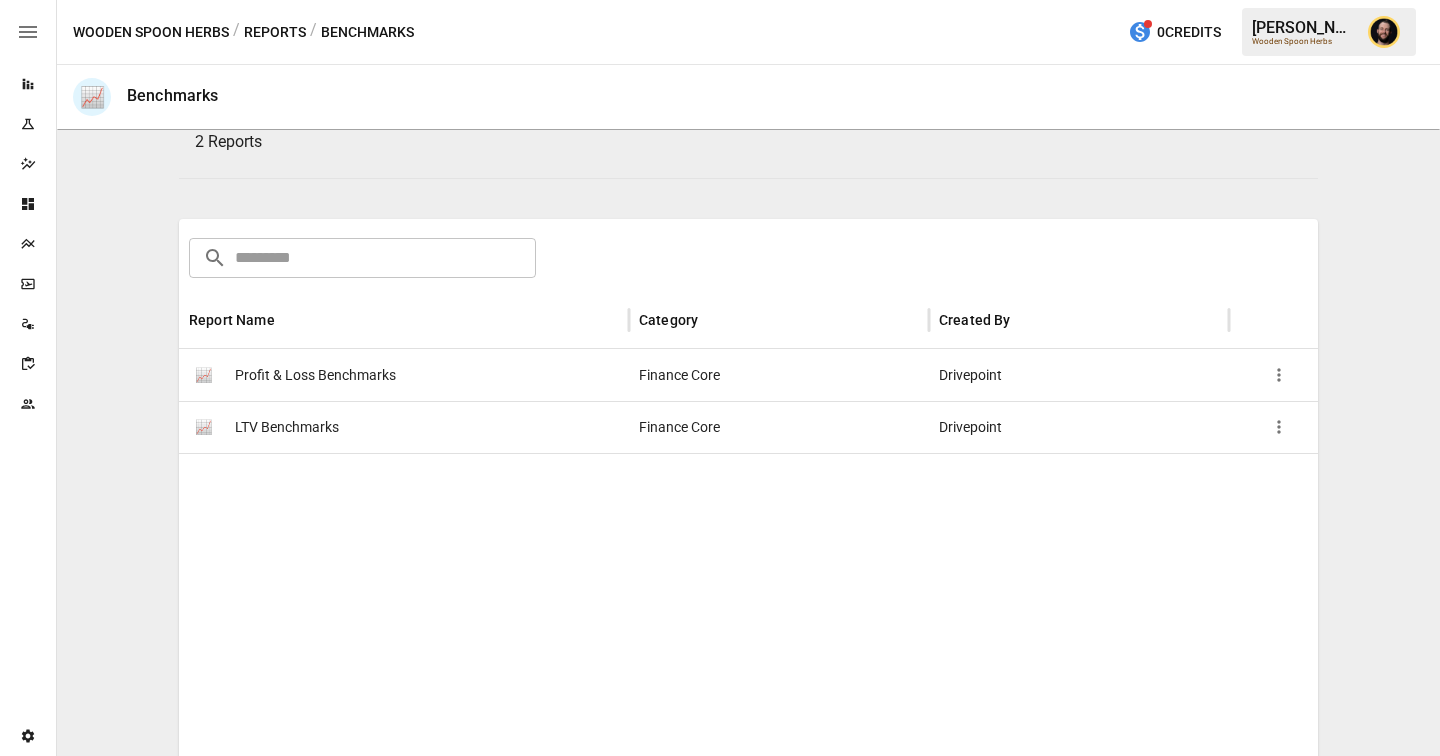 scroll, scrollTop: 275, scrollLeft: 0, axis: vertical 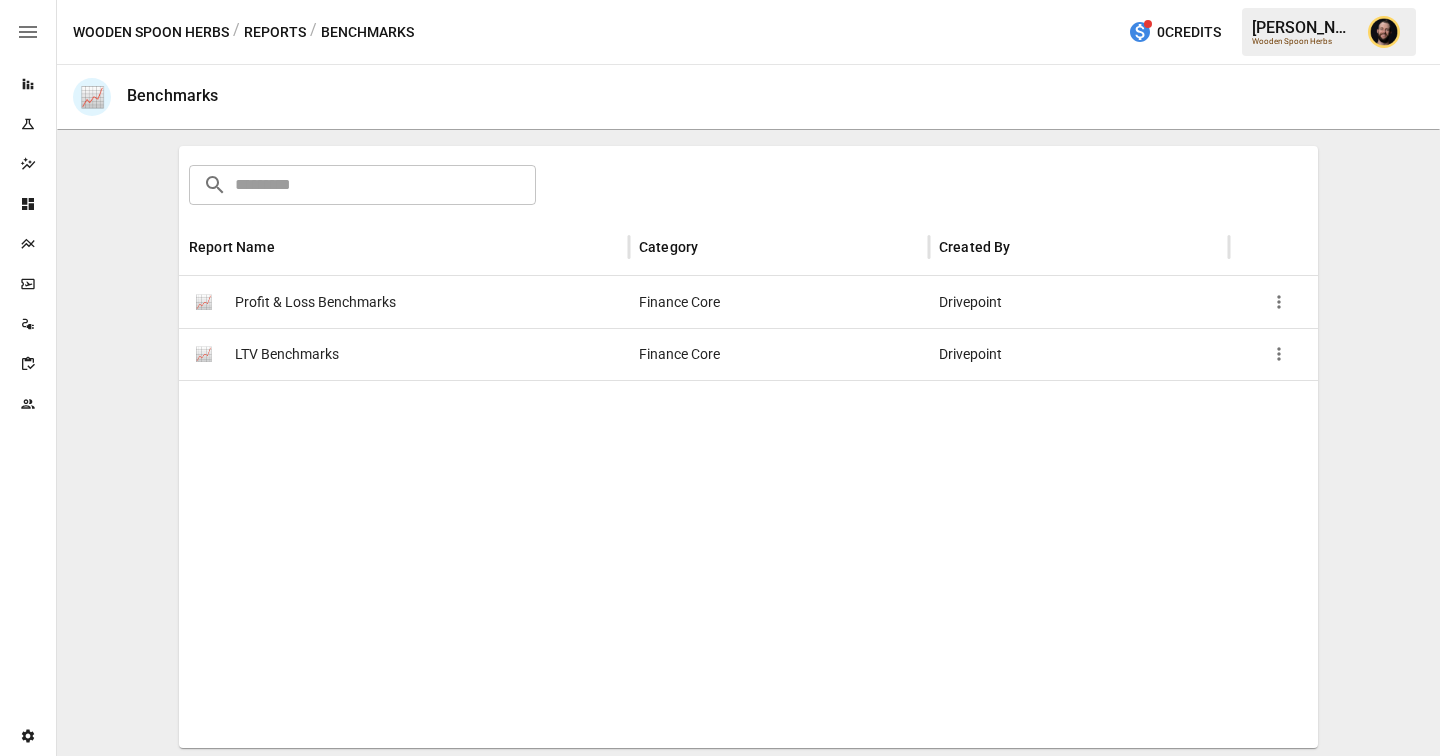 click on "LTV Benchmarks" at bounding box center [287, 354] 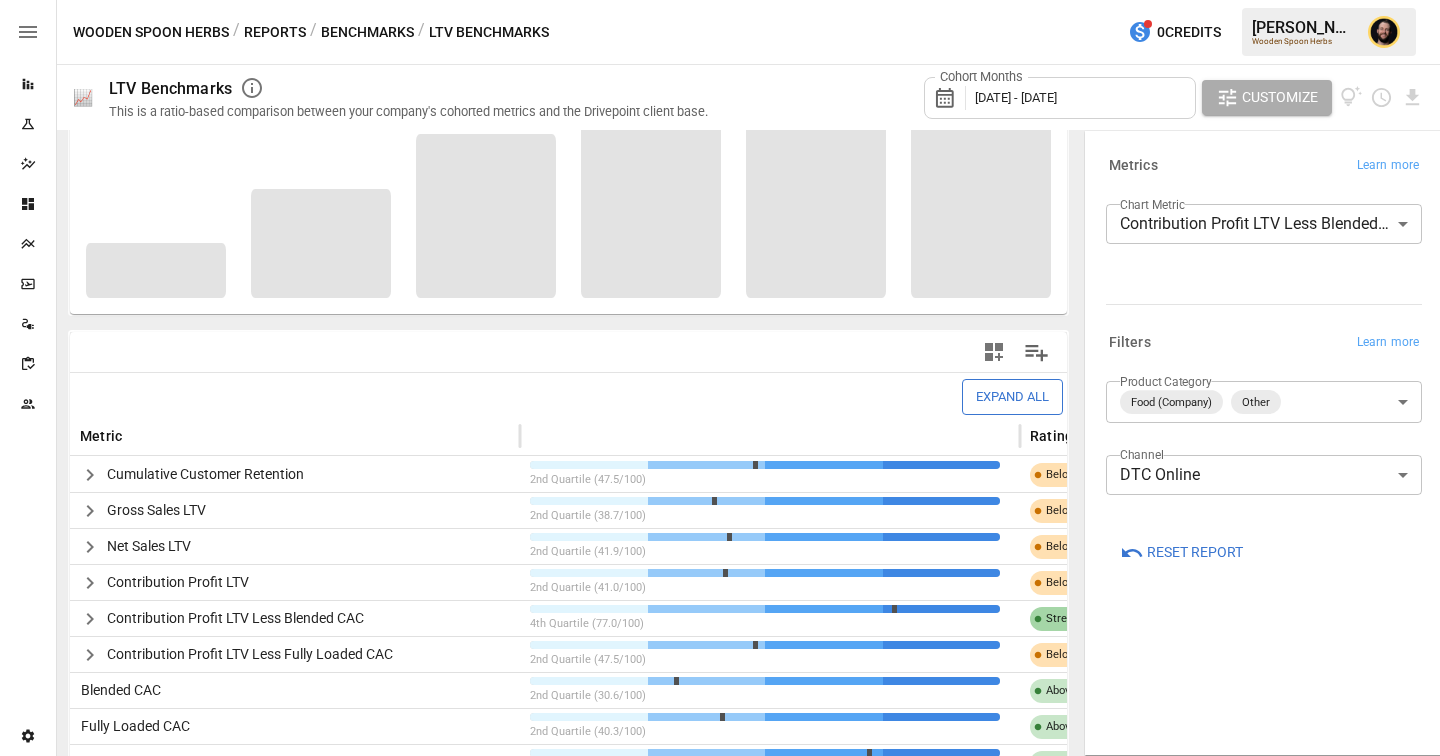 scroll, scrollTop: 0, scrollLeft: 0, axis: both 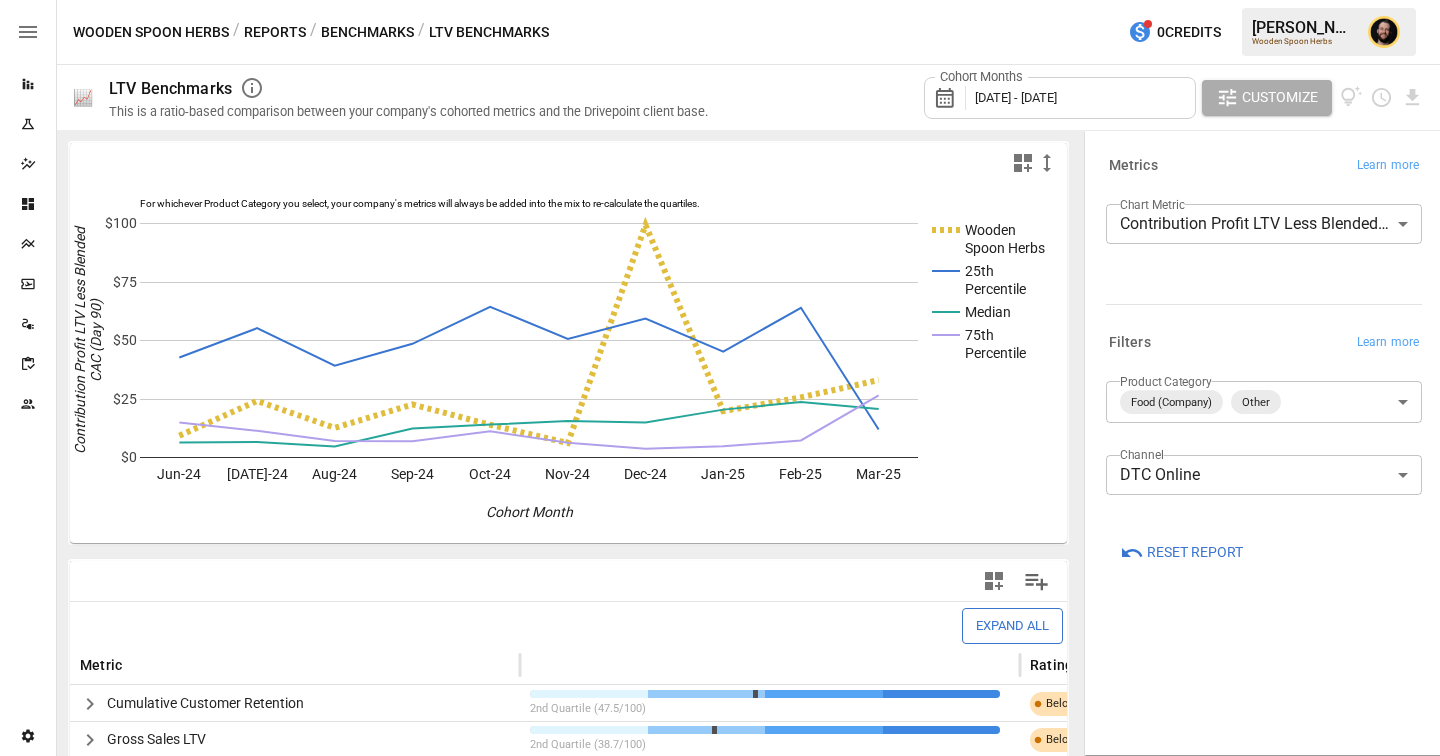 click on "[DATE] - [DATE]" at bounding box center [1016, 97] 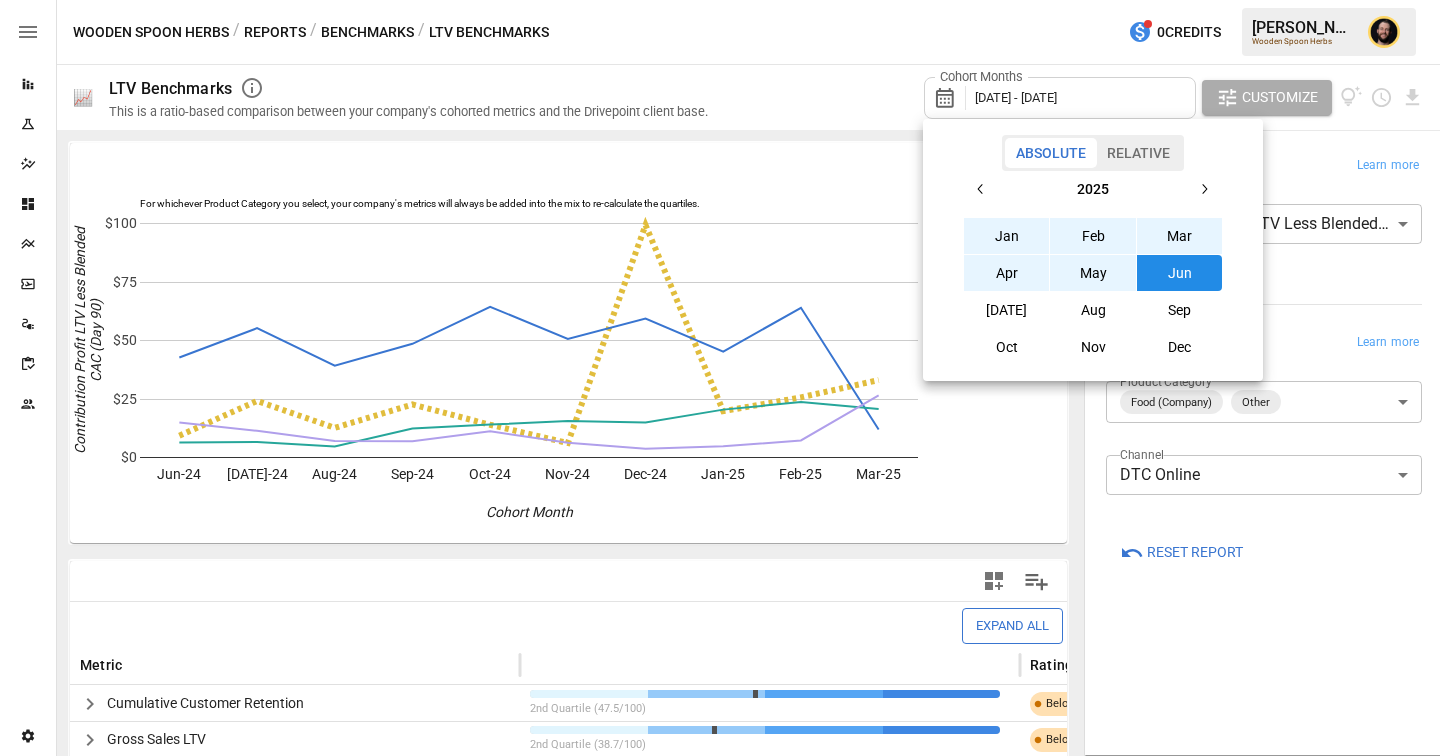 click at bounding box center [981, 189] 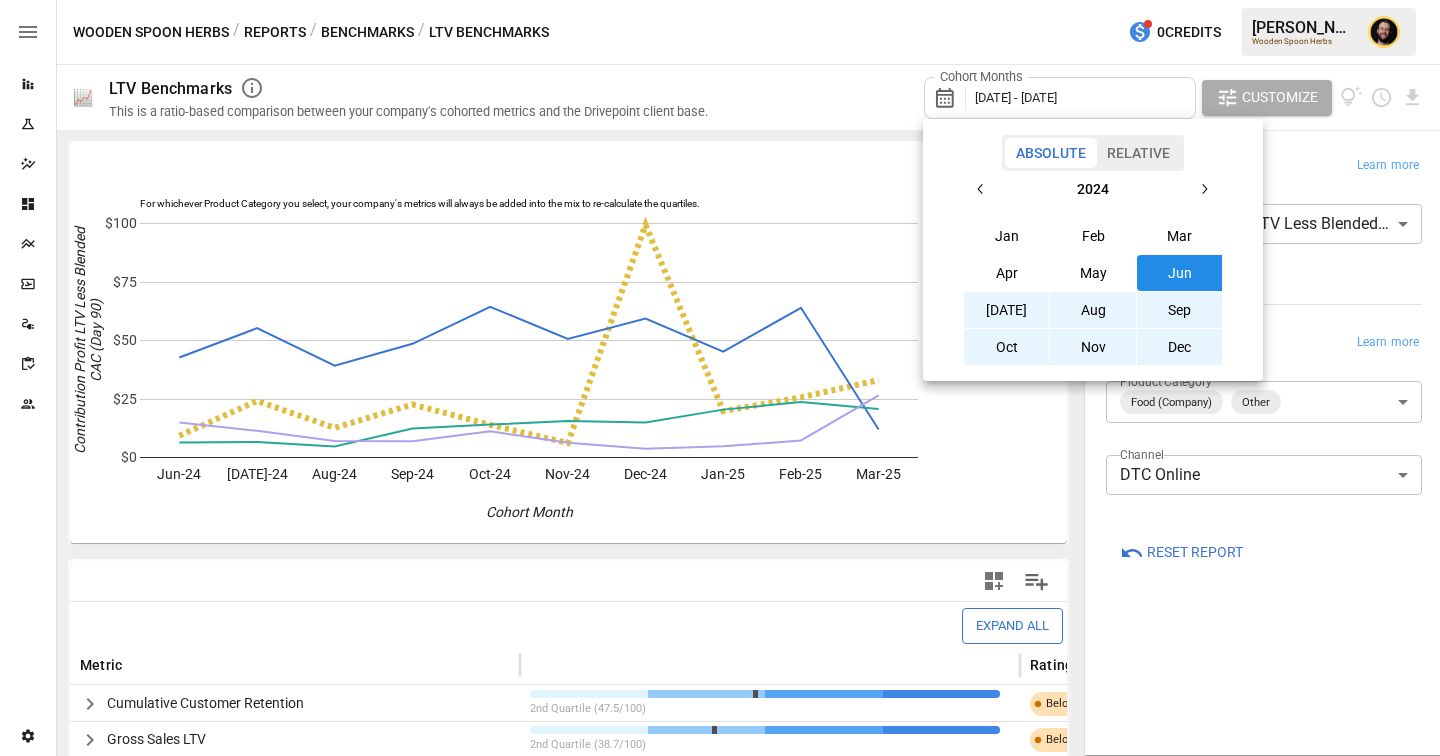 click on "May" at bounding box center (1093, 273) 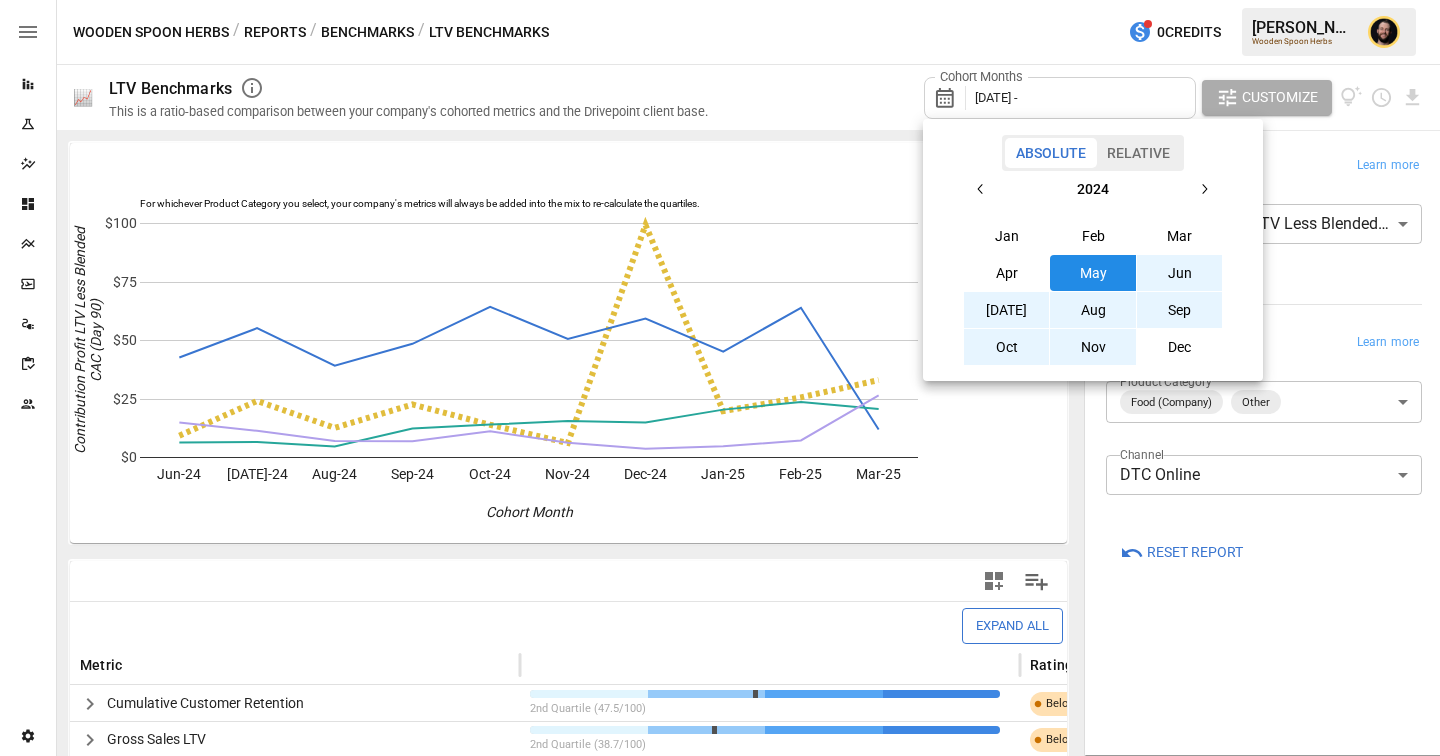 click on "Nov" at bounding box center [1093, 347] 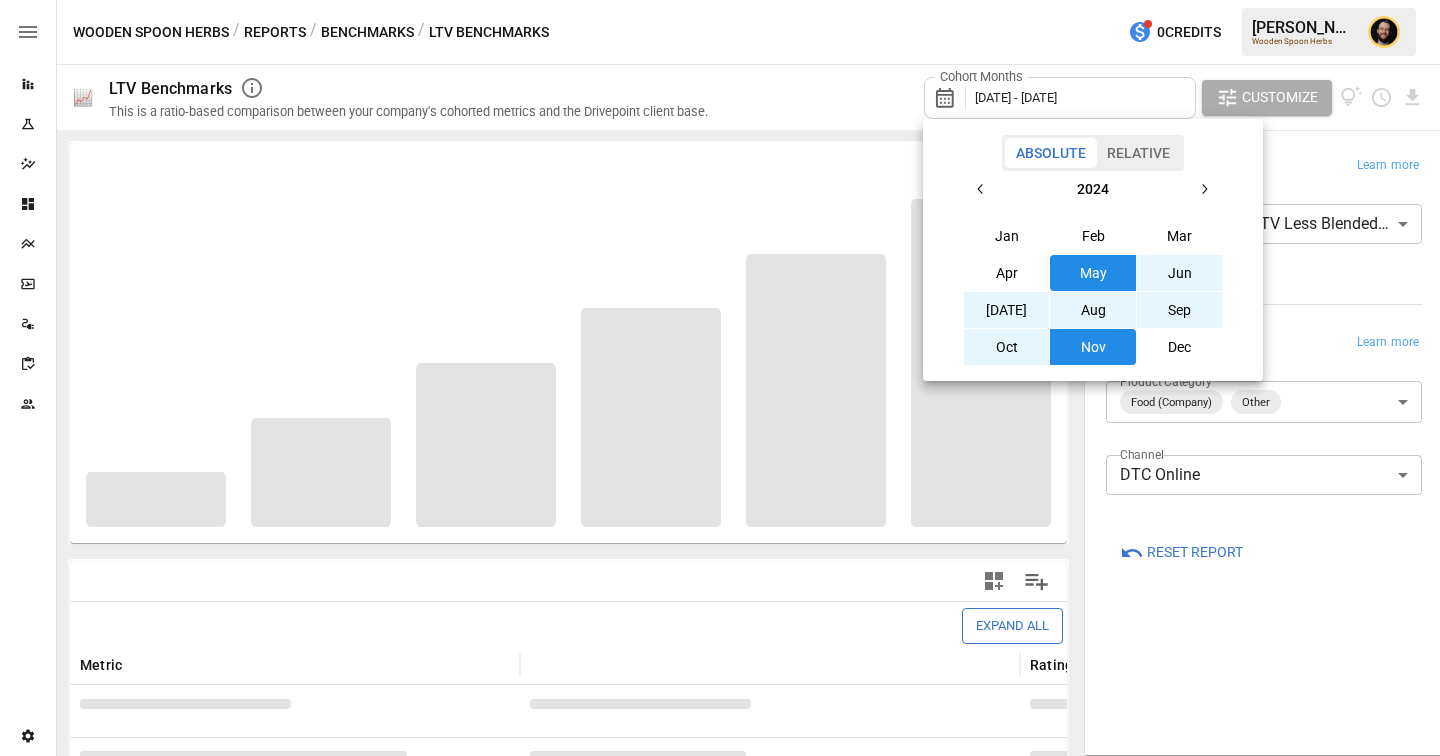 click at bounding box center (720, 378) 